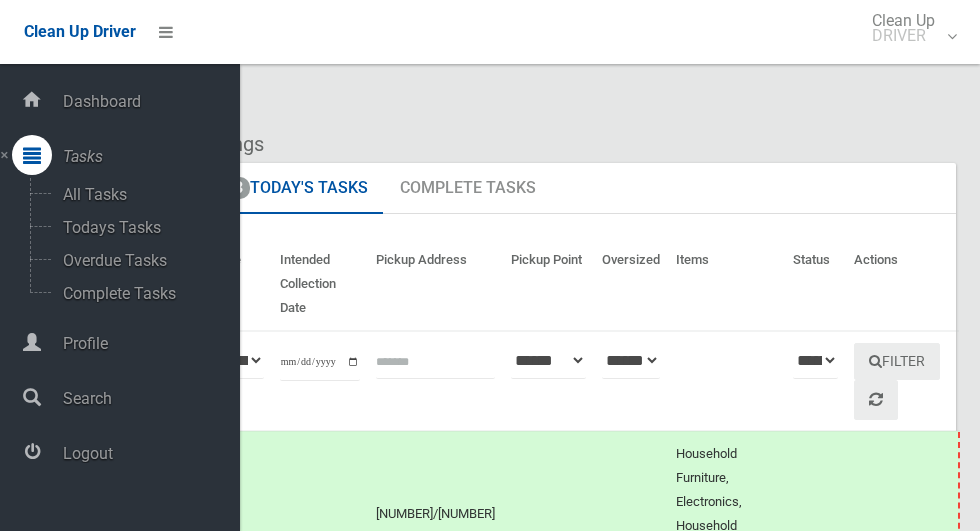 scroll, scrollTop: 0, scrollLeft: 0, axis: both 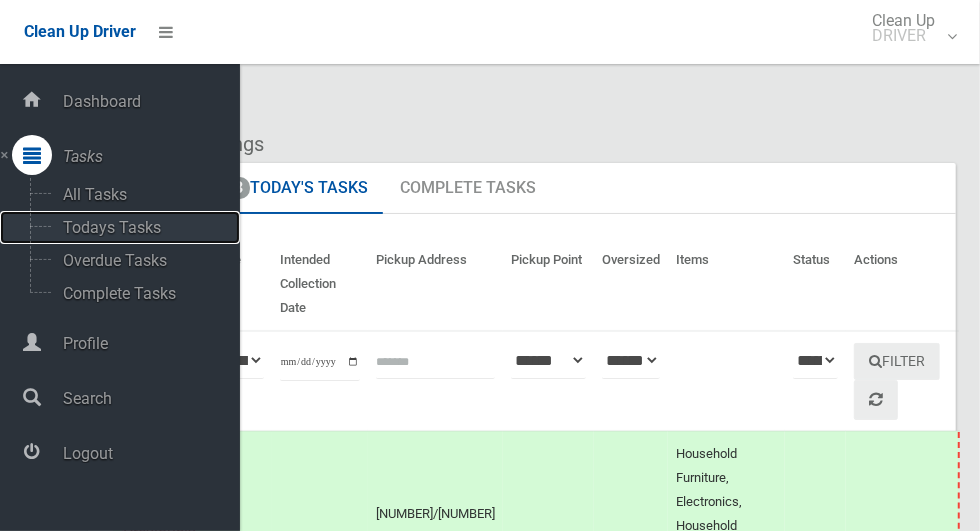 click on "Todays Tasks" at bounding box center [140, 227] 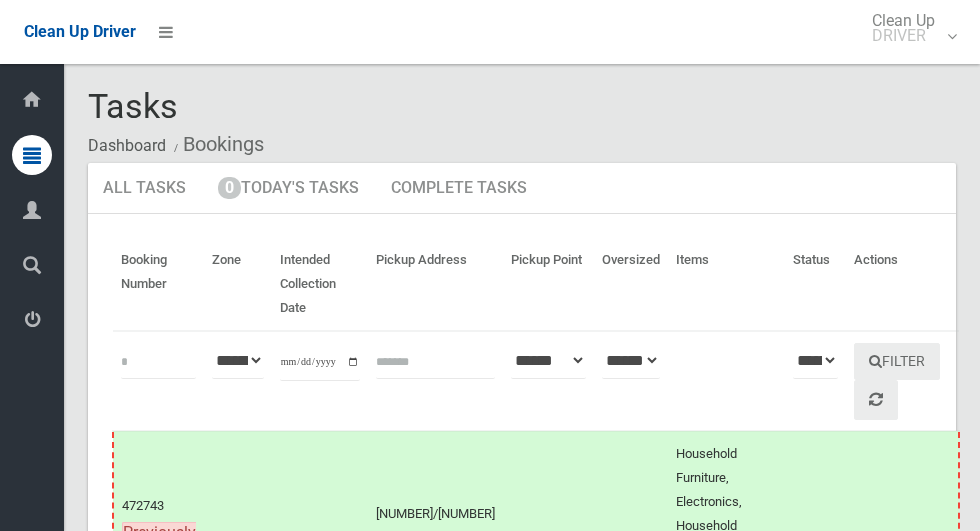 scroll, scrollTop: 0, scrollLeft: 0, axis: both 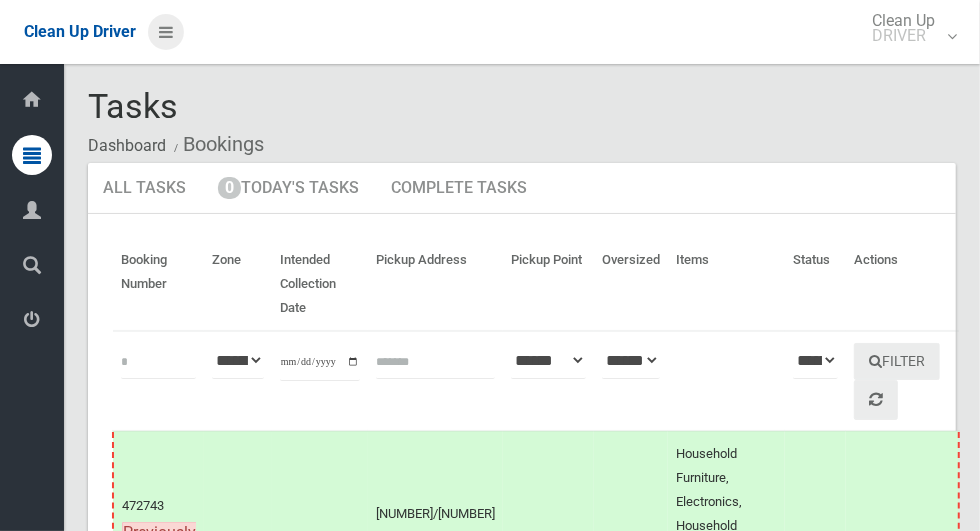 click at bounding box center [166, 32] 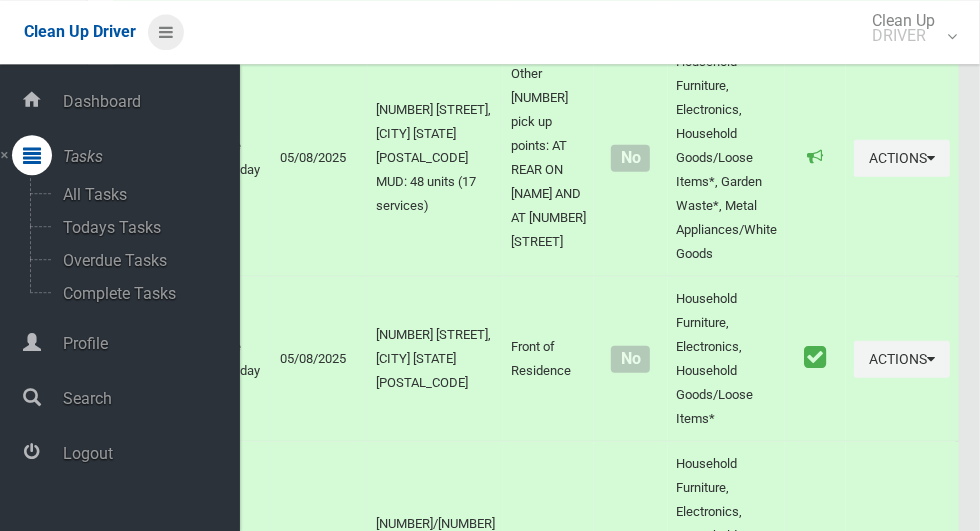 scroll, scrollTop: 856, scrollLeft: 0, axis: vertical 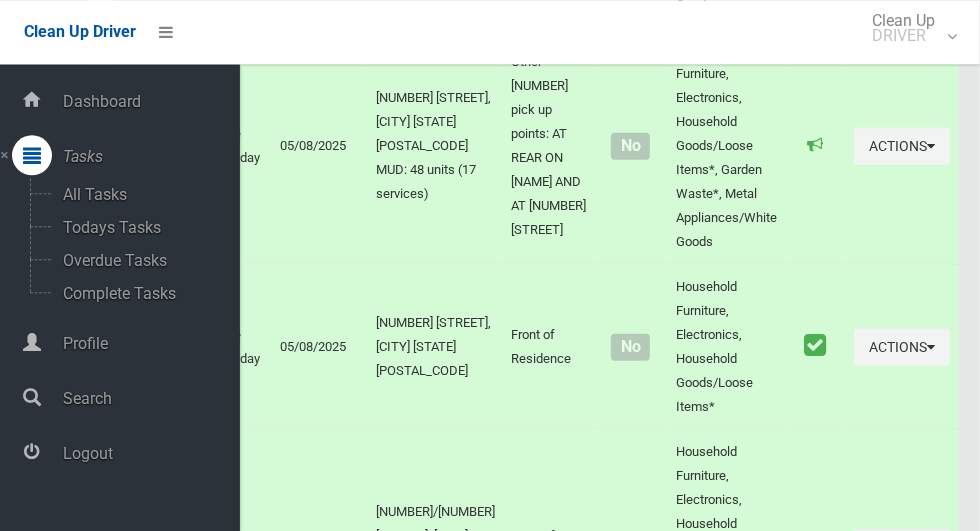 click on "Logout" at bounding box center [148, 453] 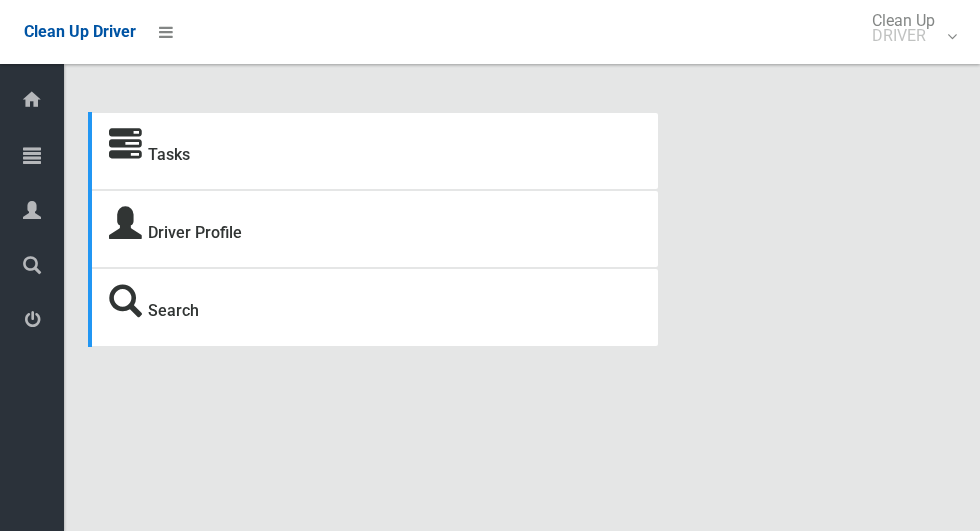 scroll, scrollTop: 0, scrollLeft: 0, axis: both 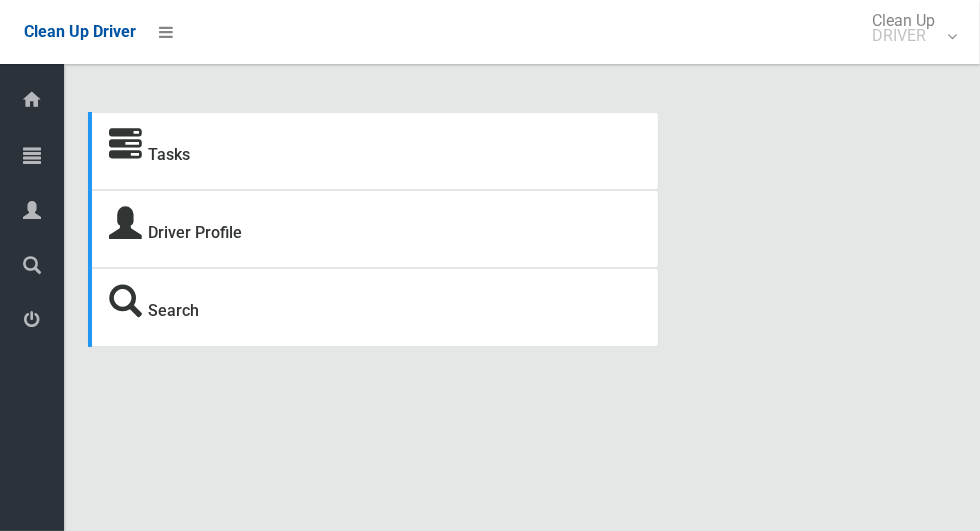 click on "Tasks" at bounding box center (50, 156) 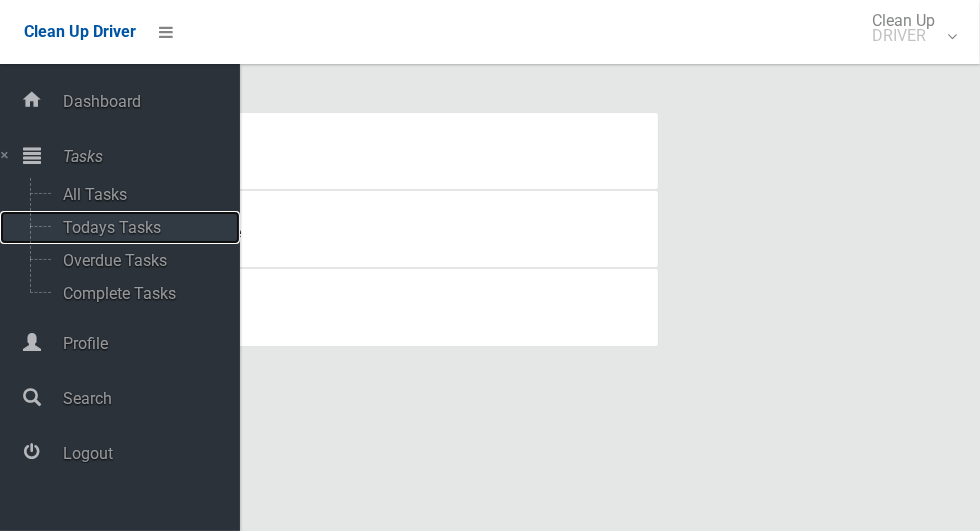 click on "Todays Tasks" at bounding box center [140, 227] 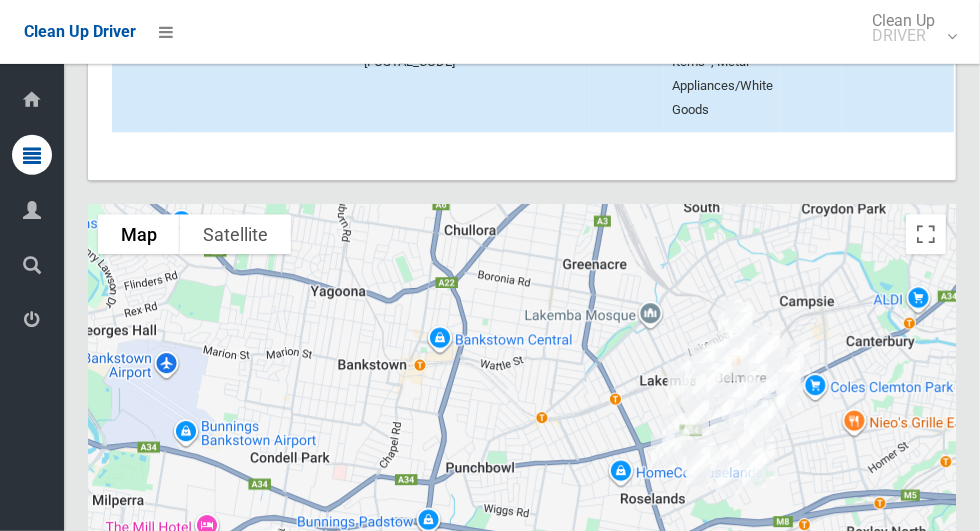 scroll, scrollTop: 10662, scrollLeft: 0, axis: vertical 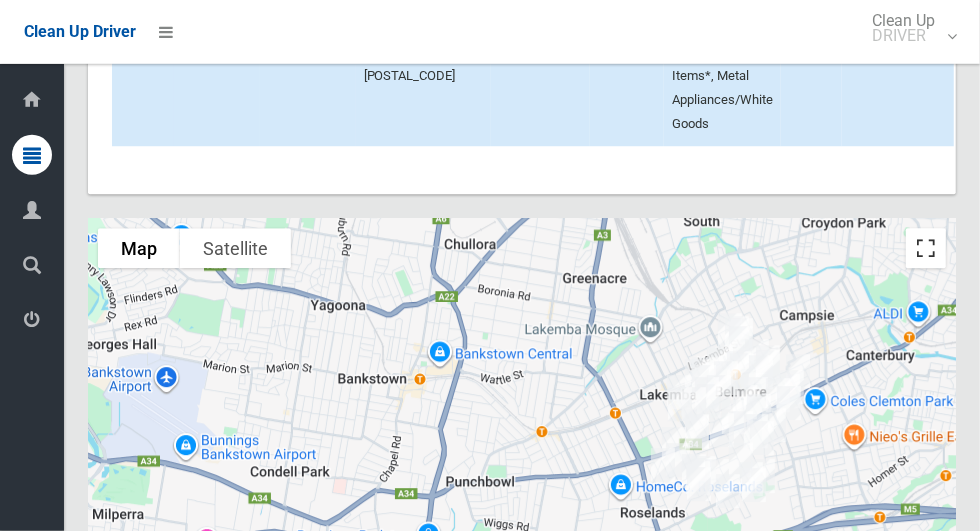 click at bounding box center [926, 248] 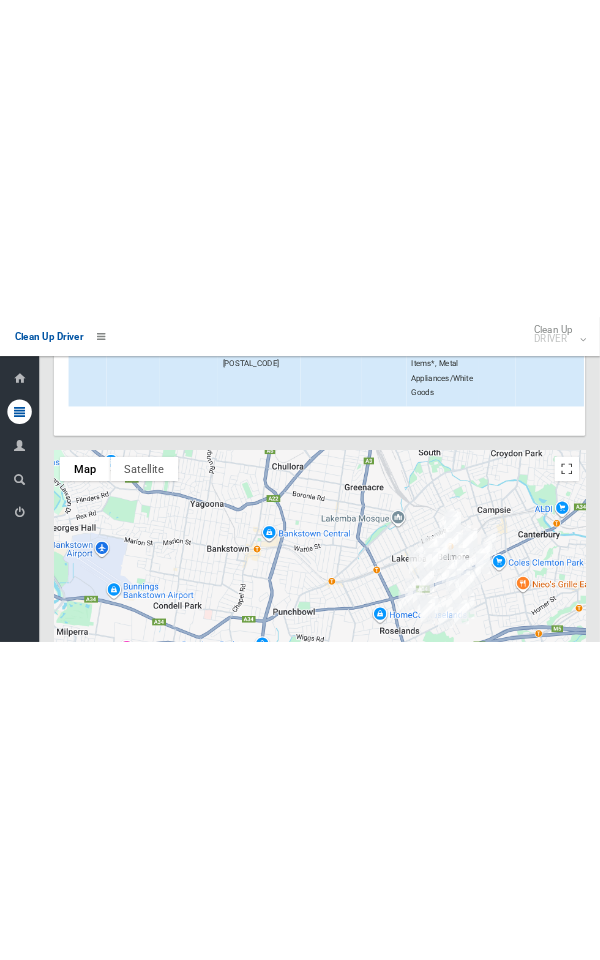 scroll, scrollTop: 10758, scrollLeft: 0, axis: vertical 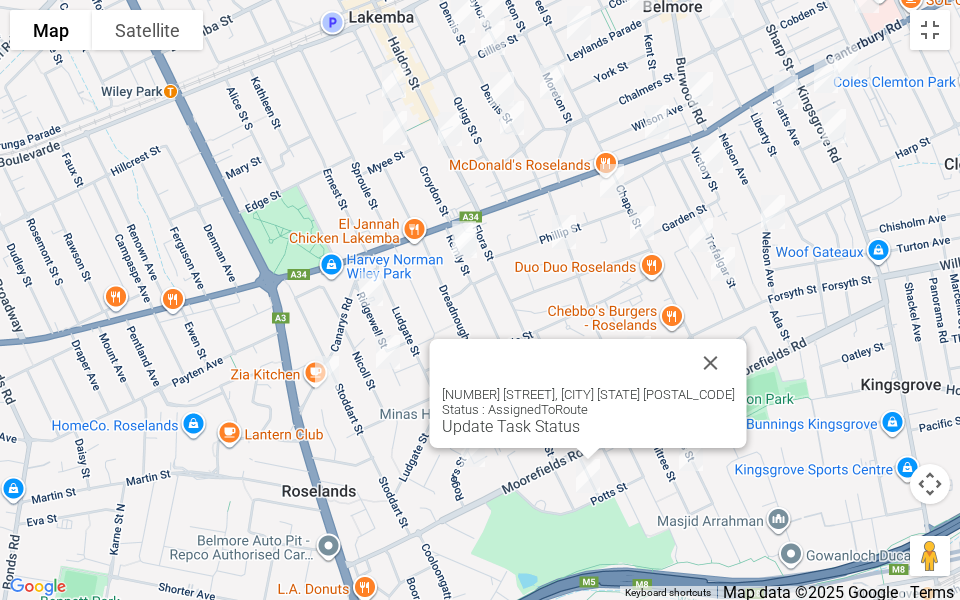 click at bounding box center [711, 363] 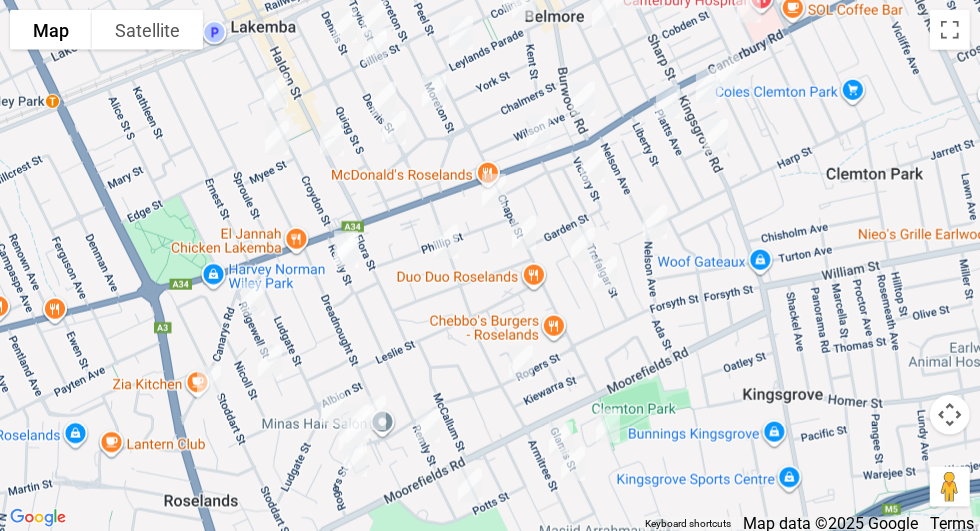 scroll, scrollTop: 10848, scrollLeft: 0, axis: vertical 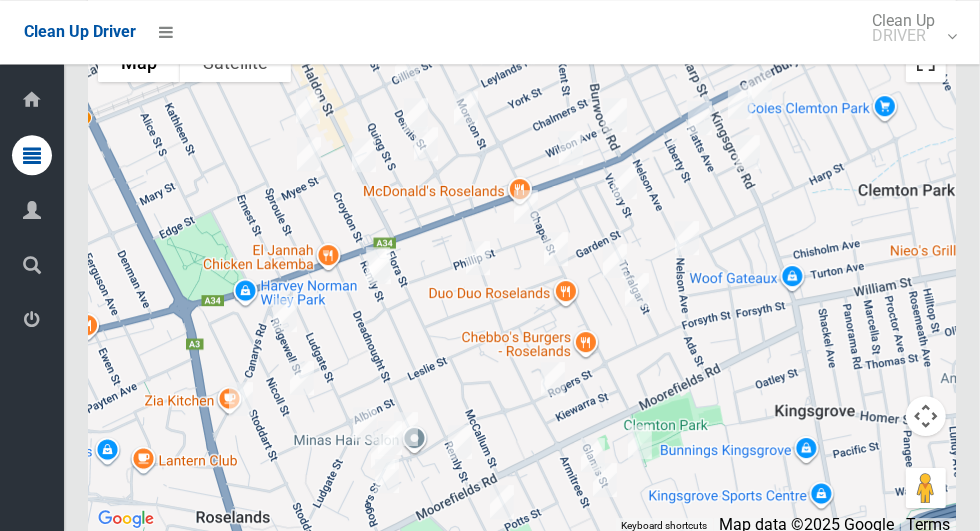 click at bounding box center [926, 62] 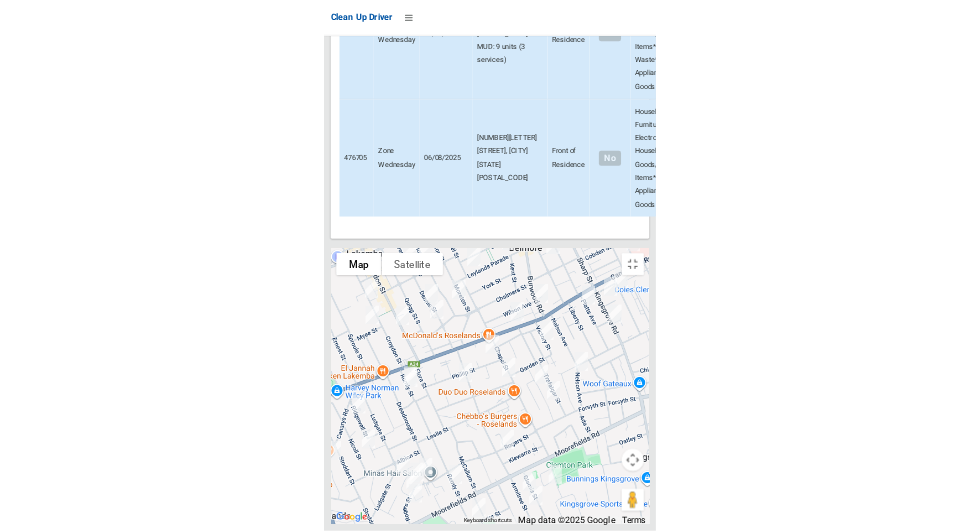 scroll, scrollTop: 9867, scrollLeft: 0, axis: vertical 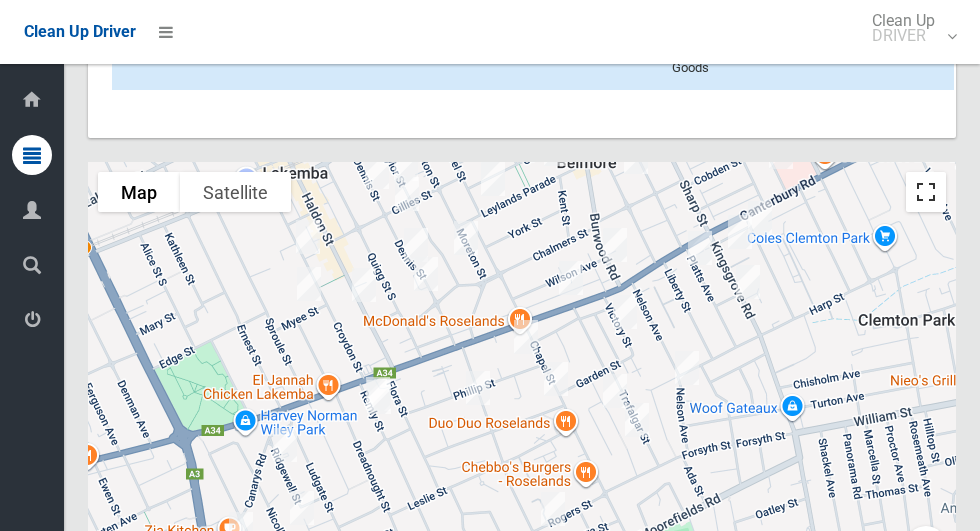 click at bounding box center [926, 192] 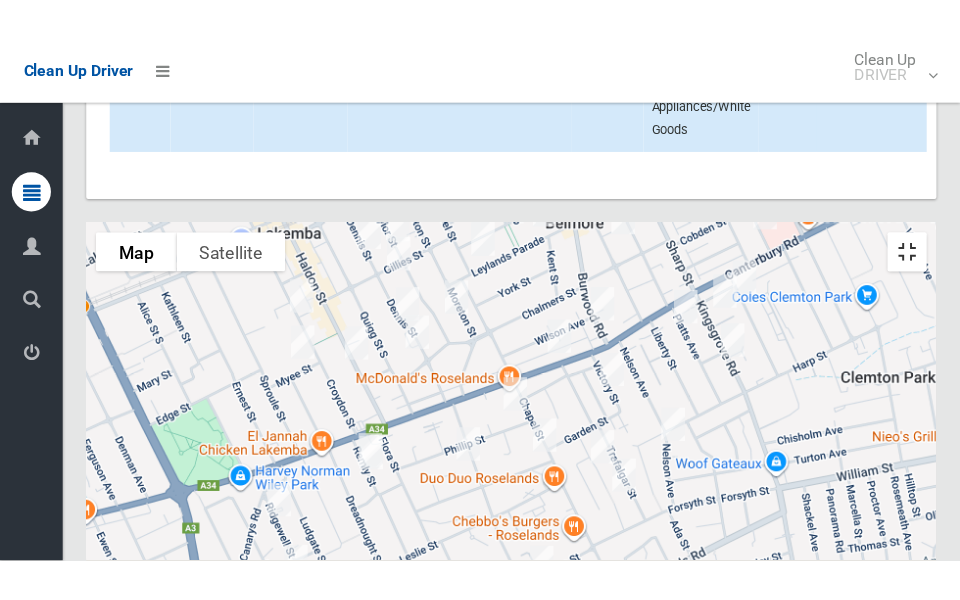 scroll, scrollTop: 10814, scrollLeft: 0, axis: vertical 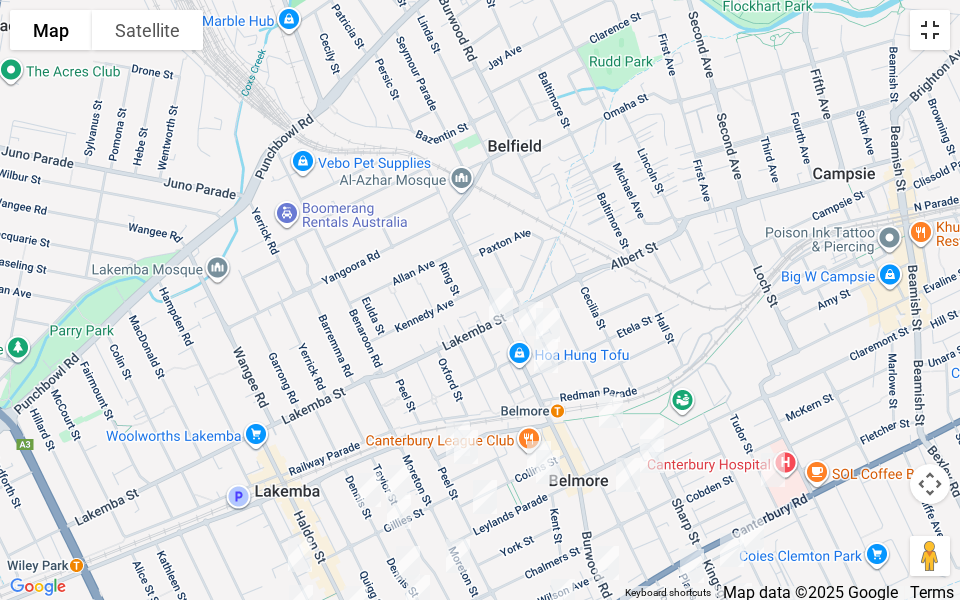 click at bounding box center [930, 30] 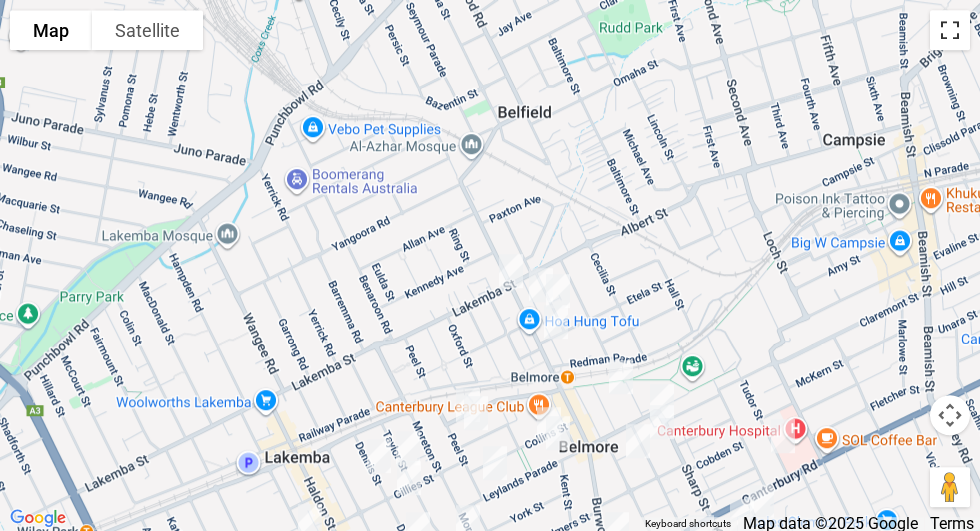 scroll, scrollTop: 997, scrollLeft: 0, axis: vertical 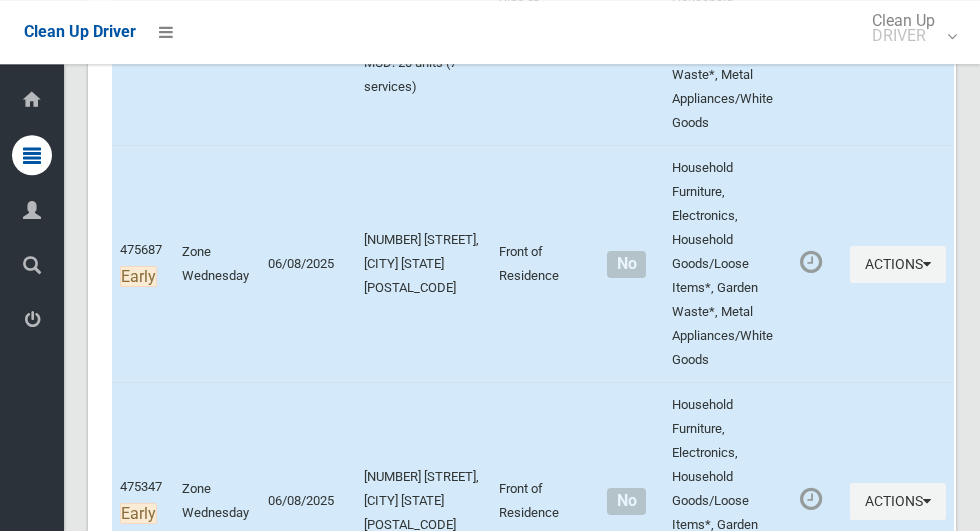 click at bounding box center (32, 320) 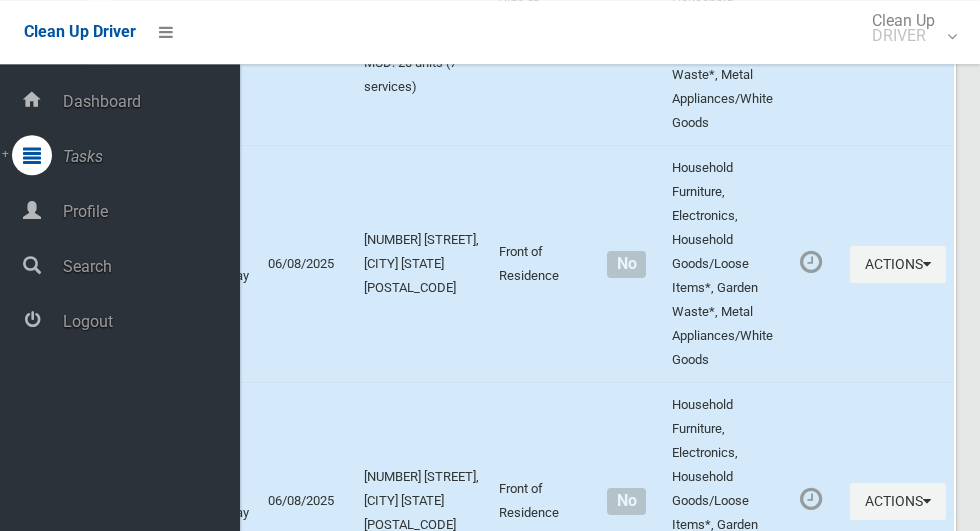 click on "Logout" at bounding box center (148, 321) 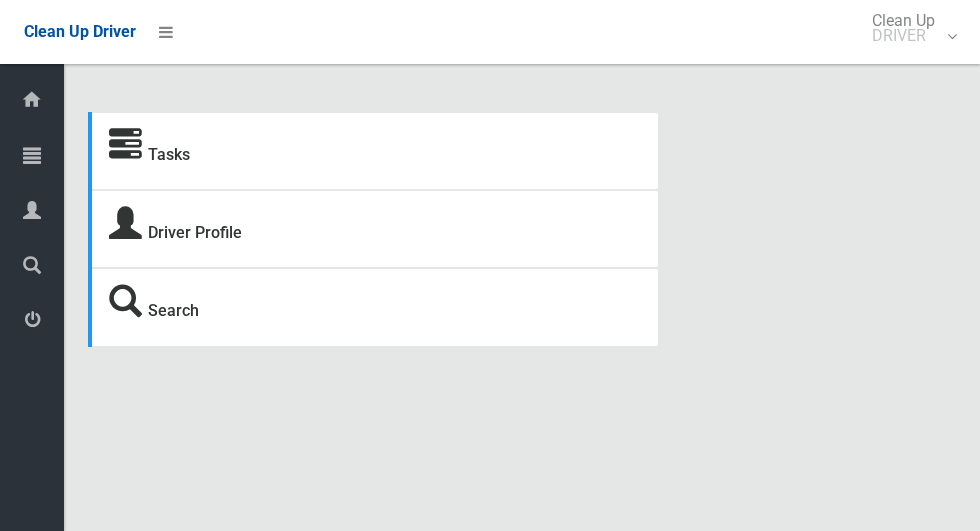 scroll, scrollTop: 0, scrollLeft: 0, axis: both 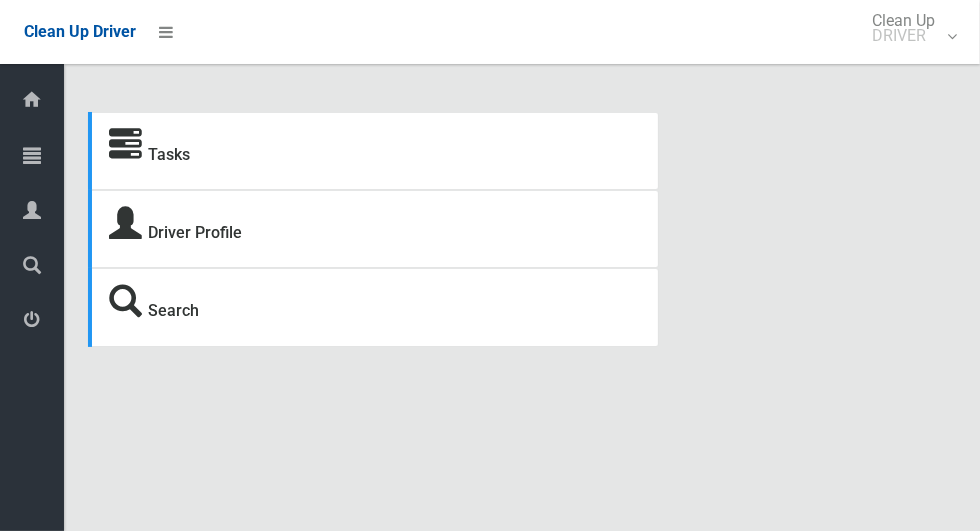 click at bounding box center (32, 155) 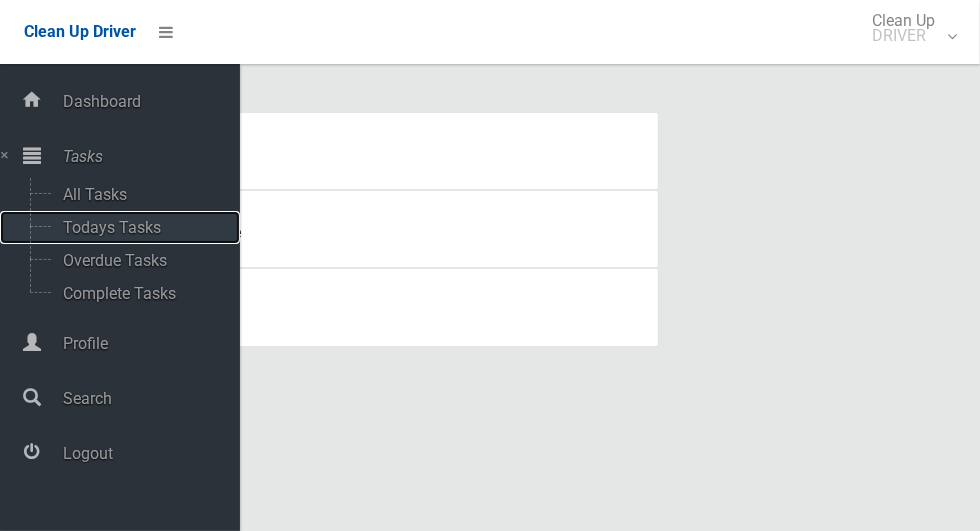 click on "Todays Tasks" at bounding box center [140, 227] 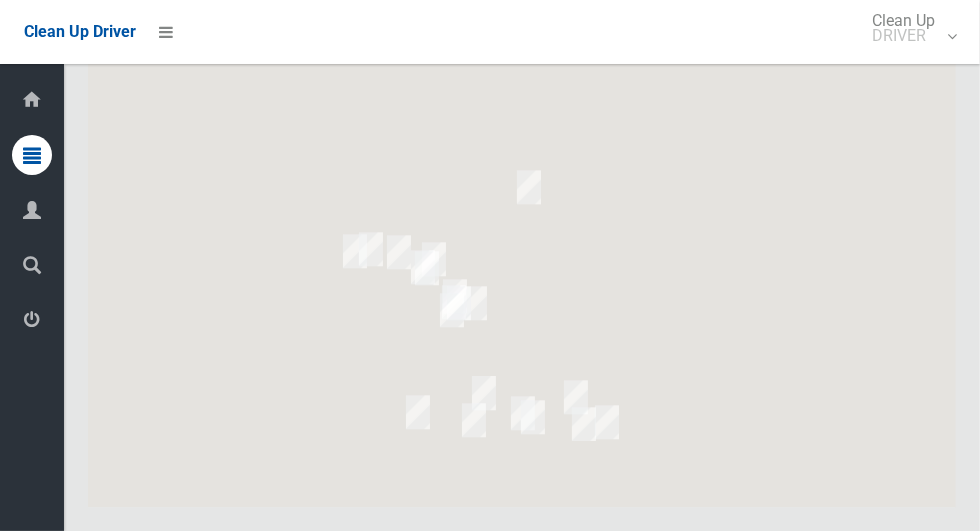 scroll, scrollTop: 10422, scrollLeft: 0, axis: vertical 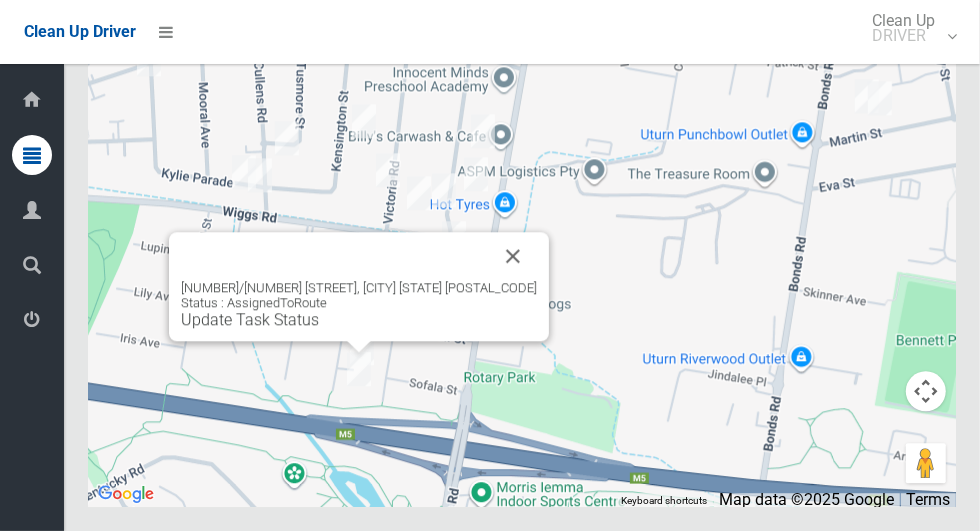 click at bounding box center (513, 256) 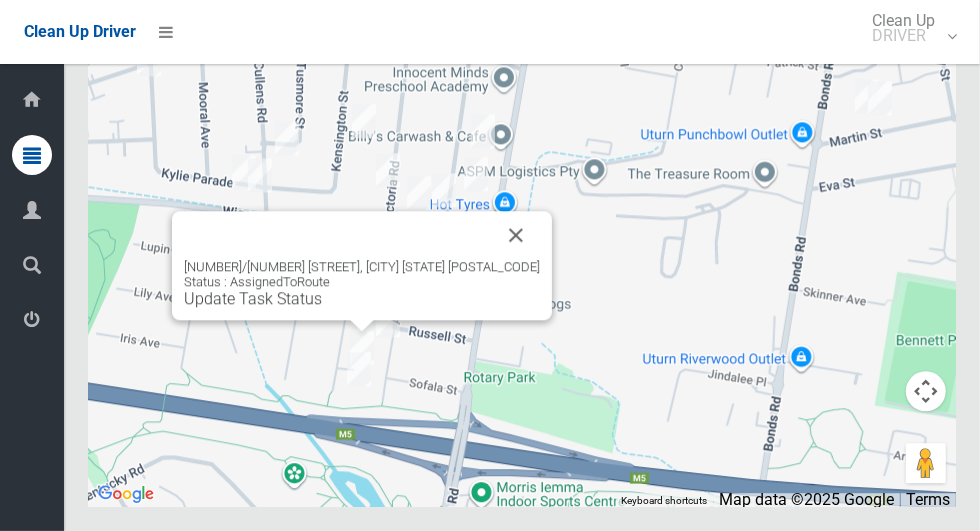 click at bounding box center (516, 235) 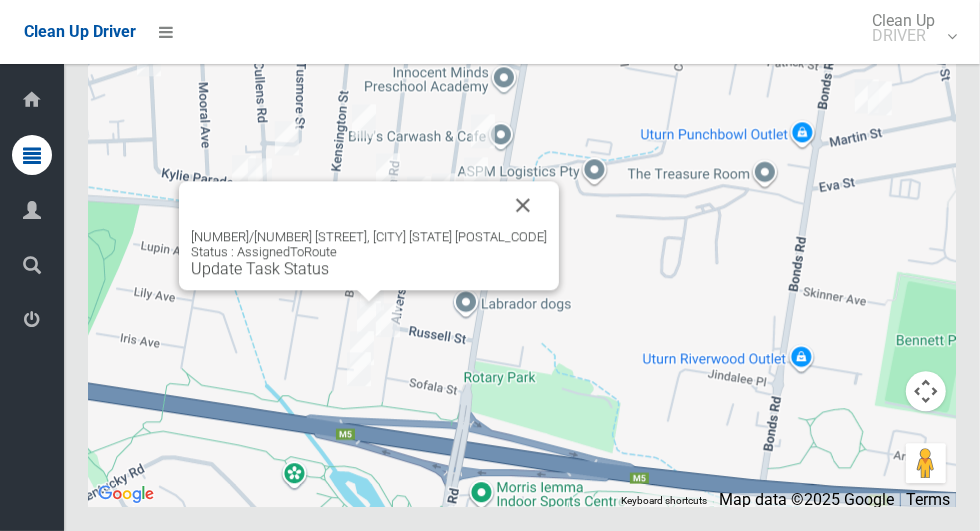 click at bounding box center [523, 205] 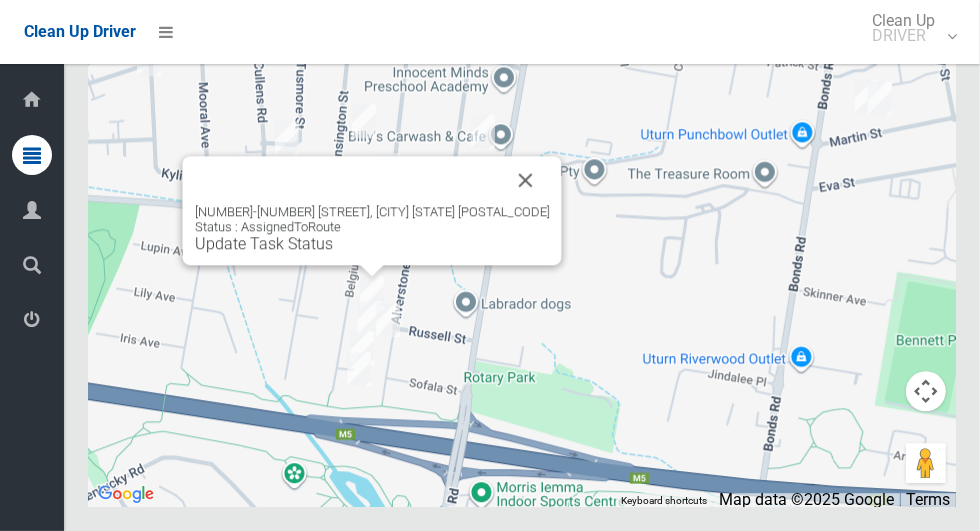 click at bounding box center (526, 180) 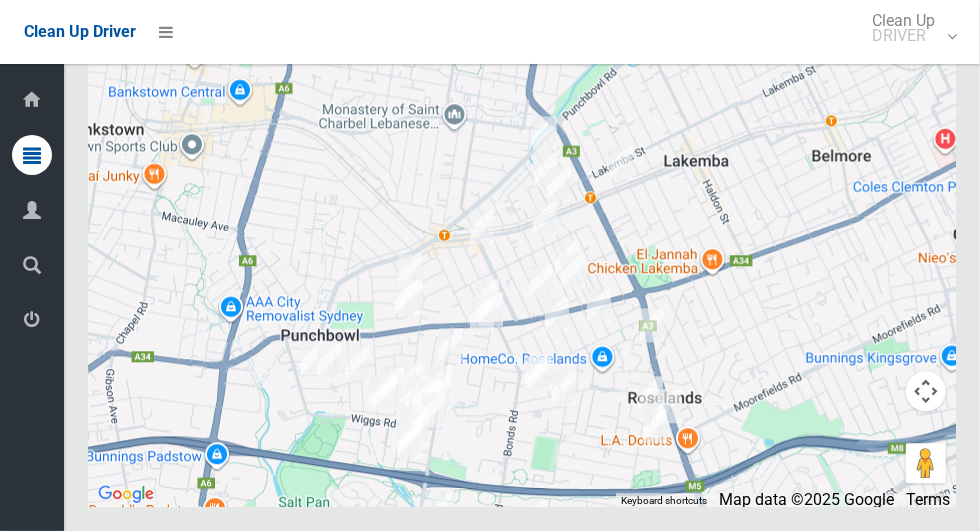 click at bounding box center [32, 320] 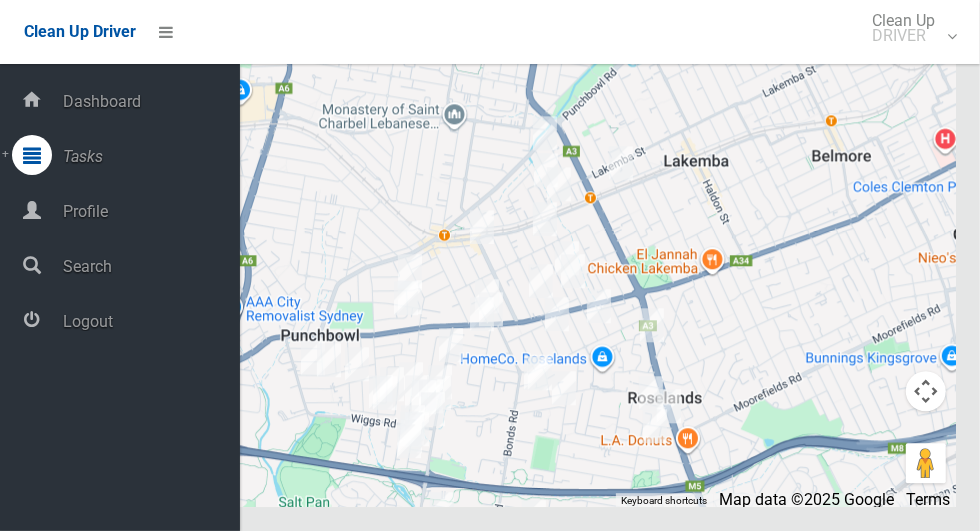 click on "Logout" at bounding box center [148, 321] 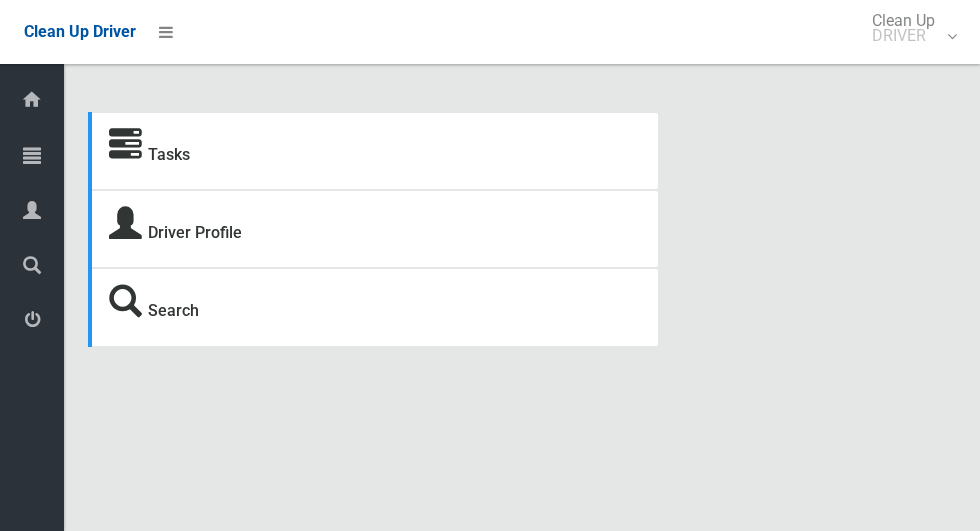 scroll, scrollTop: 0, scrollLeft: 0, axis: both 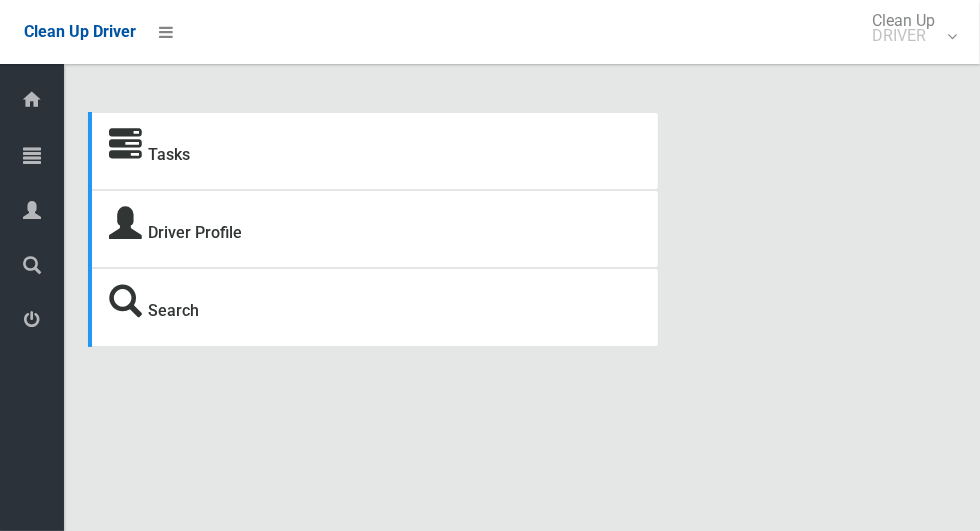 click at bounding box center [32, 155] 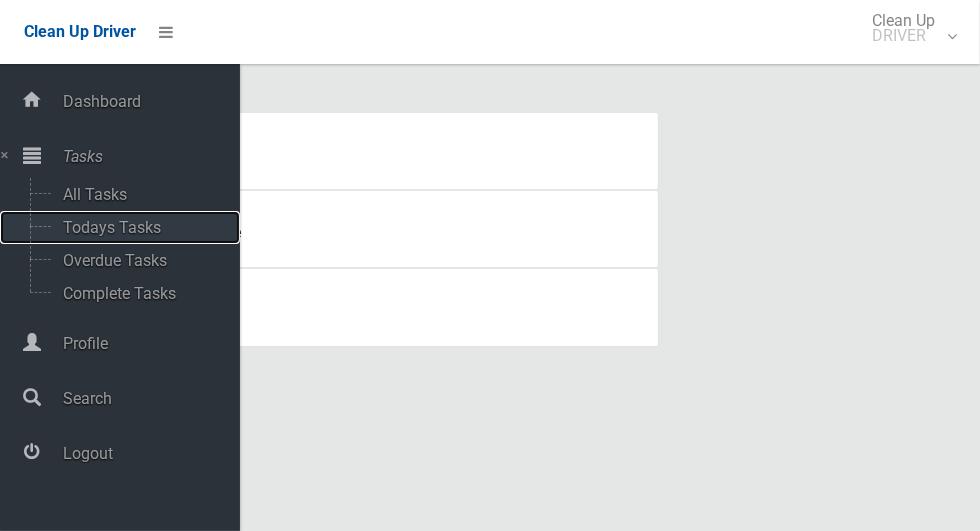 click on "Todays Tasks" at bounding box center (140, 227) 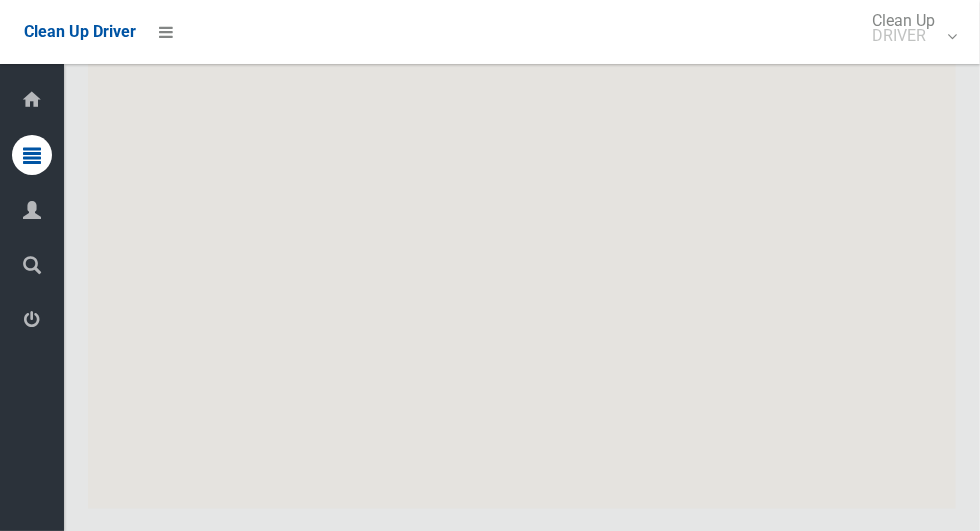 scroll, scrollTop: 12047, scrollLeft: 0, axis: vertical 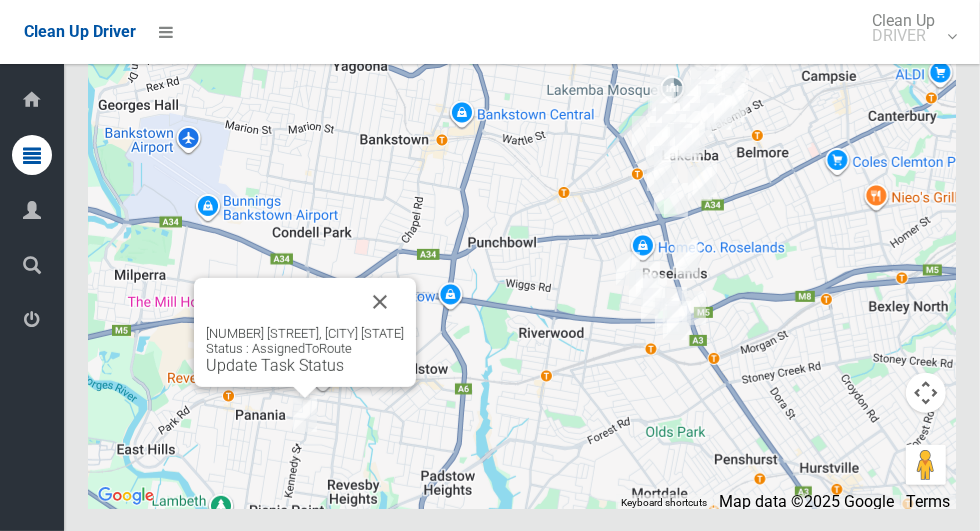 click at bounding box center [380, 302] 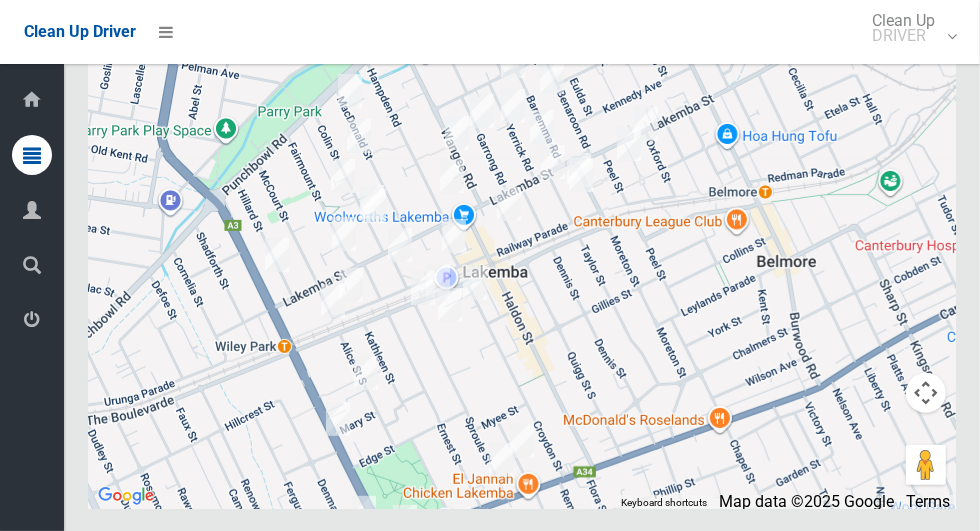 click at bounding box center (32, 320) 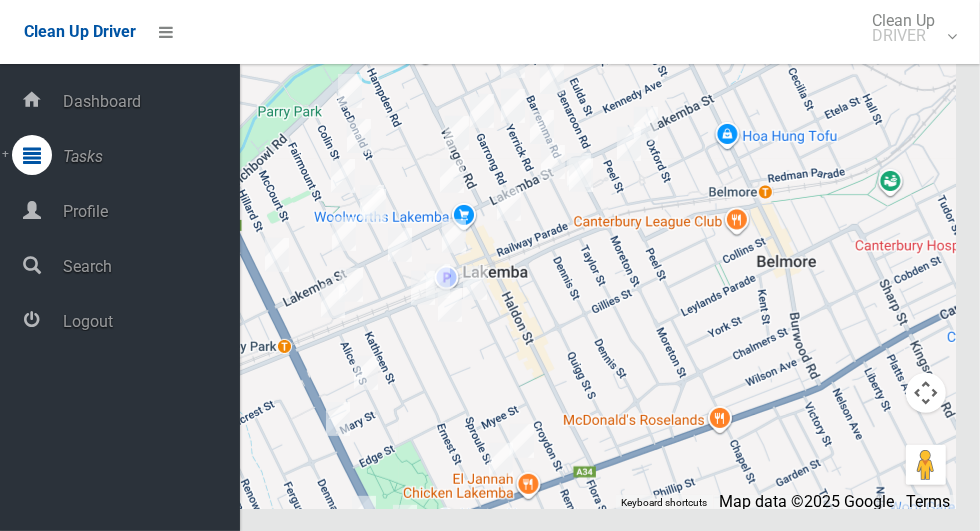 click on "Logout" at bounding box center [148, 321] 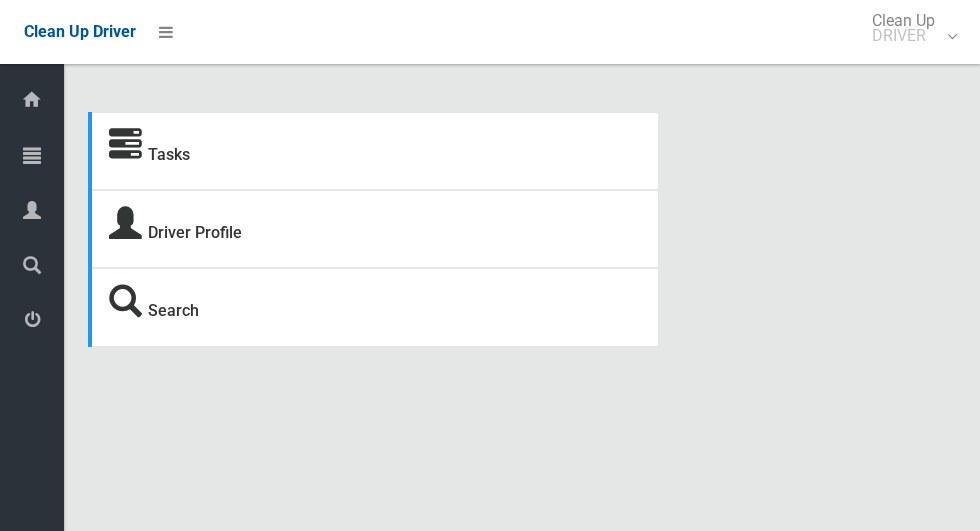 click at bounding box center (32, 155) 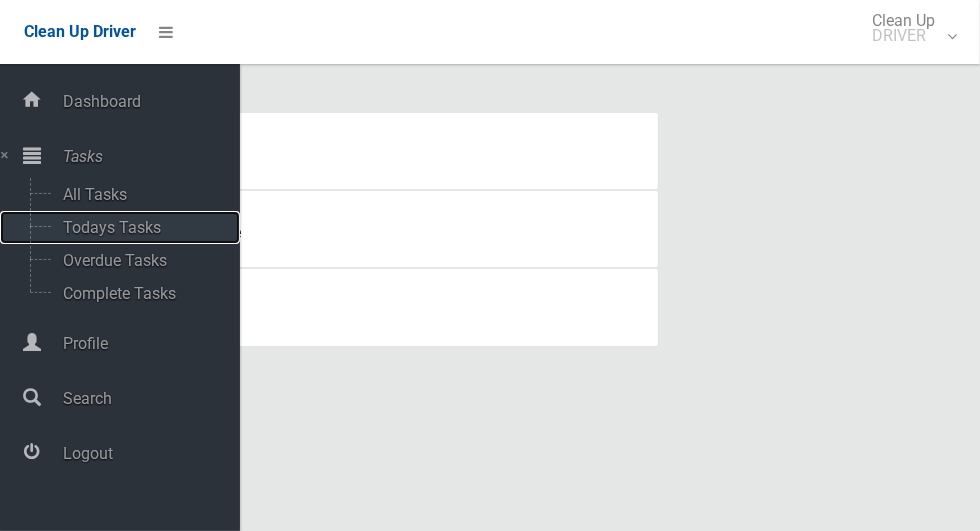 click on "Todays Tasks" at bounding box center [140, 227] 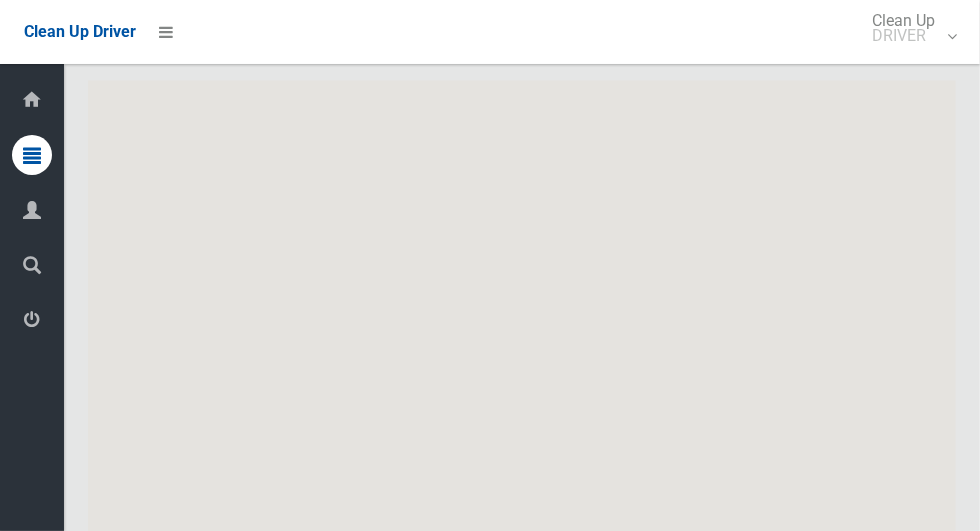 scroll, scrollTop: 10422, scrollLeft: 0, axis: vertical 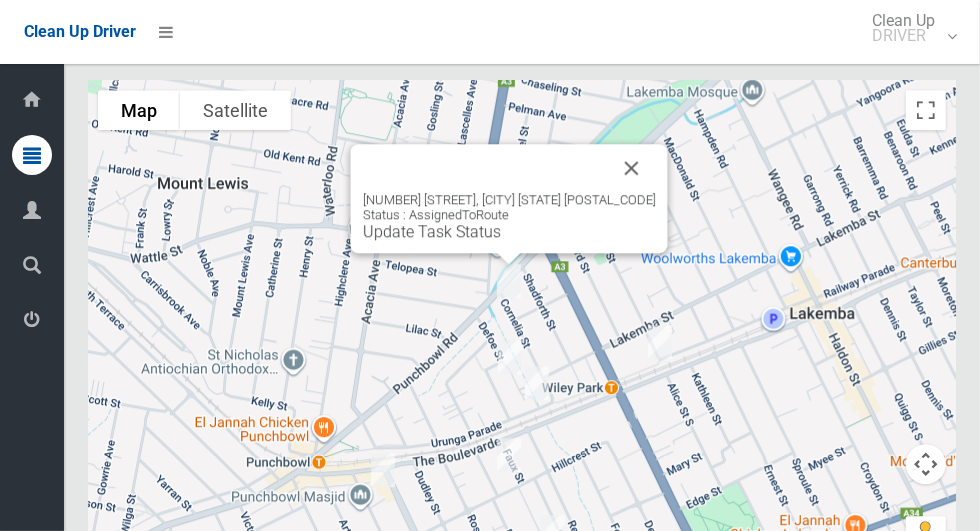 click at bounding box center [632, 168] 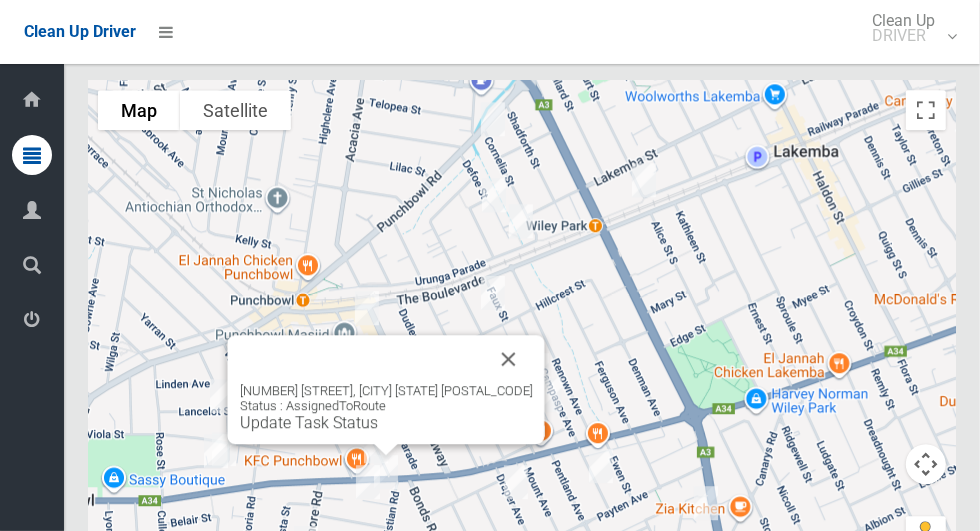 click at bounding box center [509, 359] 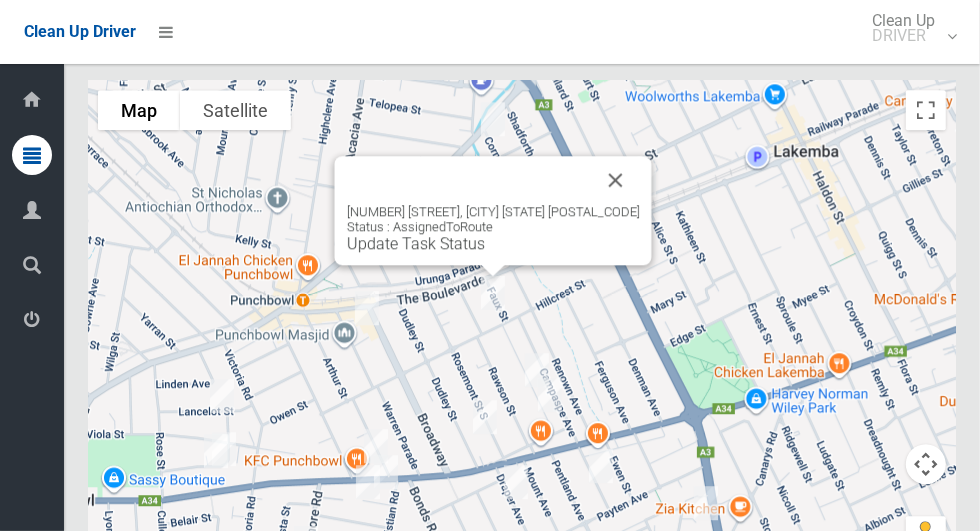 click at bounding box center (616, 180) 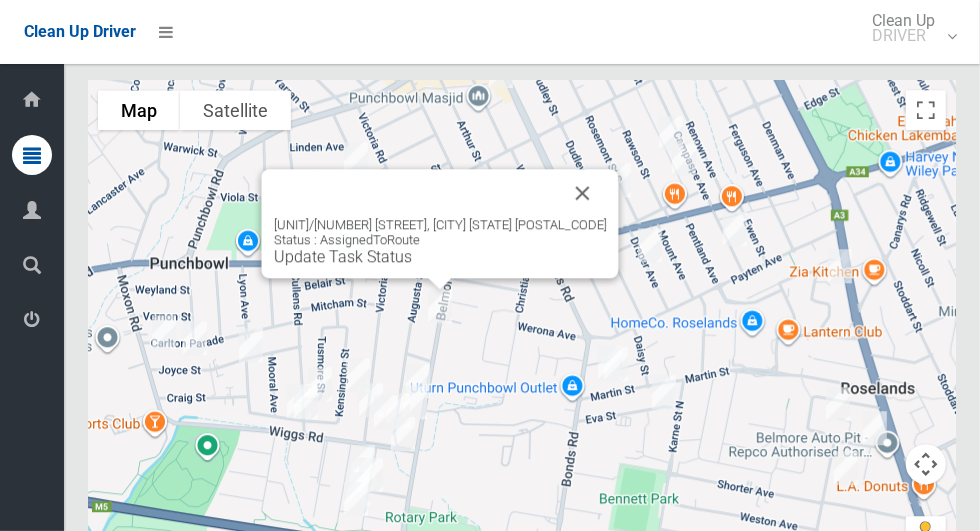 click at bounding box center (583, 193) 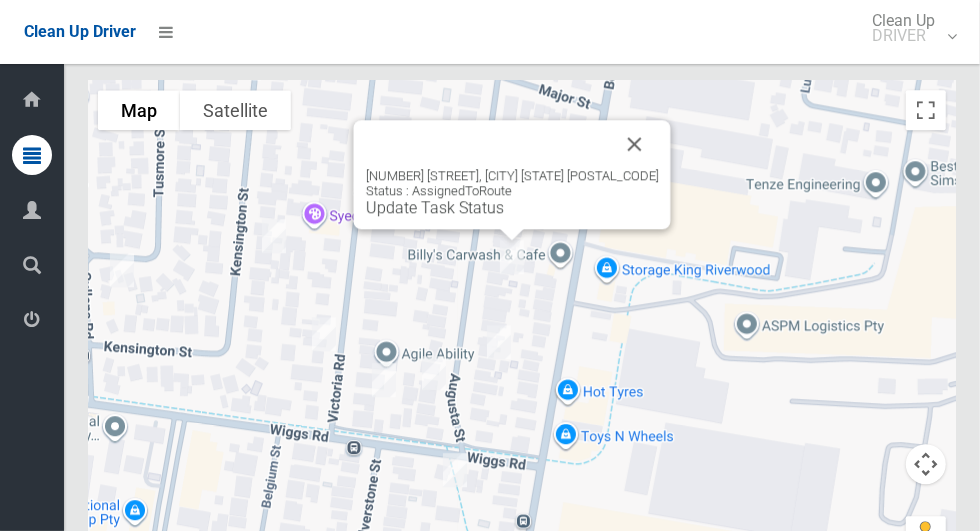click at bounding box center [635, 144] 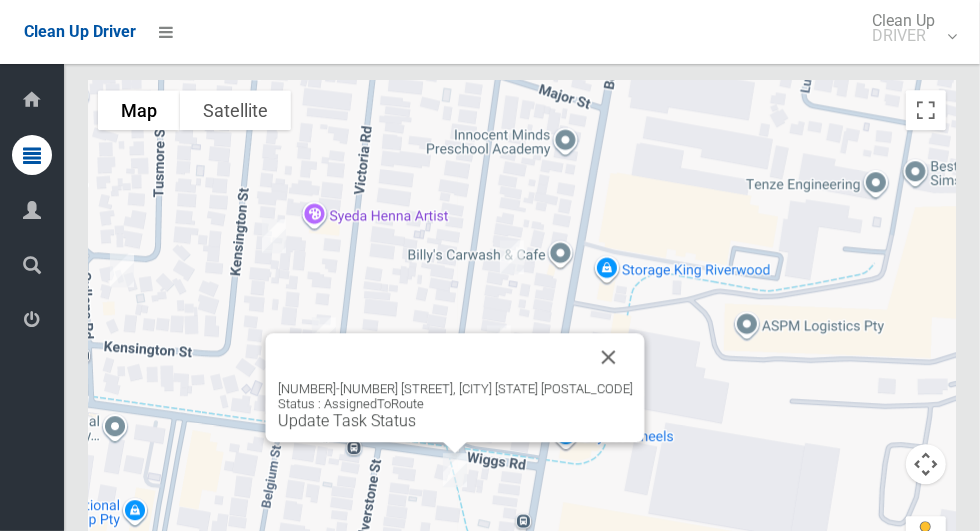click at bounding box center [609, 357] 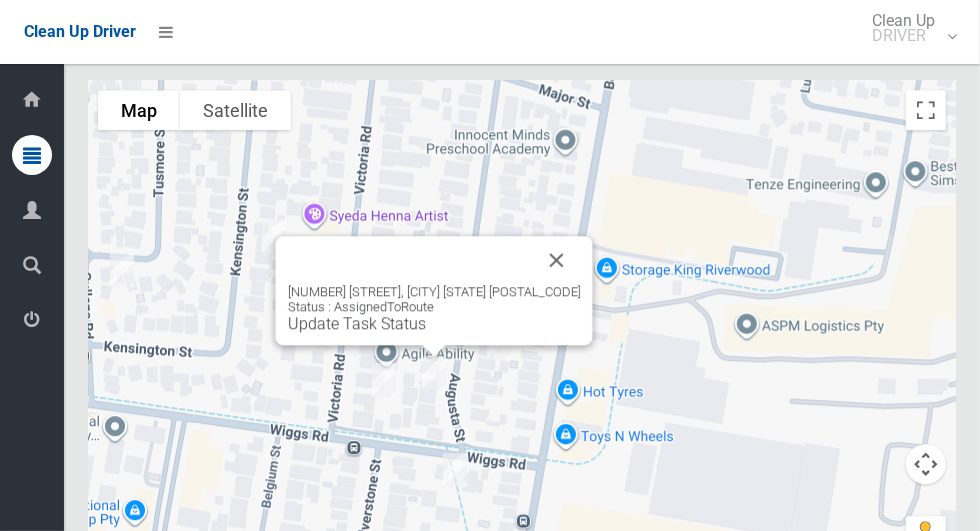 click at bounding box center (557, 260) 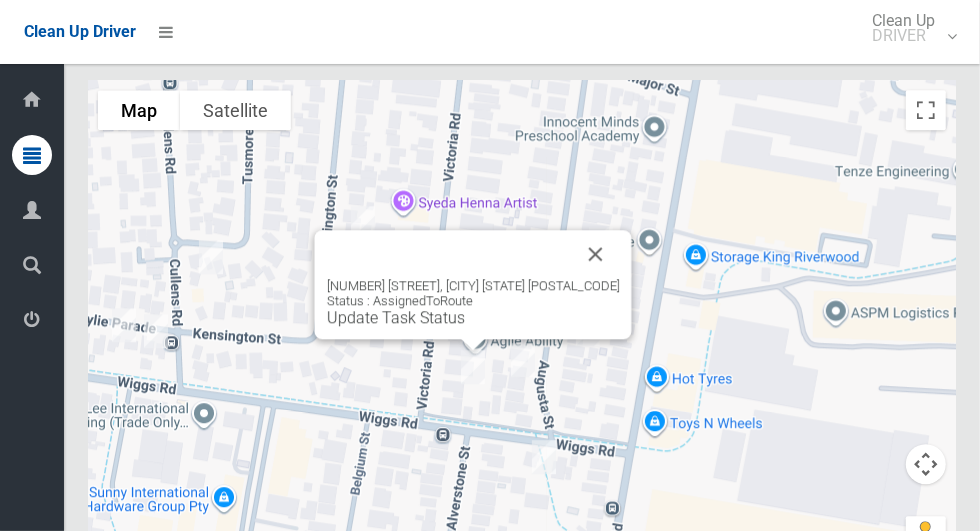 click at bounding box center [596, 254] 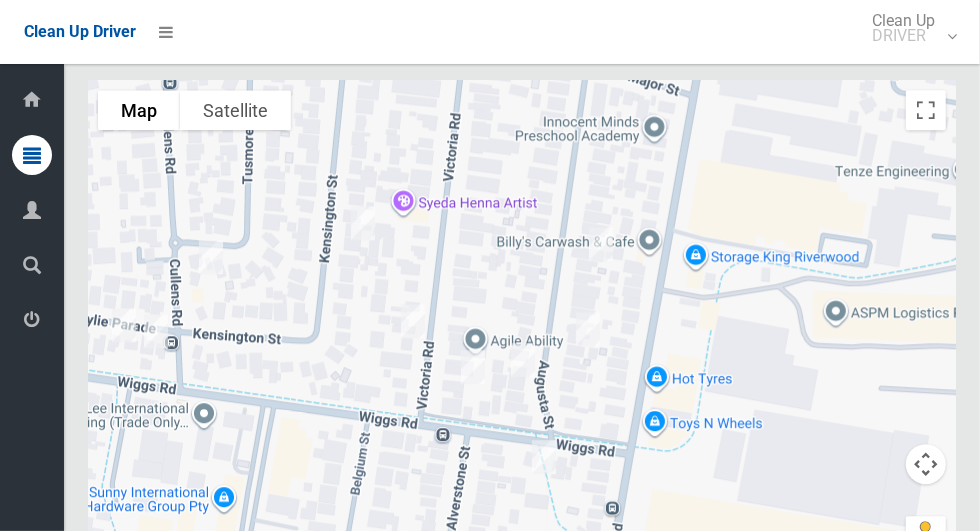 scroll, scrollTop: 10408, scrollLeft: 0, axis: vertical 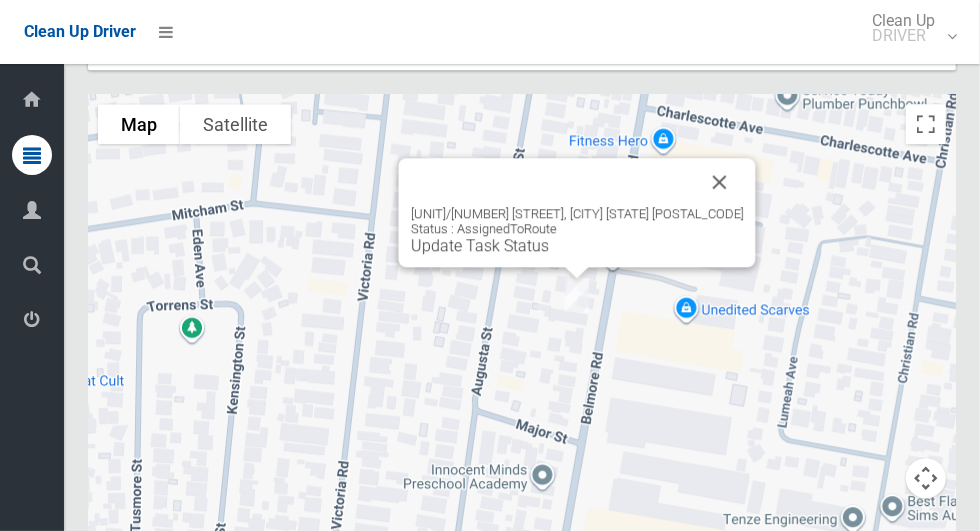 click at bounding box center (720, 182) 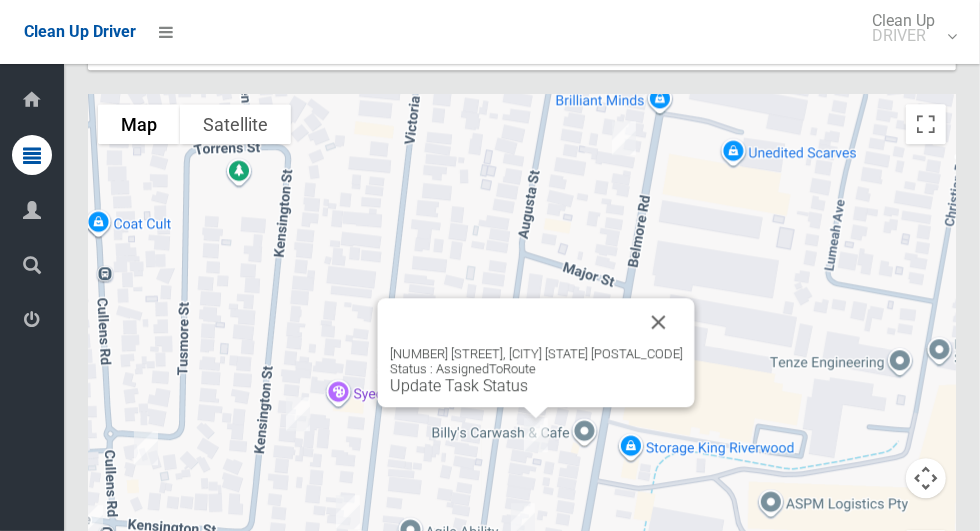 click at bounding box center (659, 322) 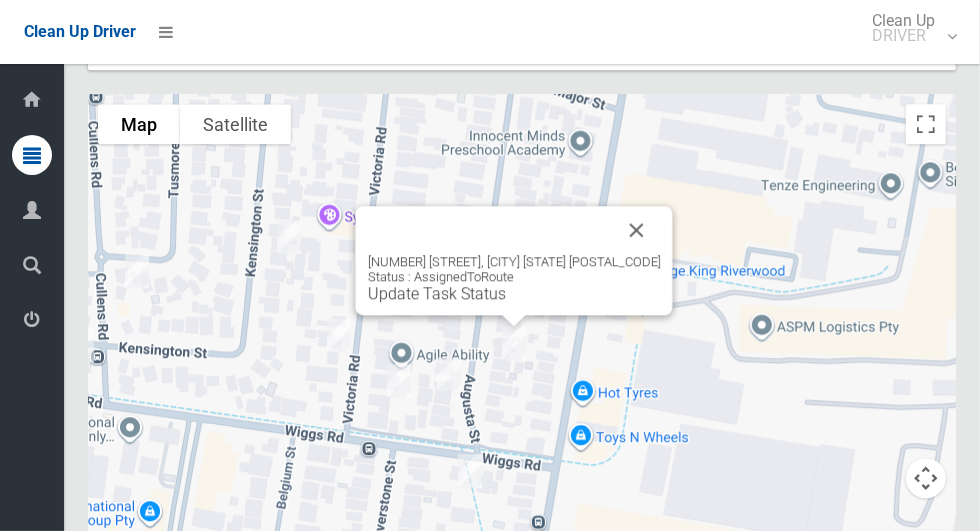 click at bounding box center [637, 230] 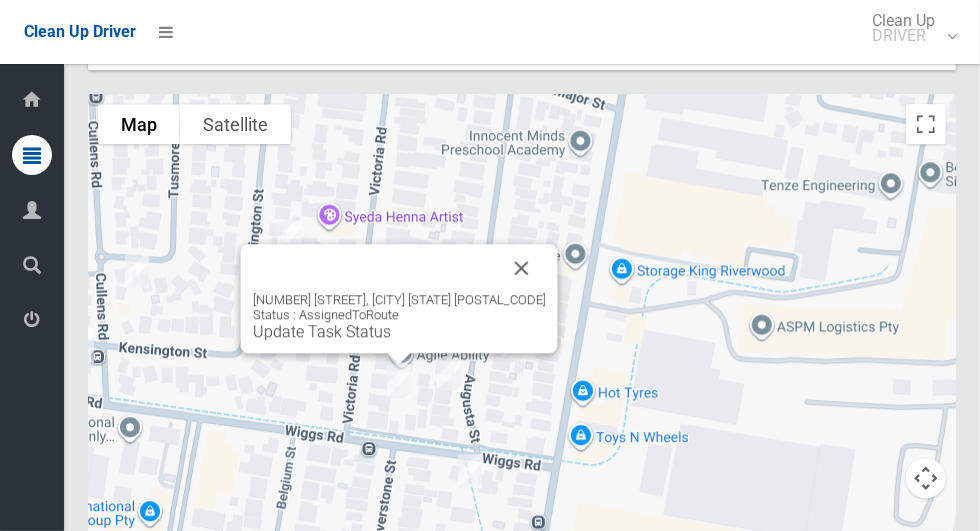 click at bounding box center (522, 268) 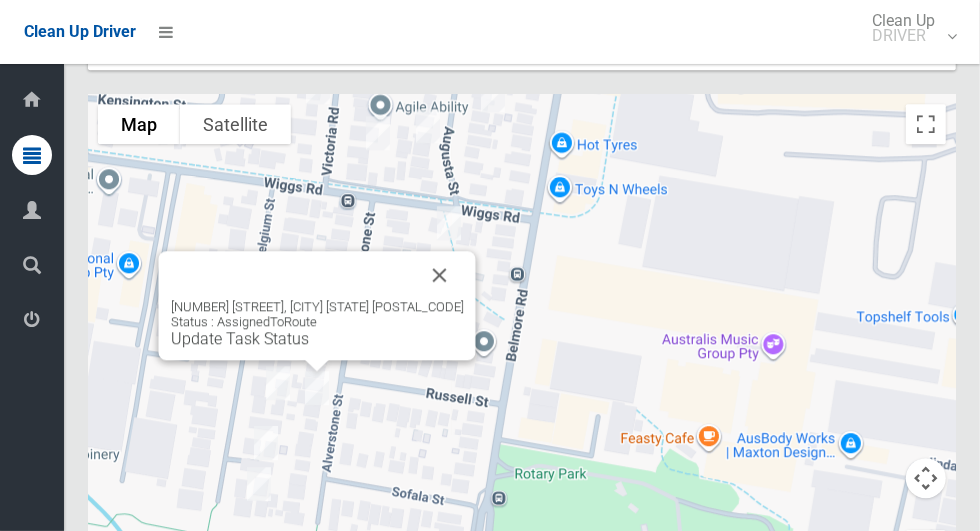 click at bounding box center [440, 275] 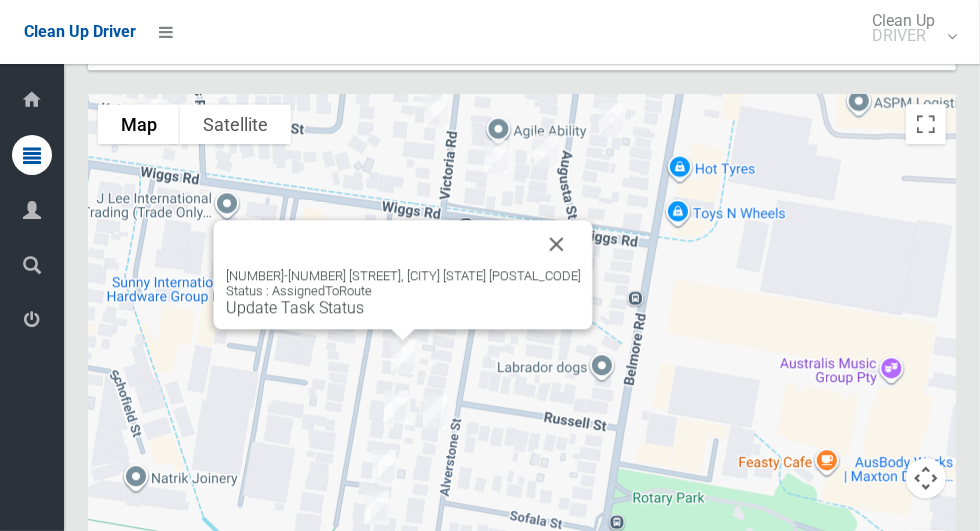 click at bounding box center (557, 244) 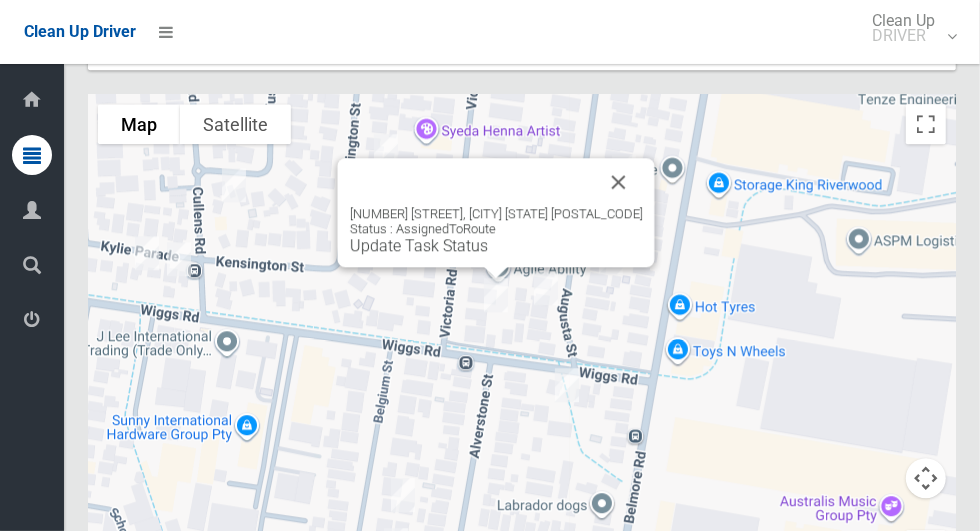 click at bounding box center [619, 182] 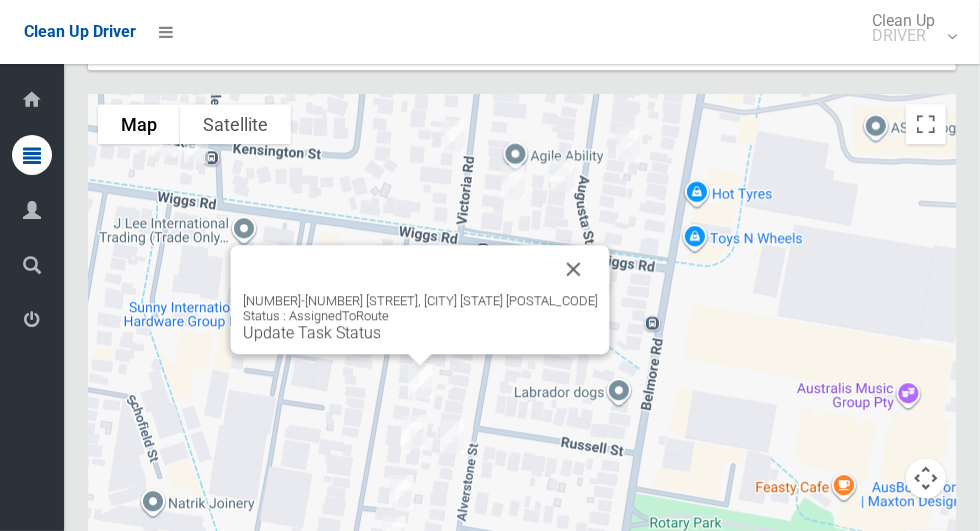 click at bounding box center (574, 269) 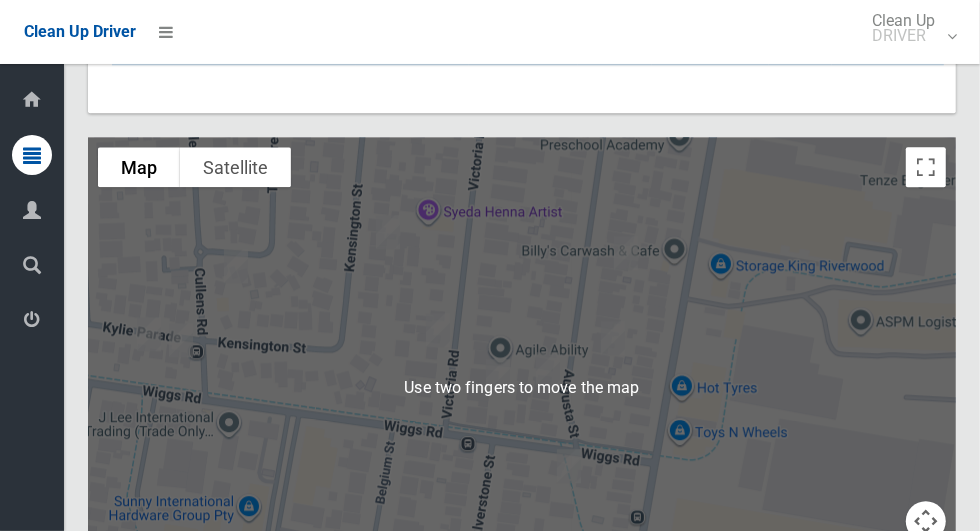 scroll, scrollTop: 10366, scrollLeft: 0, axis: vertical 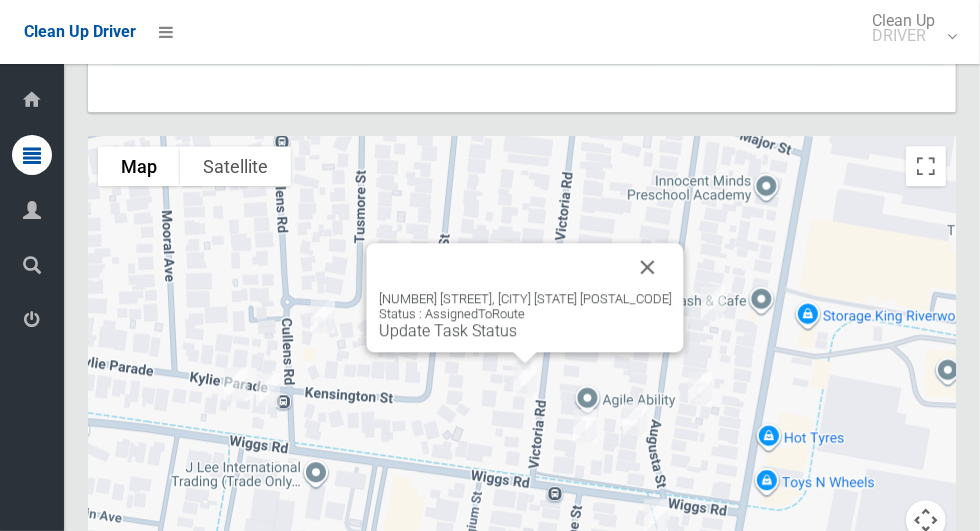 click at bounding box center [648, 267] 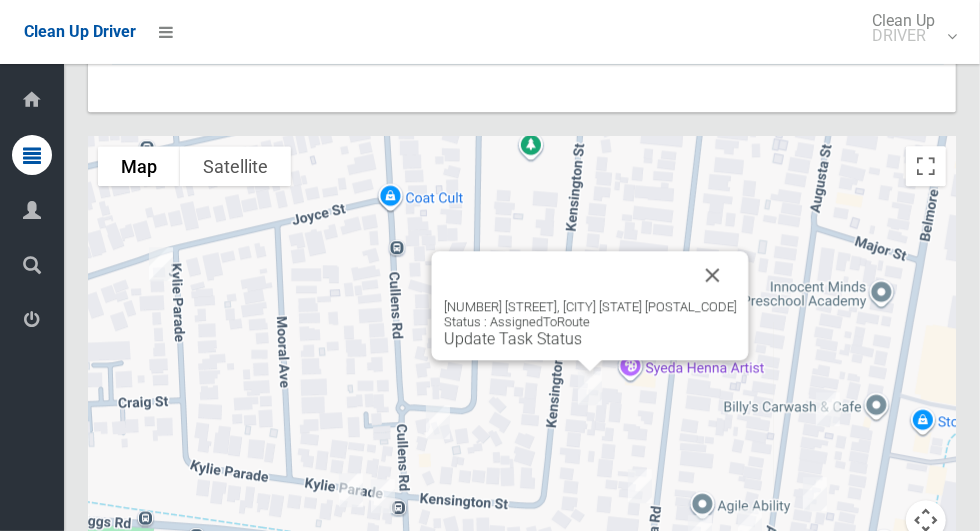 scroll, scrollTop: 9573, scrollLeft: 0, axis: vertical 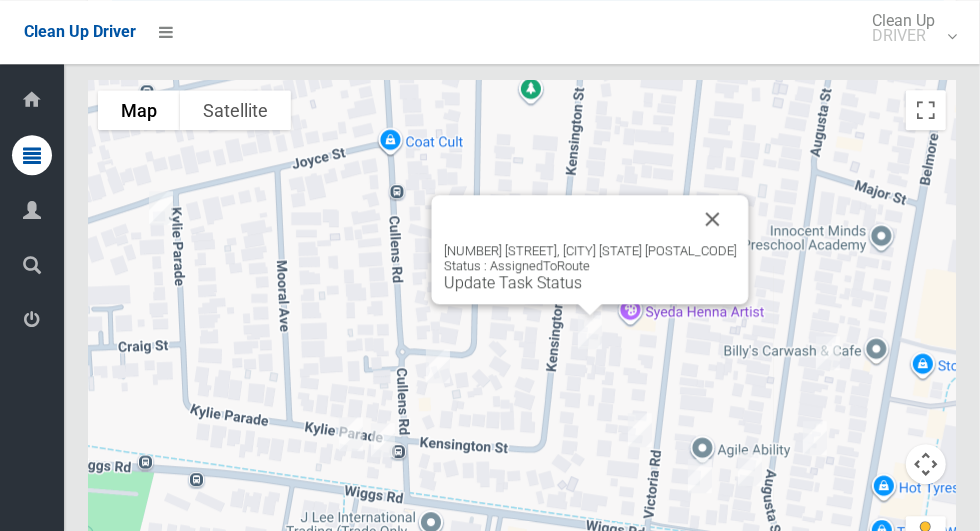 click at bounding box center [713, 219] 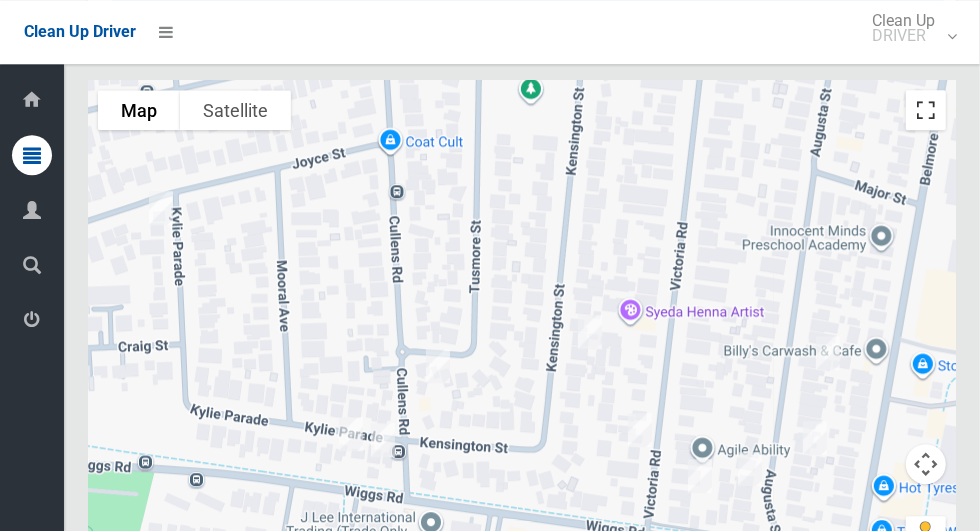 click at bounding box center [926, 110] 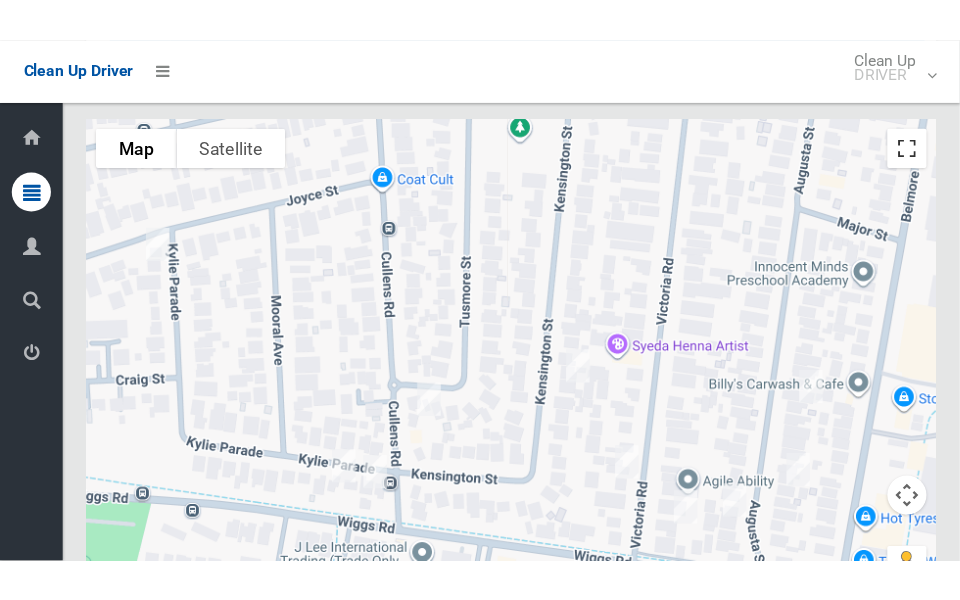 scroll, scrollTop: 10422, scrollLeft: 0, axis: vertical 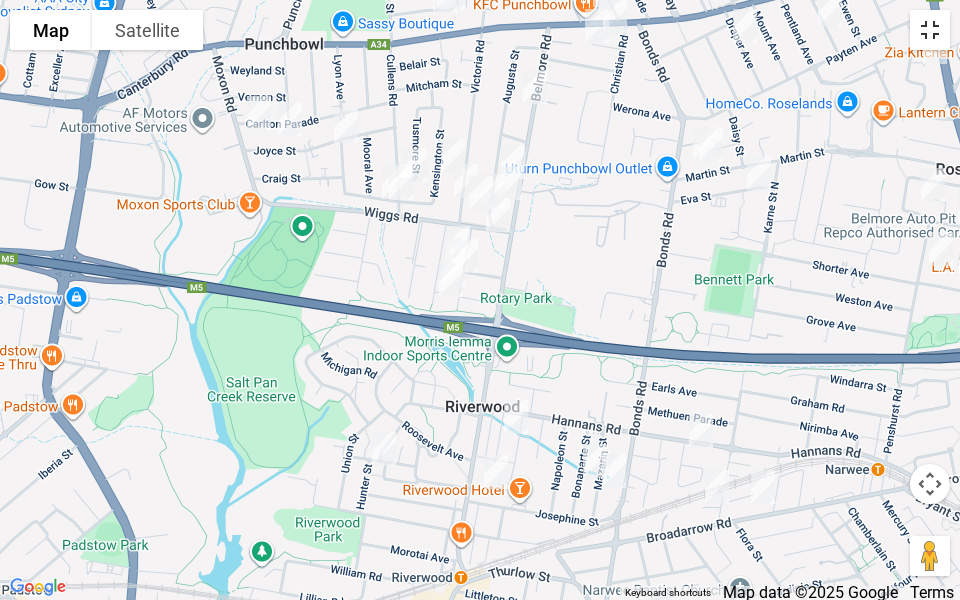 click at bounding box center [930, 30] 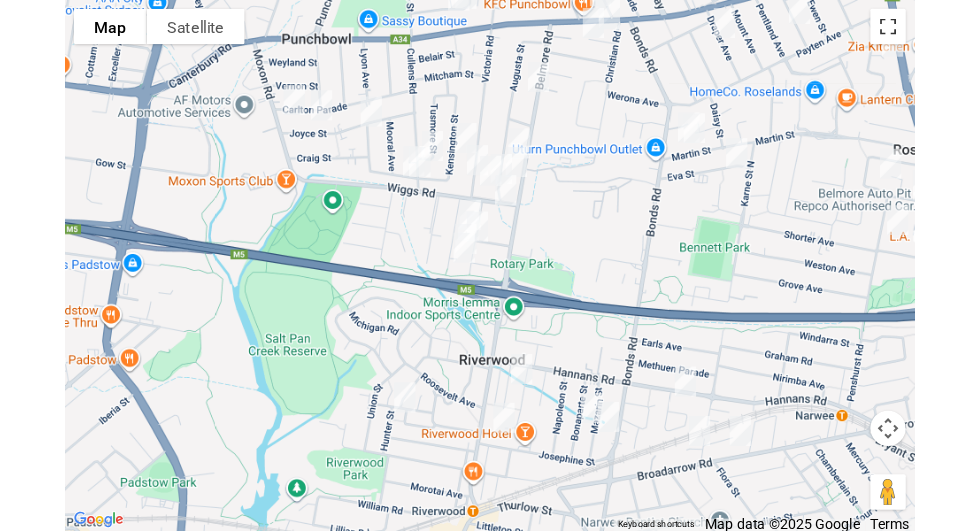 scroll, scrollTop: 10398, scrollLeft: 0, axis: vertical 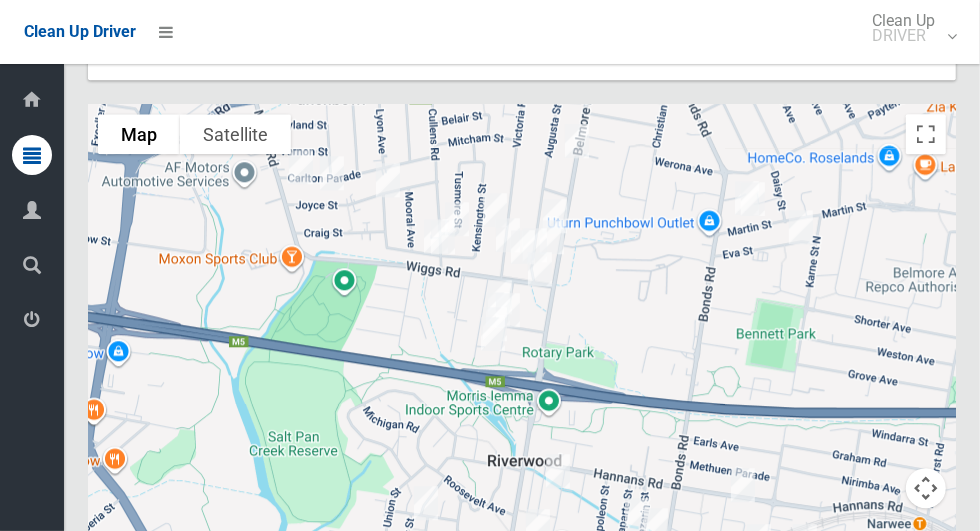 click at bounding box center [522, 354] 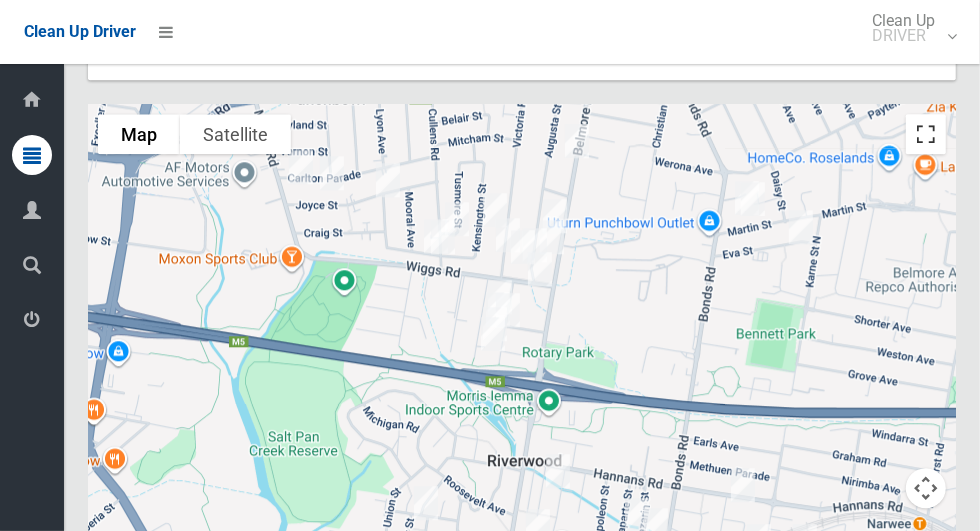 click at bounding box center (926, 134) 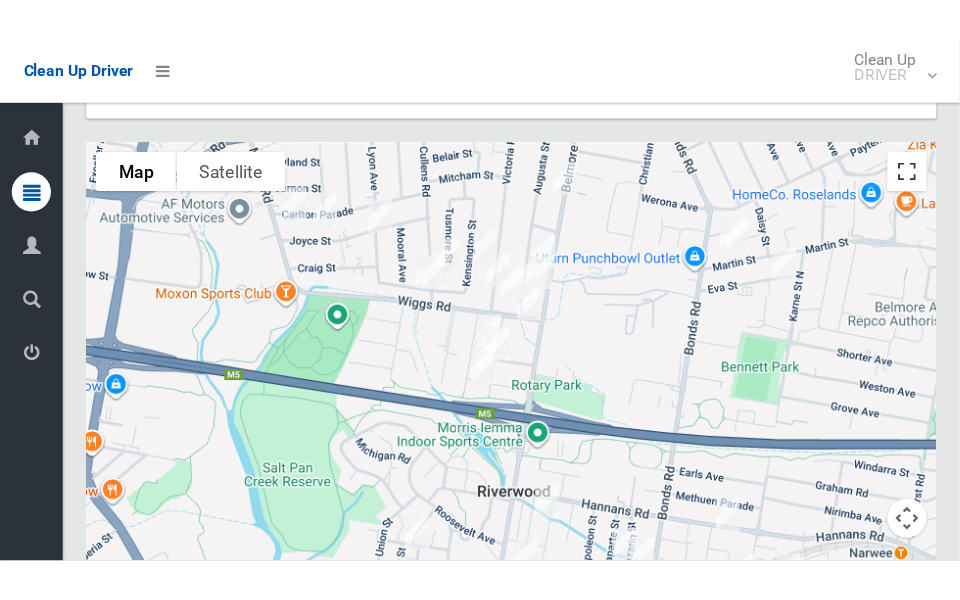 scroll, scrollTop: 10422, scrollLeft: 0, axis: vertical 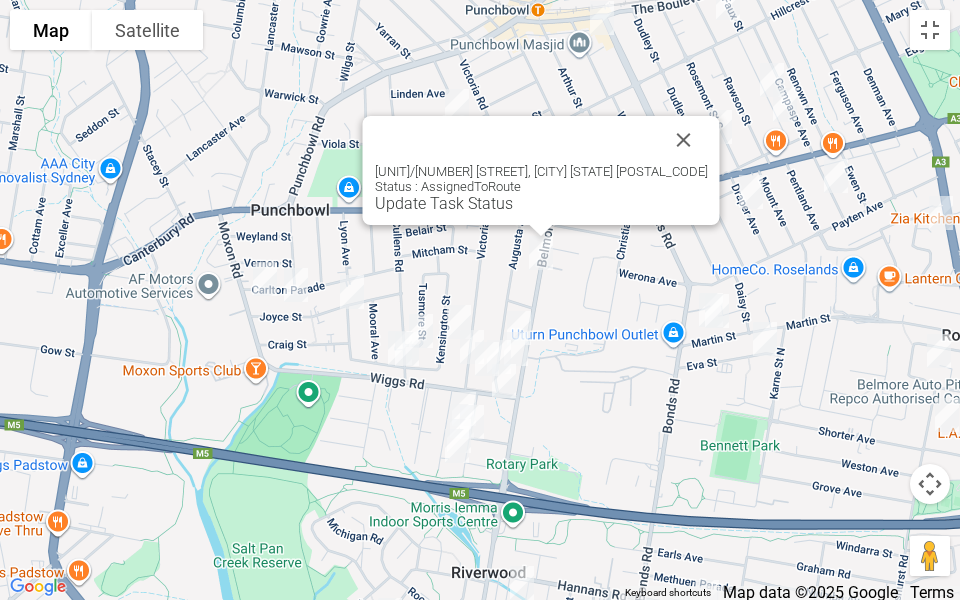 click on "Update Task Status" at bounding box center (444, 203) 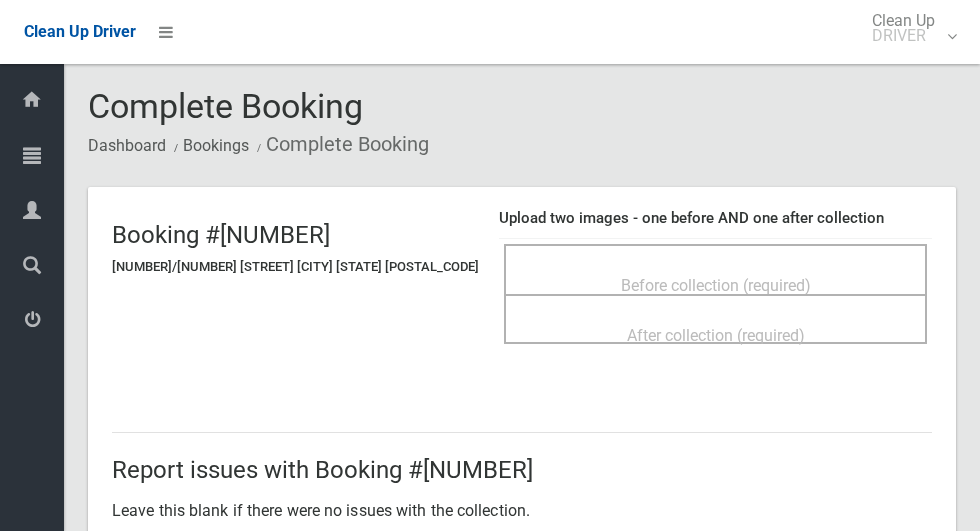 scroll, scrollTop: 0, scrollLeft: 0, axis: both 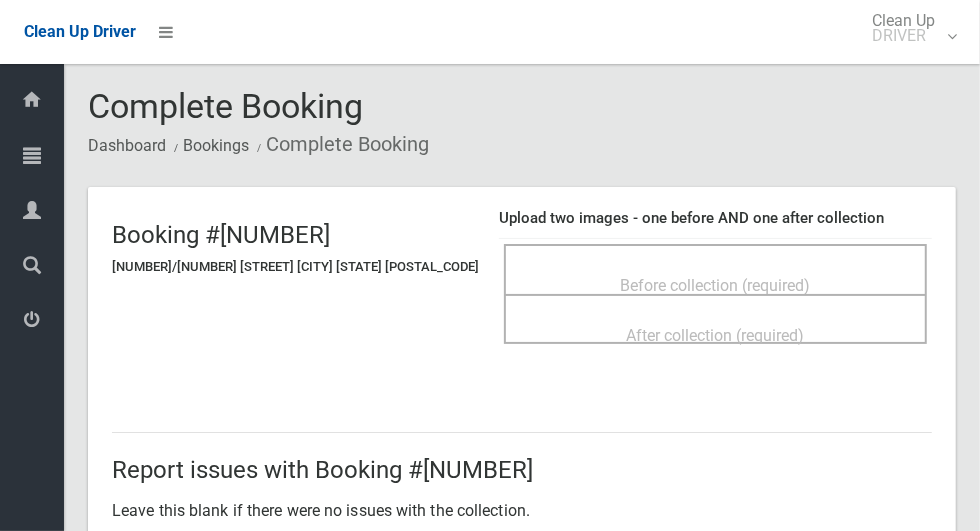 click on "Before collection (required)" at bounding box center [716, 285] 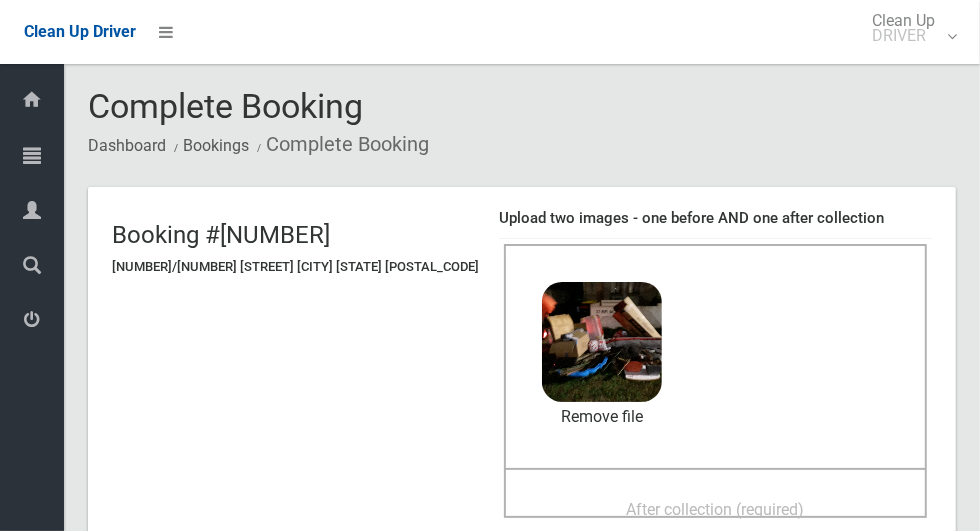 scroll, scrollTop: 206, scrollLeft: 0, axis: vertical 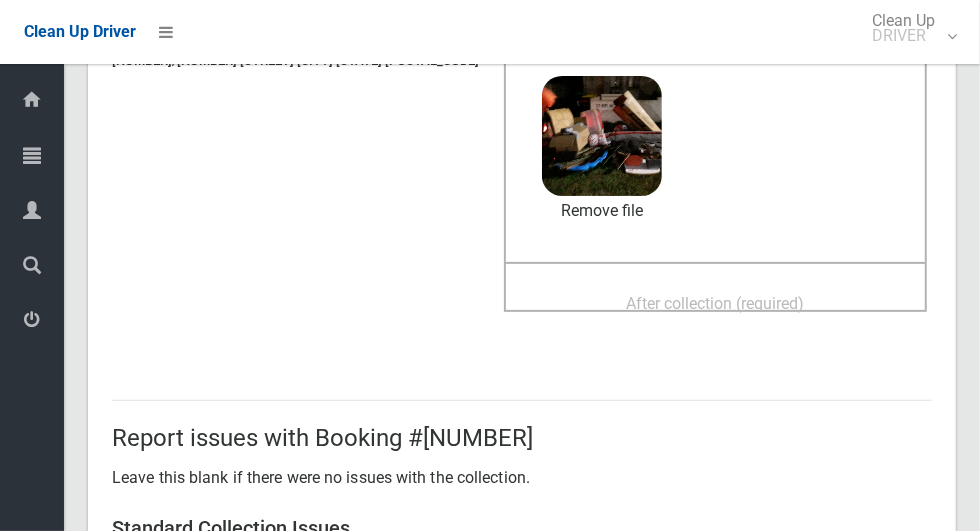 click on "After collection (required)" at bounding box center [716, 303] 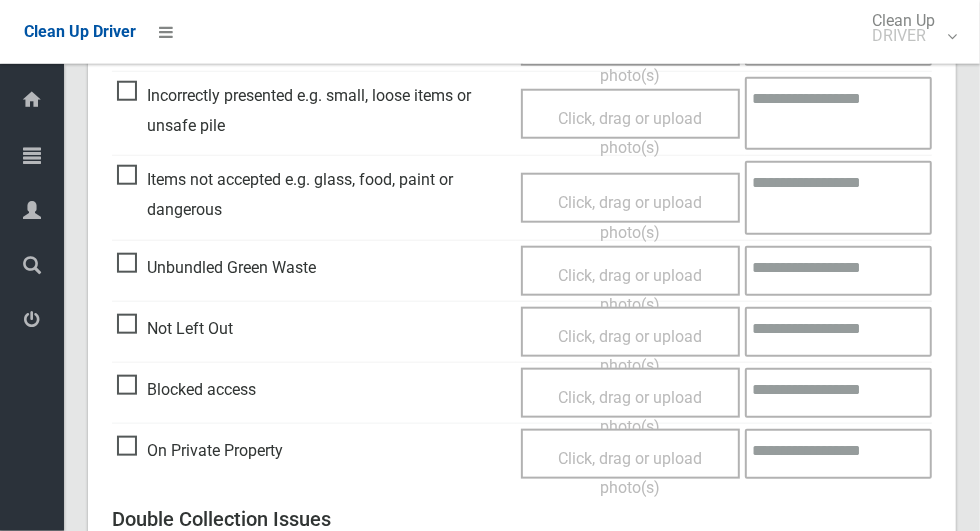 scroll, scrollTop: 1636, scrollLeft: 0, axis: vertical 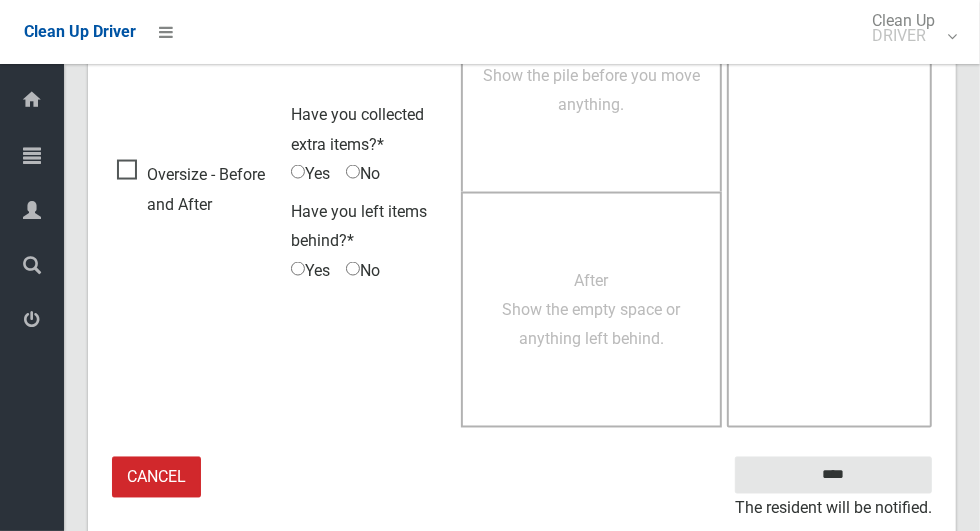 click on "The resident will be notified." at bounding box center (833, 509) 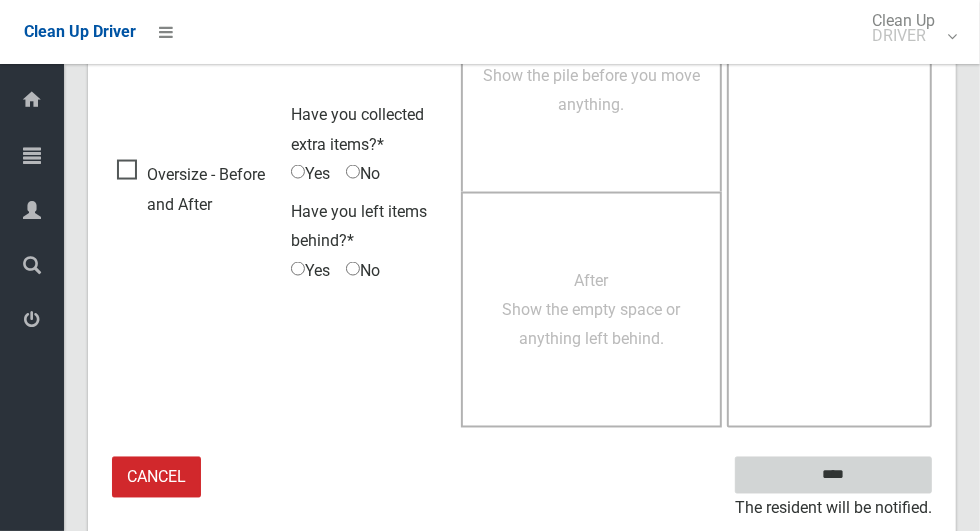 click on "****" at bounding box center [833, 475] 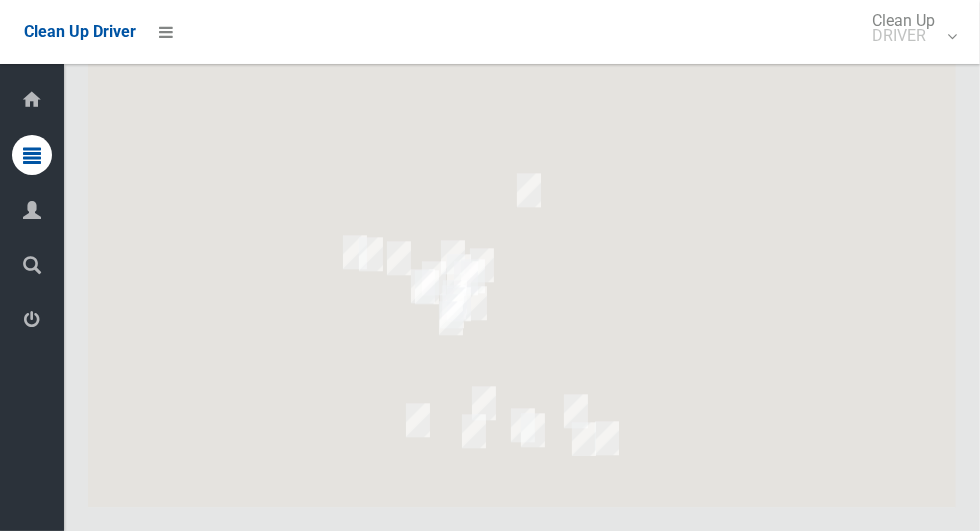 scroll, scrollTop: 10176, scrollLeft: 0, axis: vertical 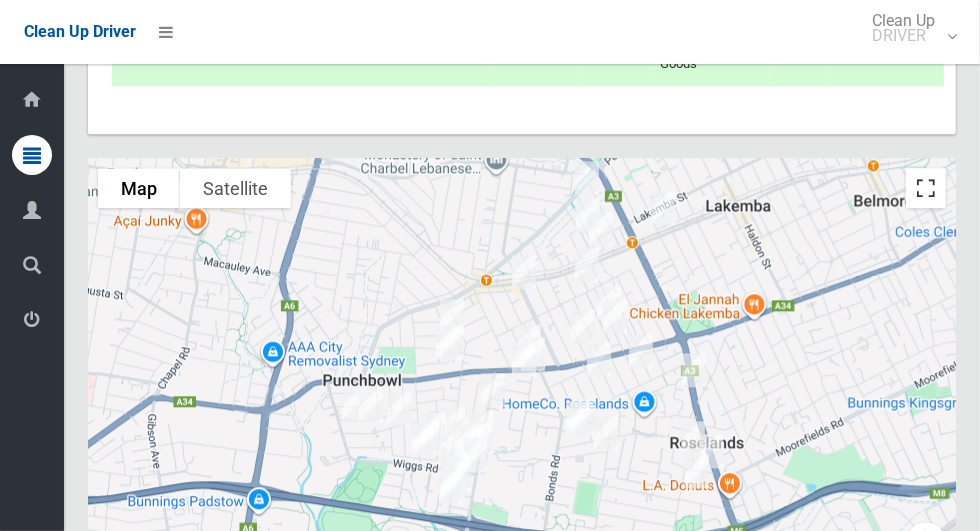 click at bounding box center [926, 188] 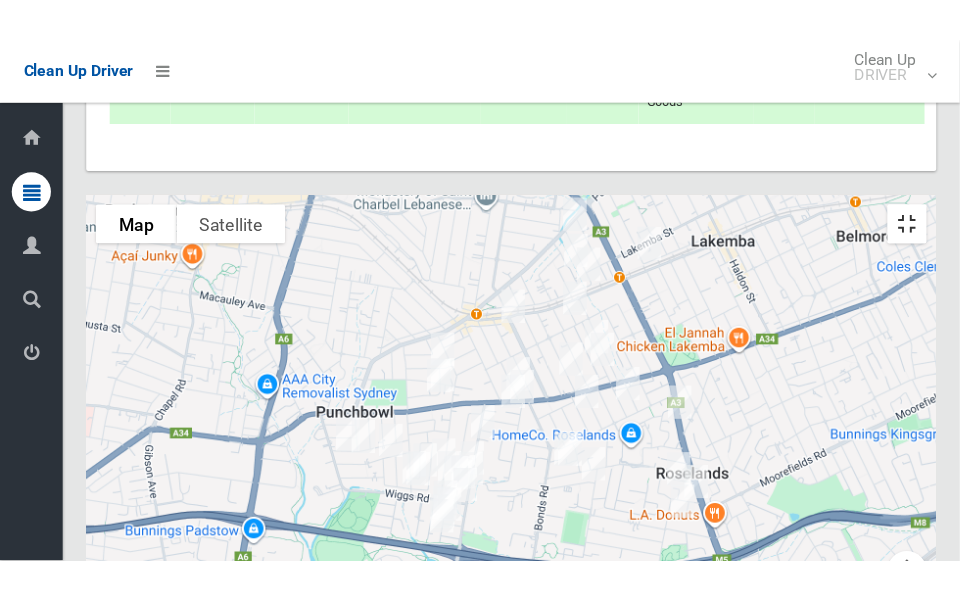 scroll, scrollTop: 10200, scrollLeft: 0, axis: vertical 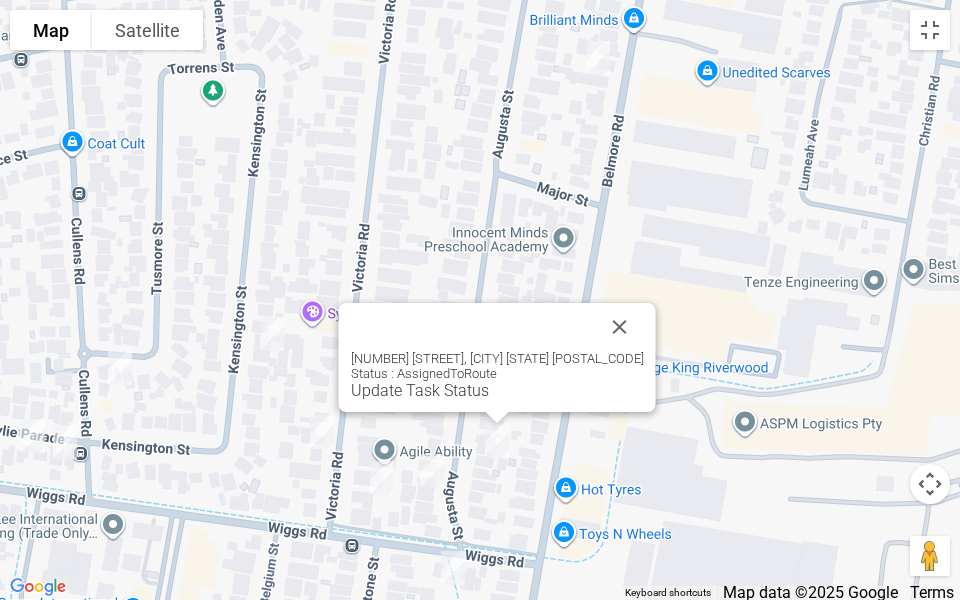 click at bounding box center [620, 327] 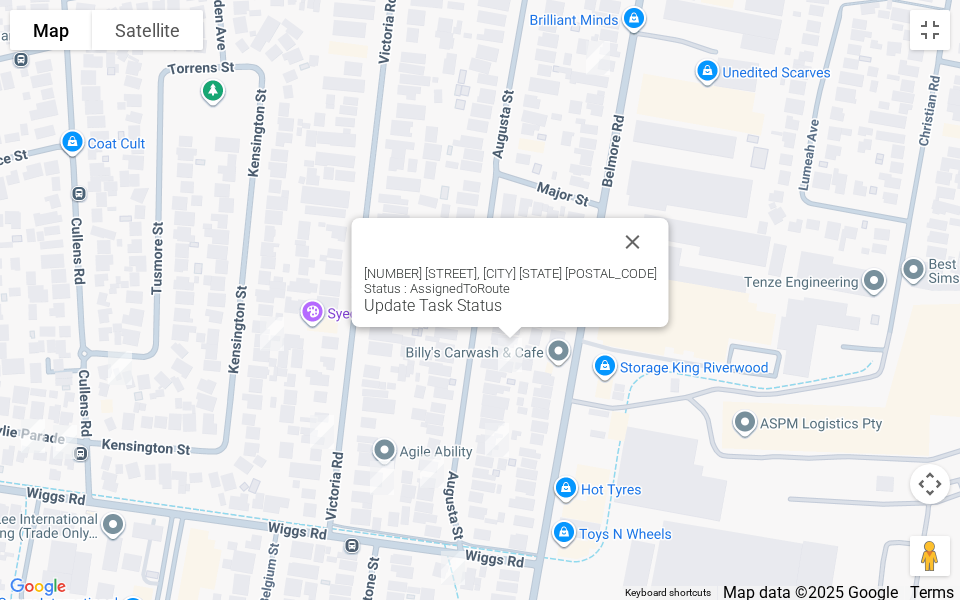 click on "Update Task Status" at bounding box center [433, 305] 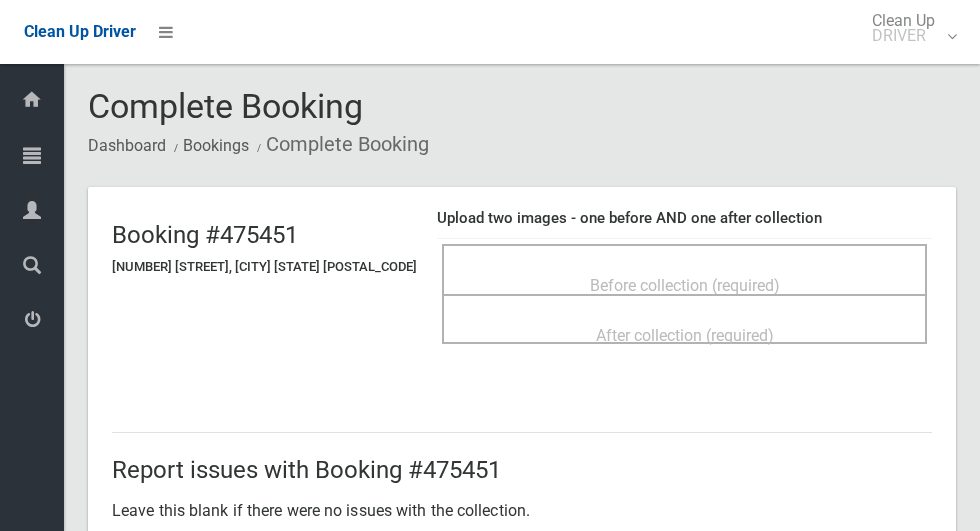 click on "Before collection (required)" at bounding box center (684, 284) 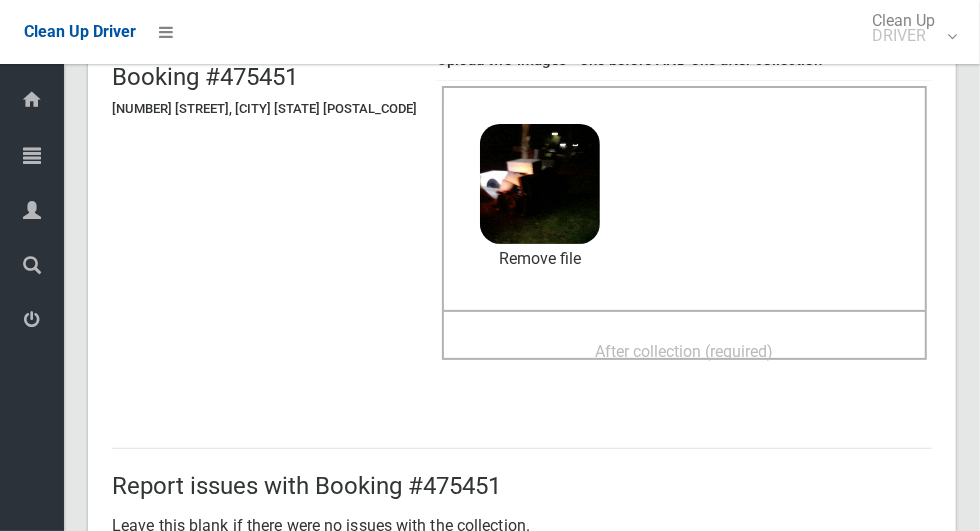 scroll, scrollTop: 193, scrollLeft: 0, axis: vertical 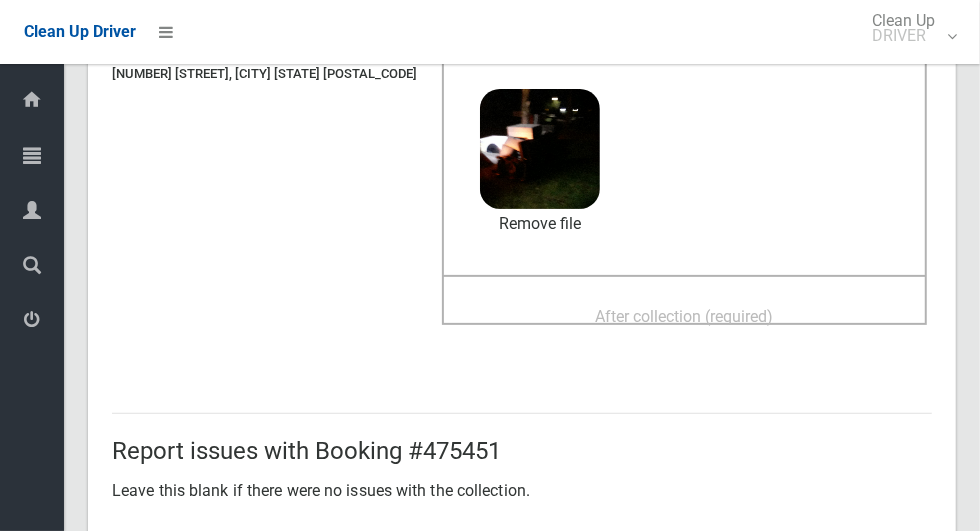click on "After collection (required)" at bounding box center [685, 316] 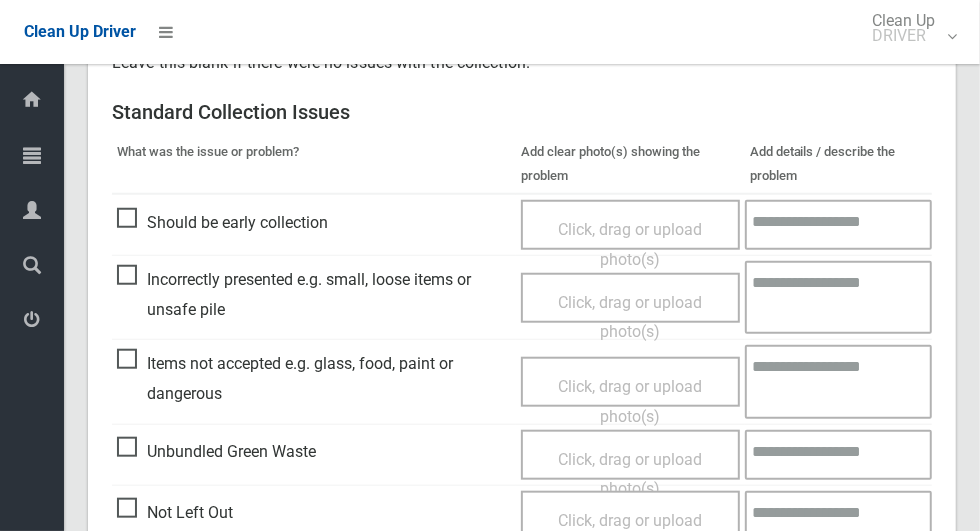 scroll, scrollTop: 795, scrollLeft: 0, axis: vertical 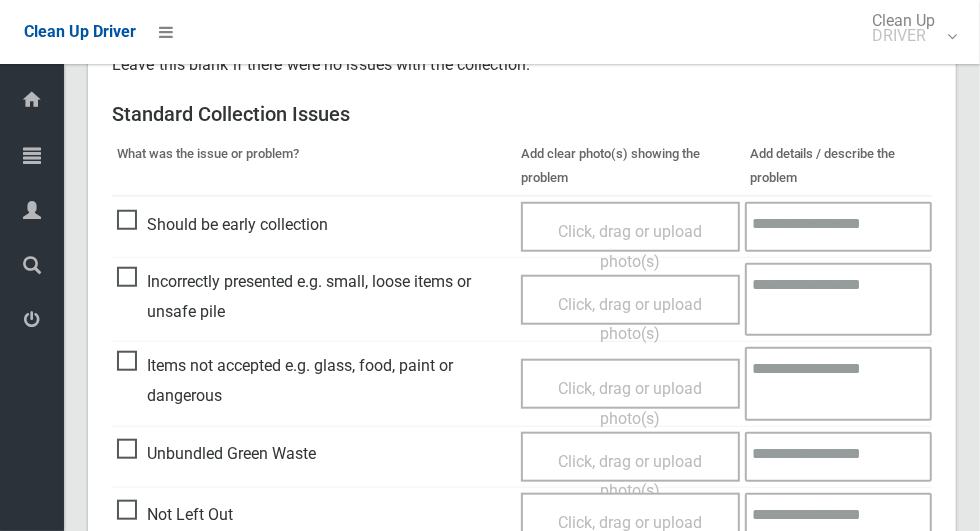 click on "Items not accepted e.g. glass, food, paint or dangerous" at bounding box center [314, 380] 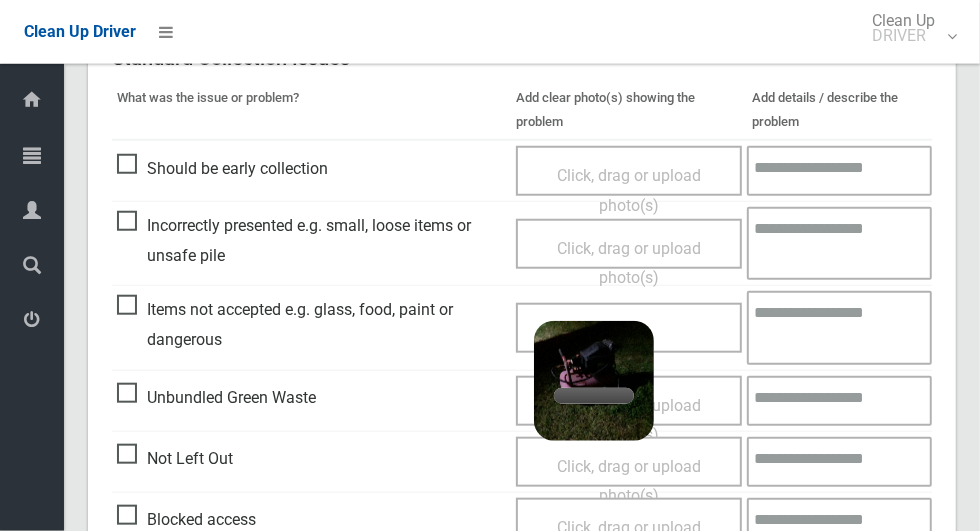 scroll, scrollTop: 849, scrollLeft: 0, axis: vertical 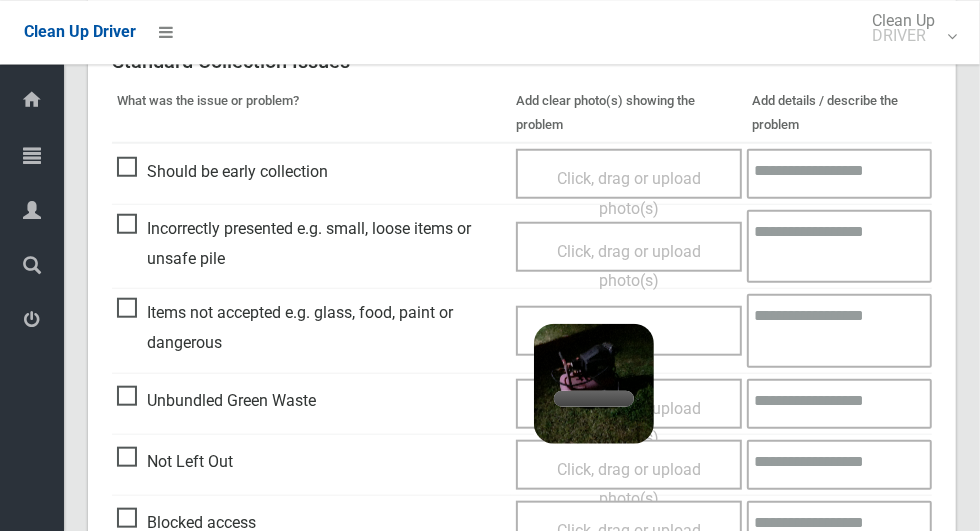 click at bounding box center [839, 329] 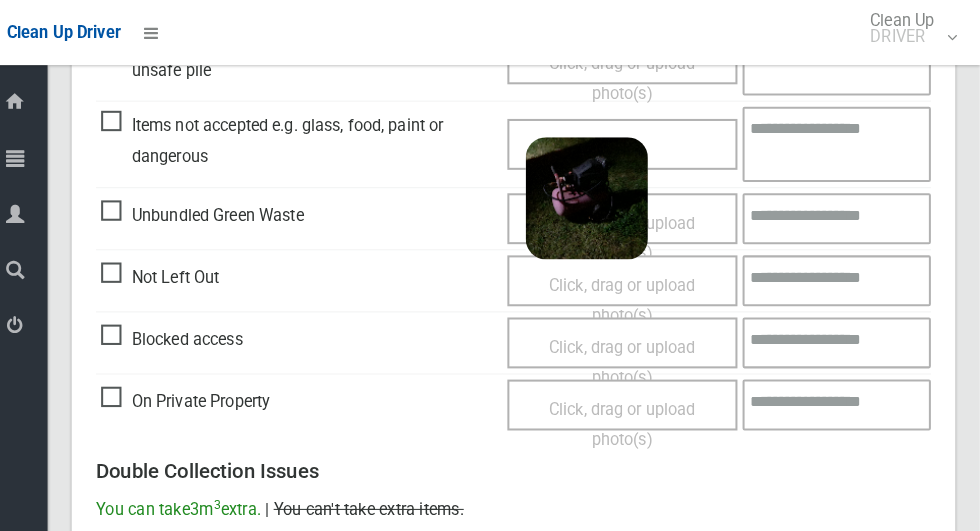 scroll, scrollTop: 1036, scrollLeft: 0, axis: vertical 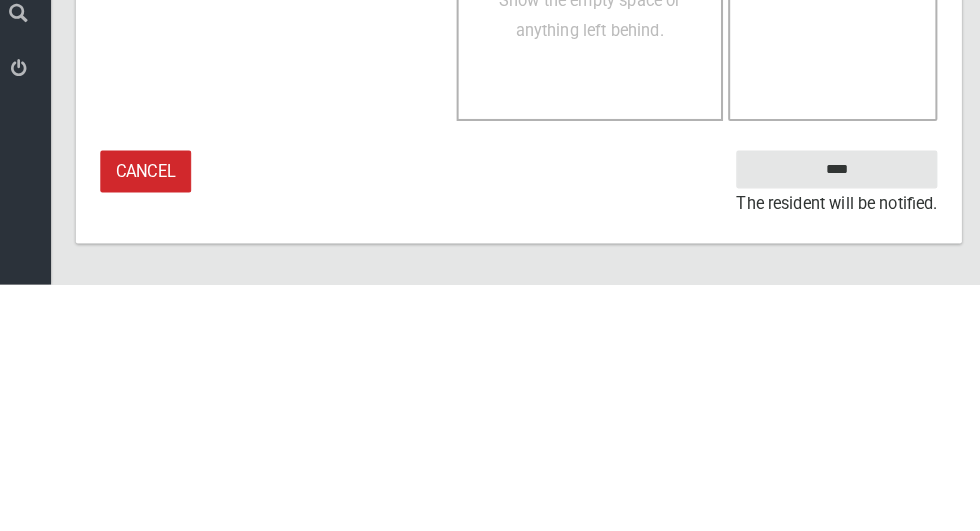 type on "**********" 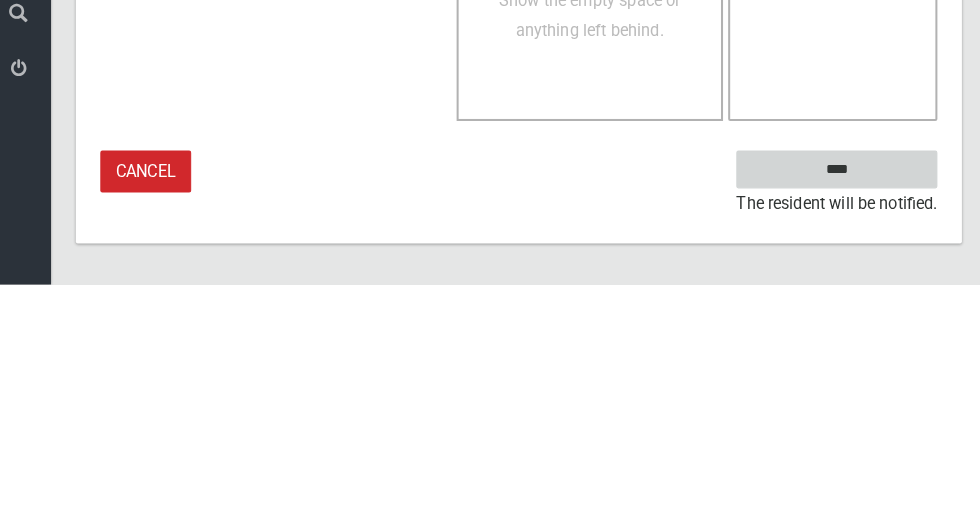 click on "****" at bounding box center [833, 418] 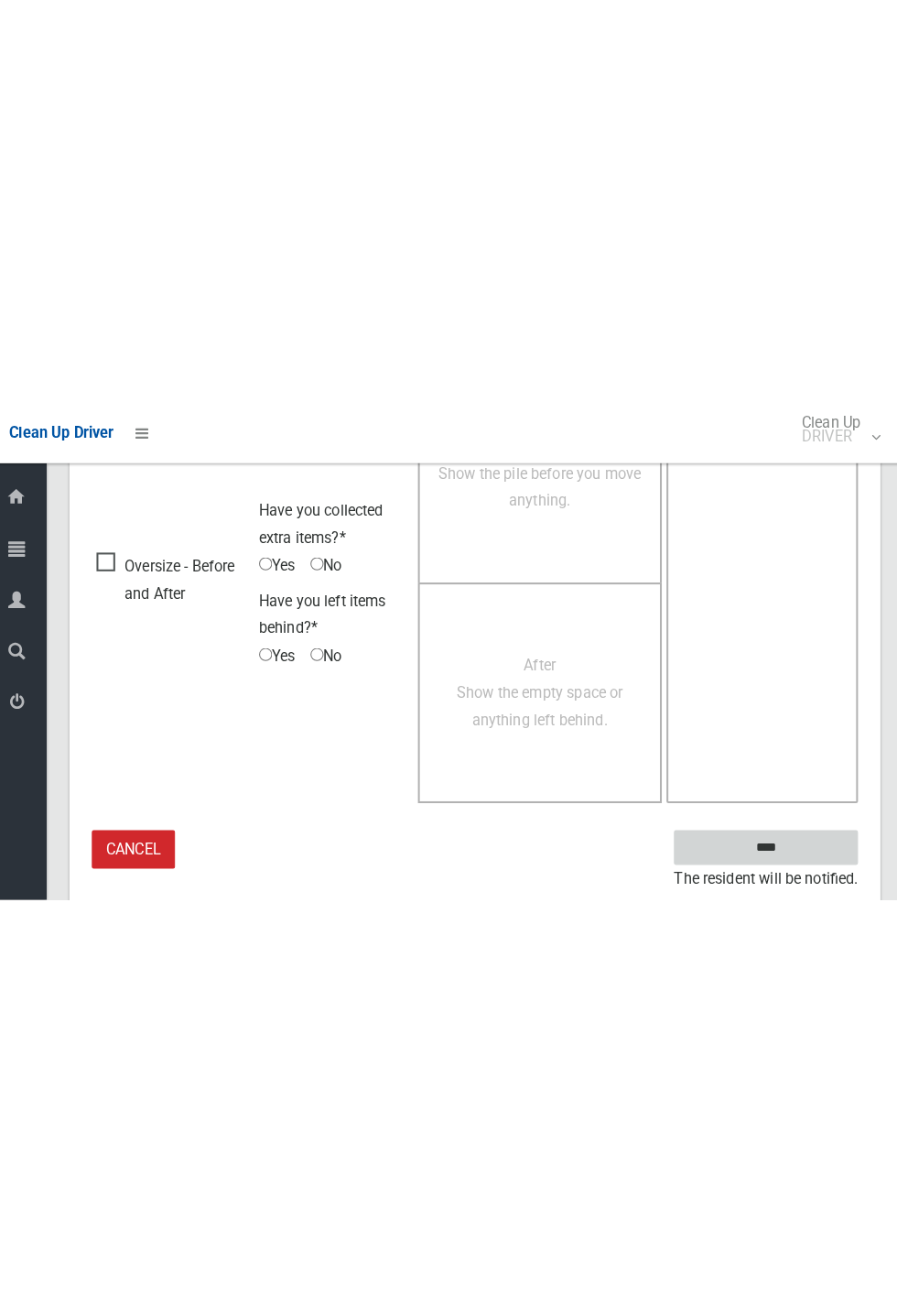 scroll, scrollTop: 721, scrollLeft: 0, axis: vertical 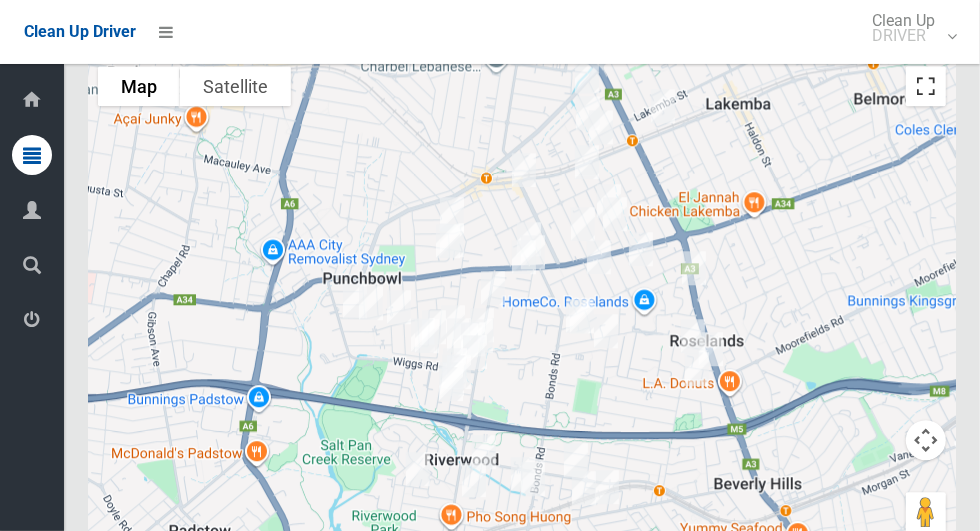 click at bounding box center [926, 86] 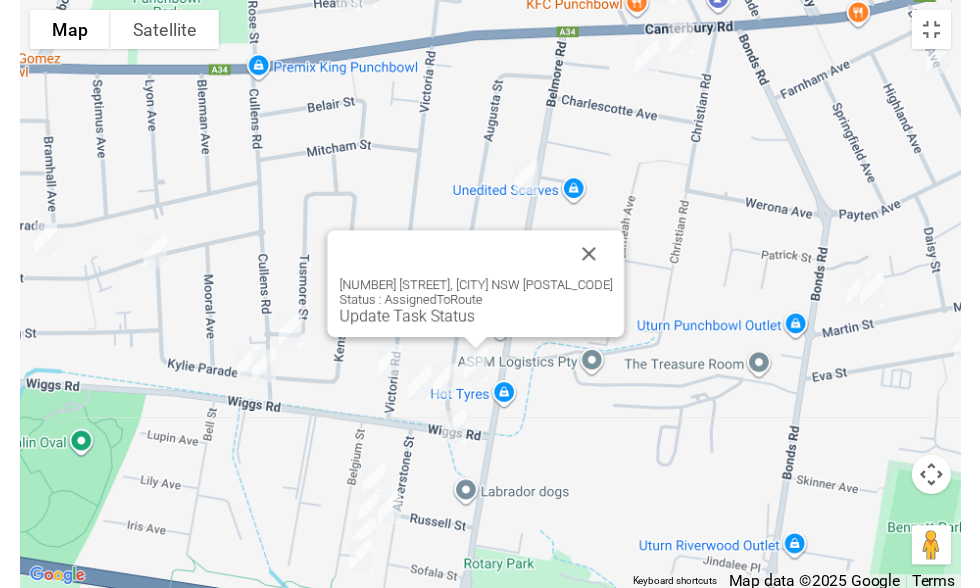 scroll, scrollTop: 10398, scrollLeft: 0, axis: vertical 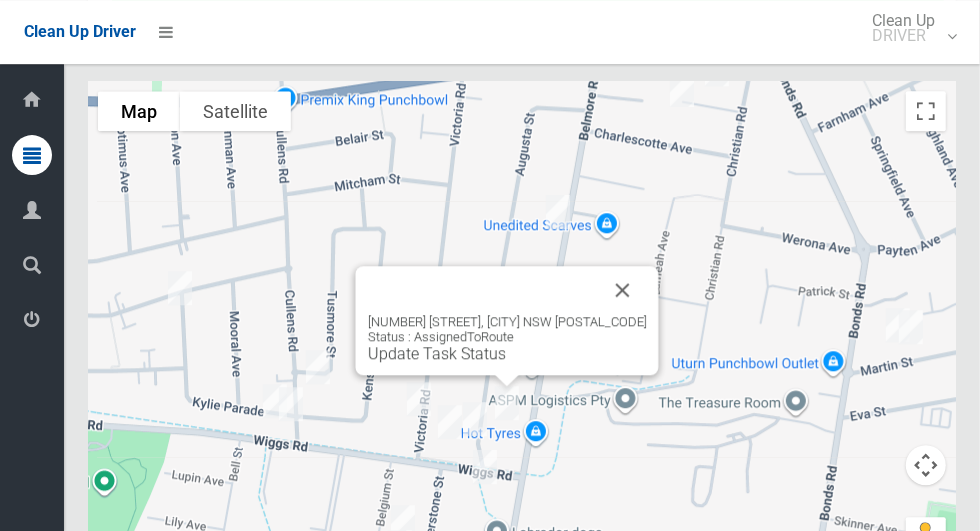 click on "[NUMBER] [STREET], [CITY] NSW [POSTAL_CODE] Status : AssignedToRoute Update Task Status" at bounding box center (507, 320) 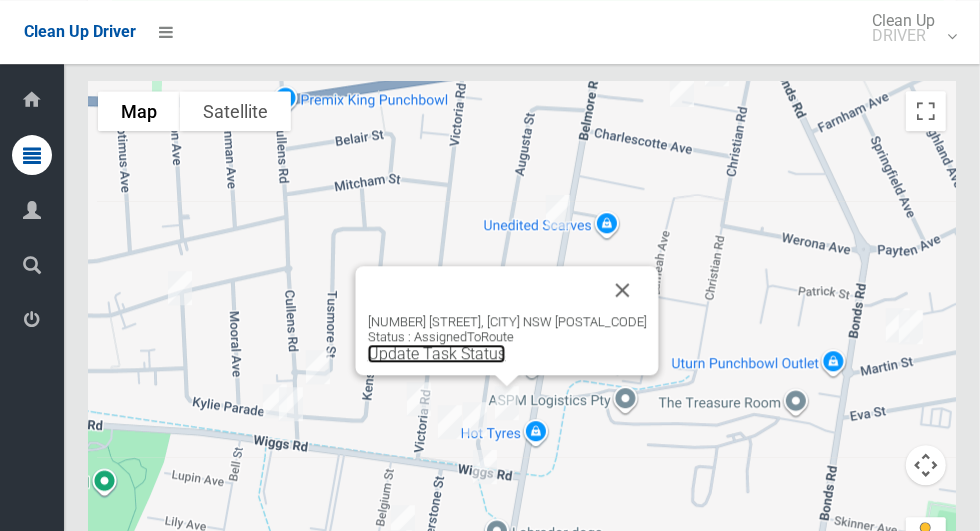 click on "Update Task Status" at bounding box center (437, 353) 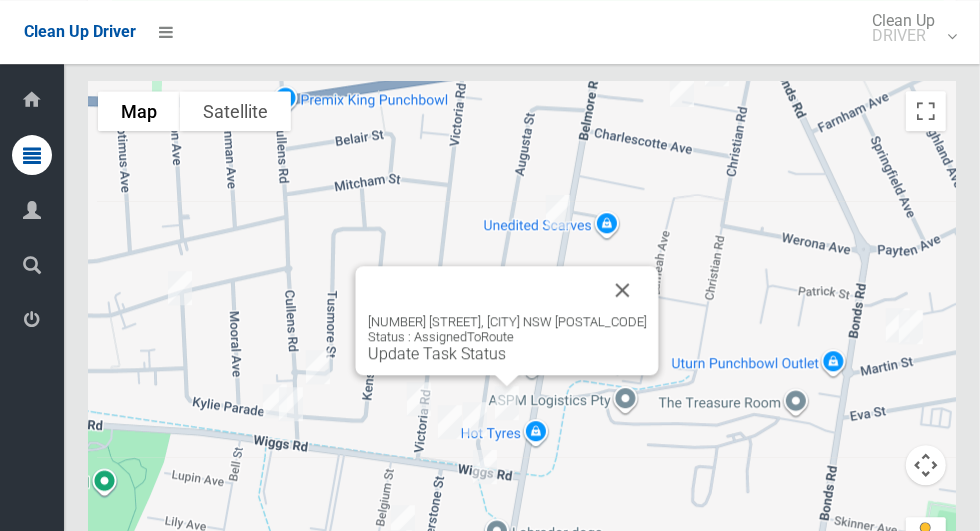 click on "[NUMBER] [STREET], [CITY] NSW [POSTAL_CODE] Status : AssignedToRoute Update Task Status" at bounding box center [507, 320] 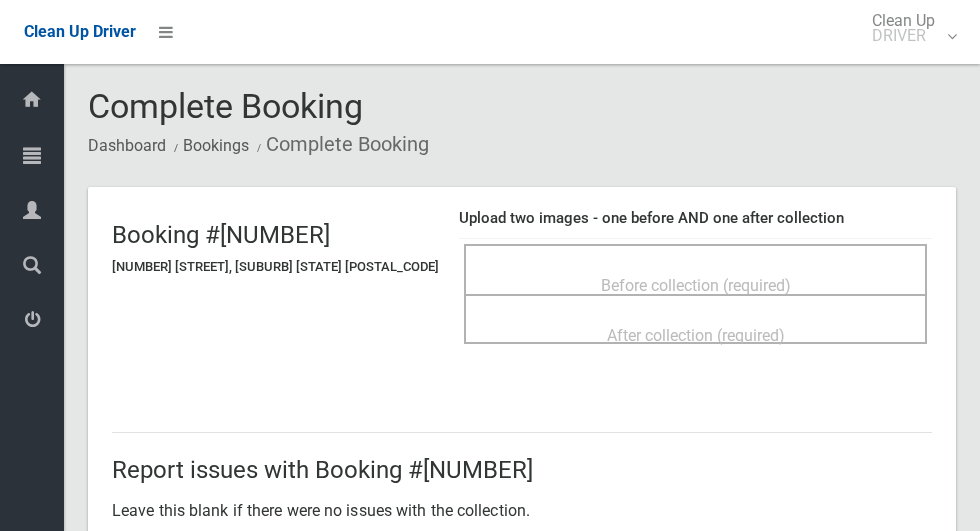 click on "Before collection (required)" at bounding box center (695, 284) 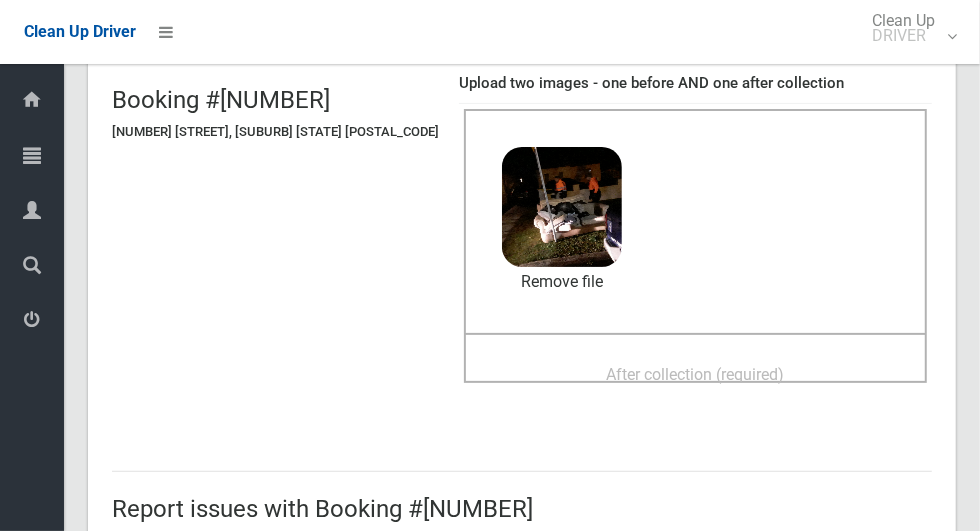 scroll, scrollTop: 163, scrollLeft: 0, axis: vertical 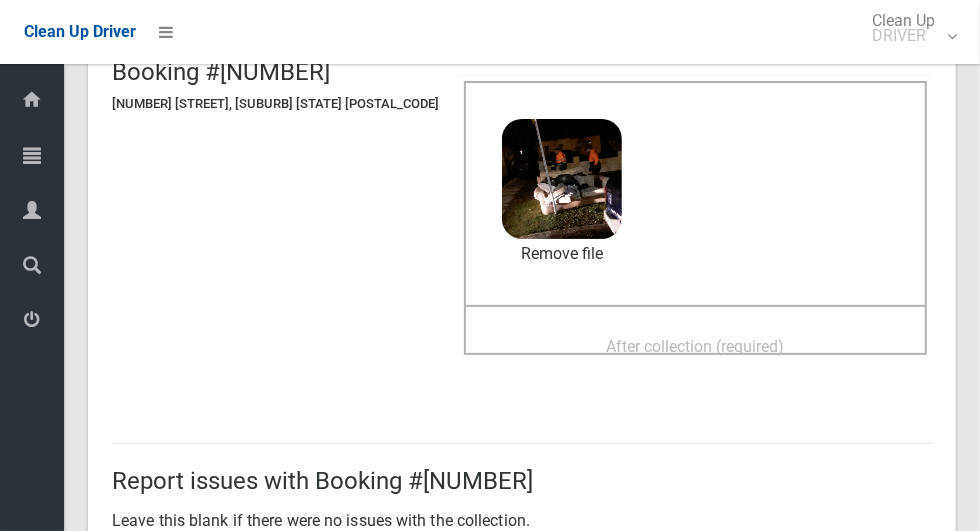 click on "After collection (required)" at bounding box center (696, 346) 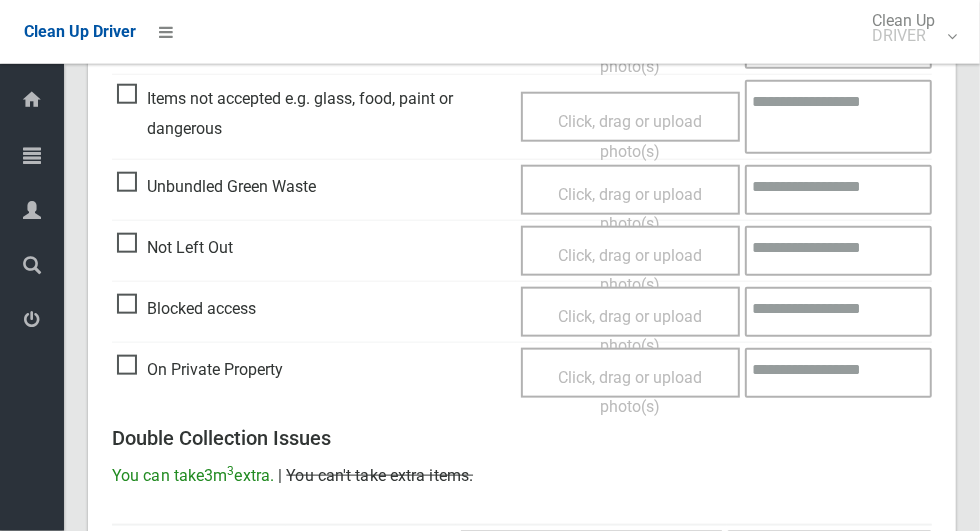 scroll, scrollTop: 1636, scrollLeft: 0, axis: vertical 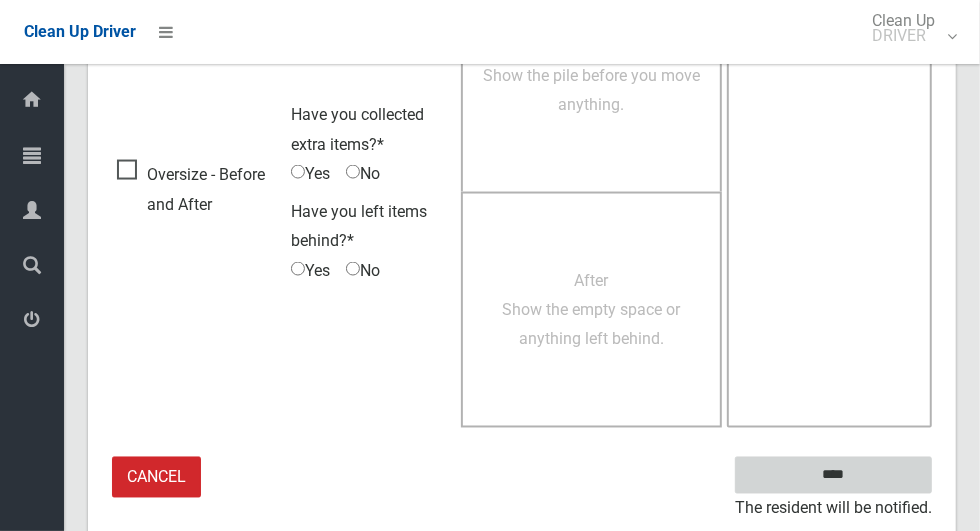 click on "****" at bounding box center (833, 475) 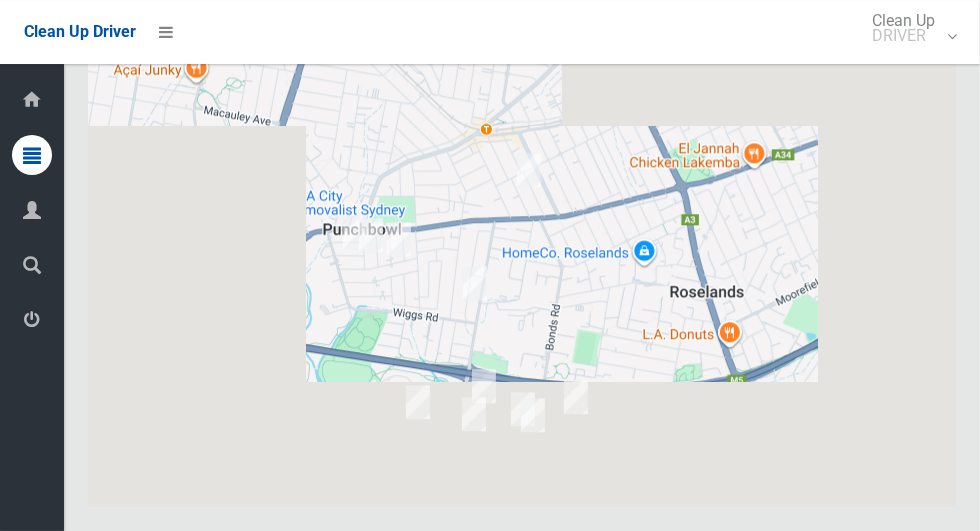 scroll, scrollTop: 10290, scrollLeft: 0, axis: vertical 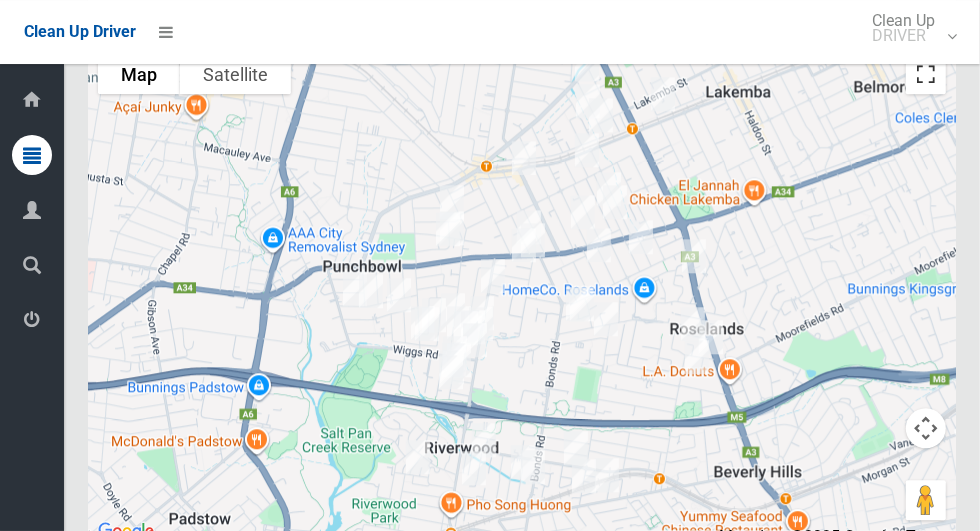 click at bounding box center [926, 74] 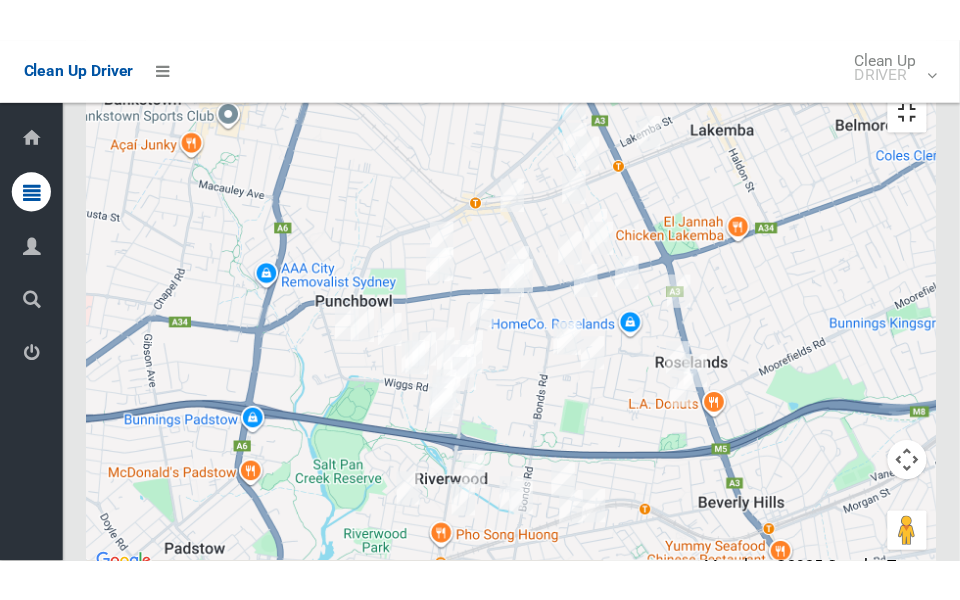 scroll, scrollTop: 10314, scrollLeft: 0, axis: vertical 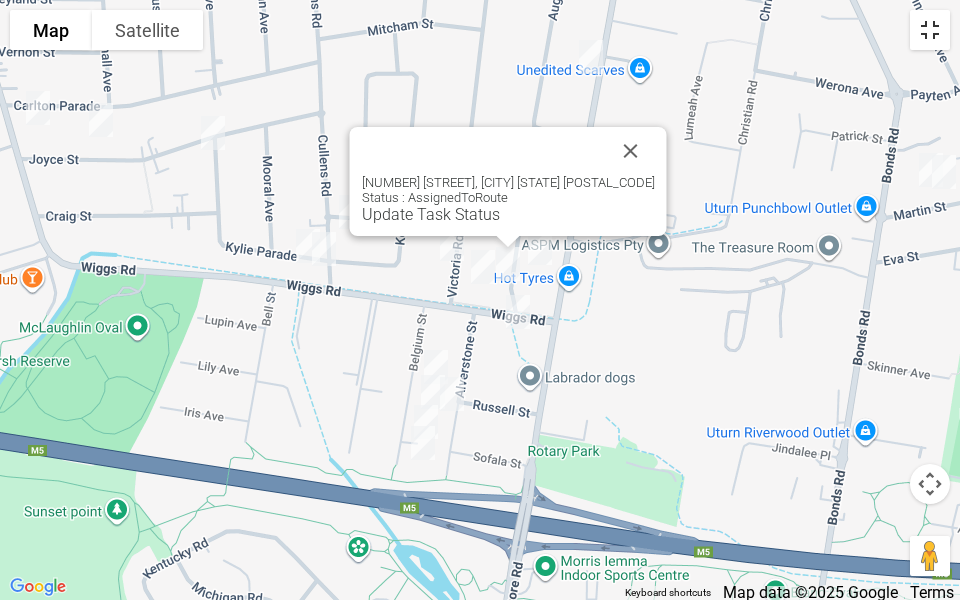 click at bounding box center (930, 30) 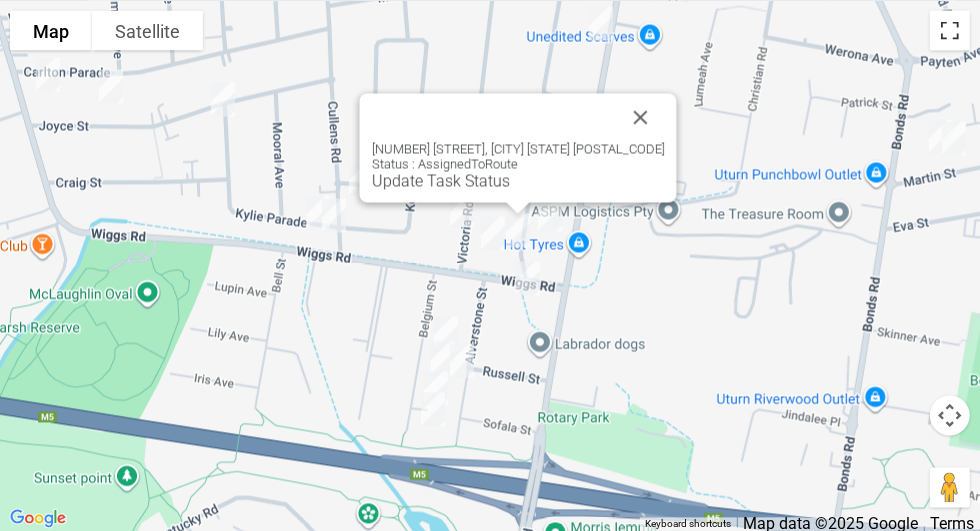 scroll, scrollTop: 4591, scrollLeft: 0, axis: vertical 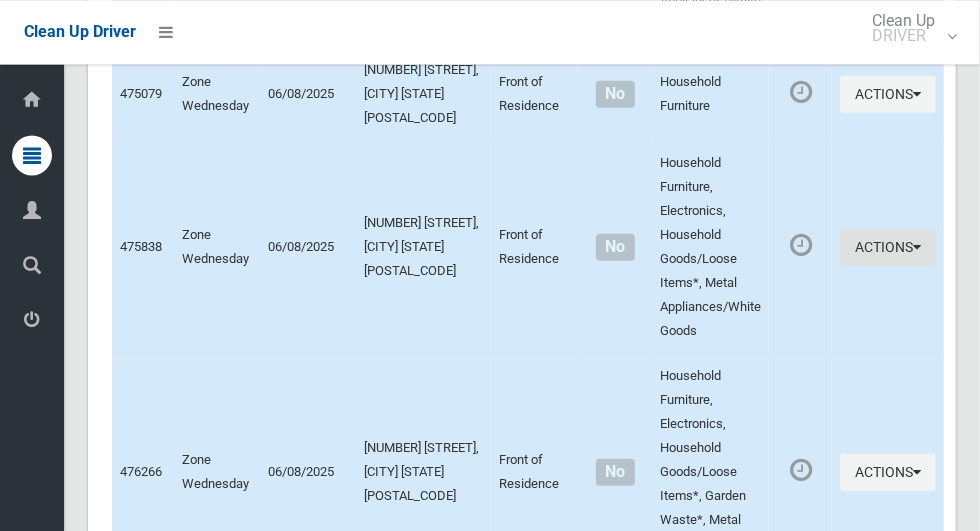 click on "Actions" at bounding box center (888, 246) 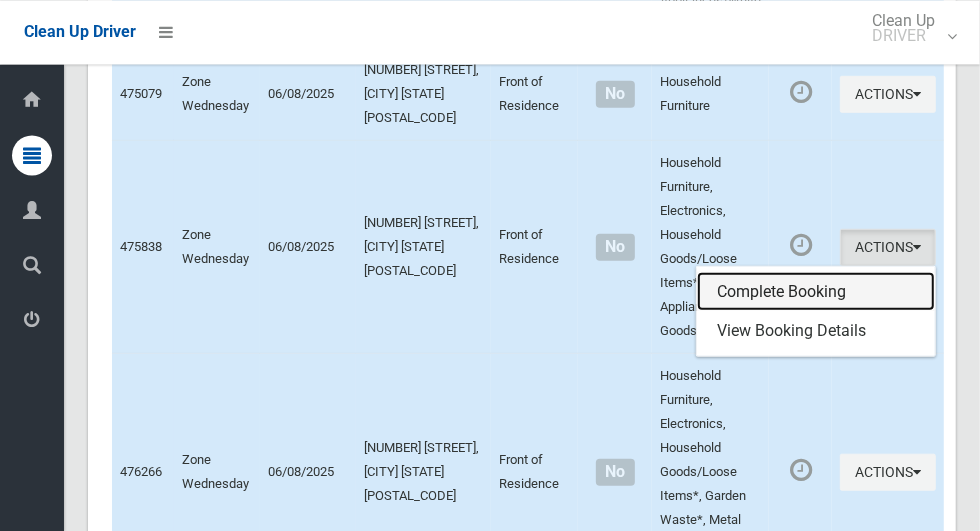click on "Complete Booking" at bounding box center [816, 291] 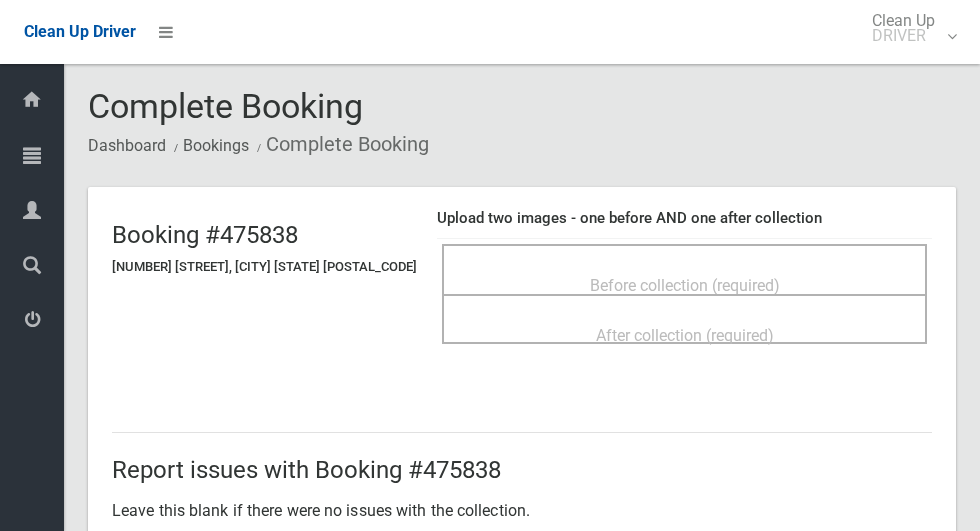 click on "Before collection (required)" at bounding box center (684, 284) 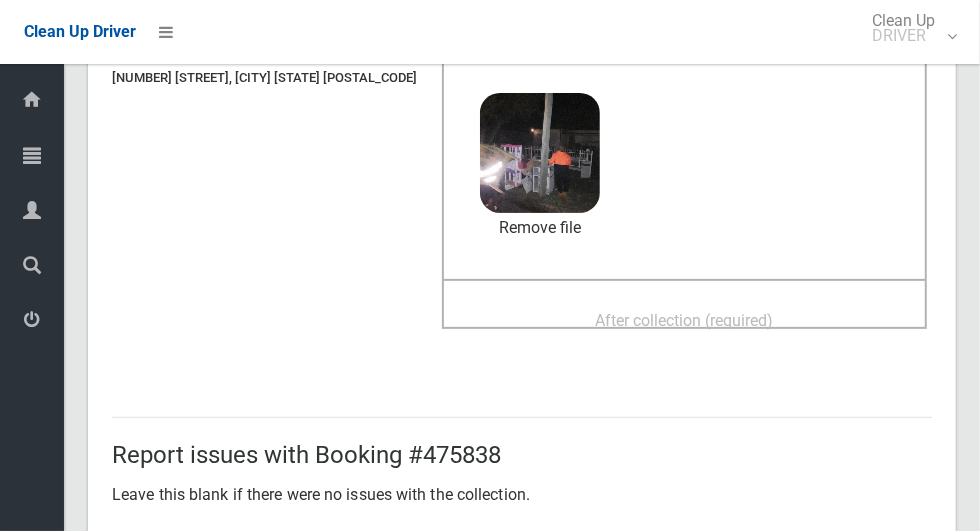 scroll, scrollTop: 189, scrollLeft: 0, axis: vertical 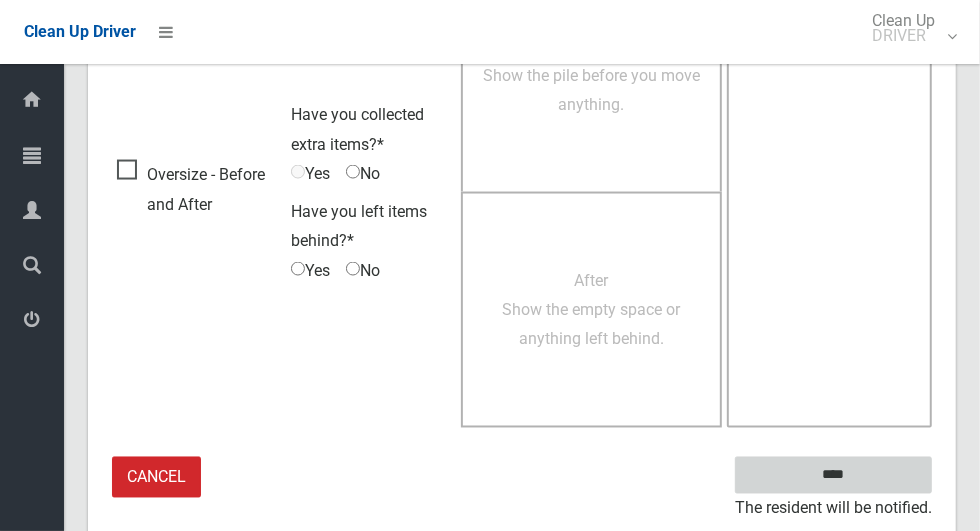 click on "****" at bounding box center [833, 475] 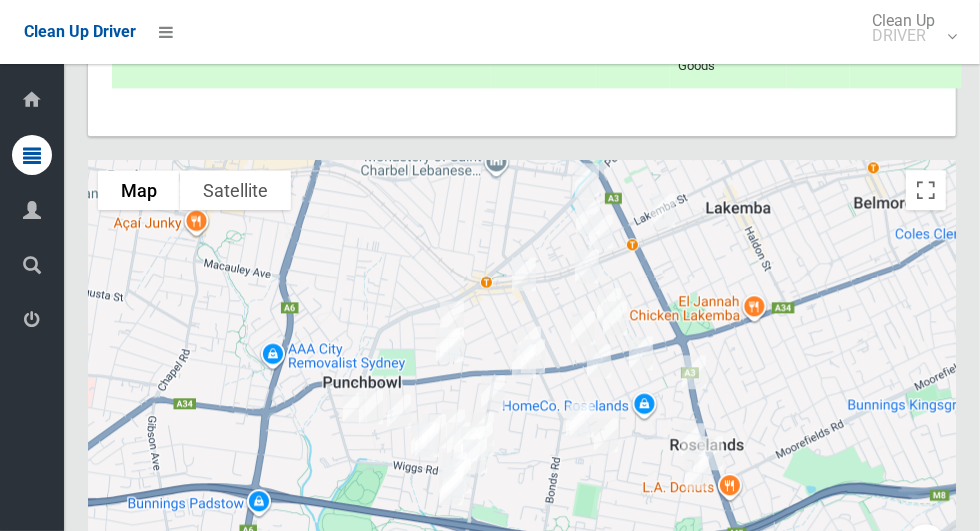 scroll, scrollTop: 10165, scrollLeft: 0, axis: vertical 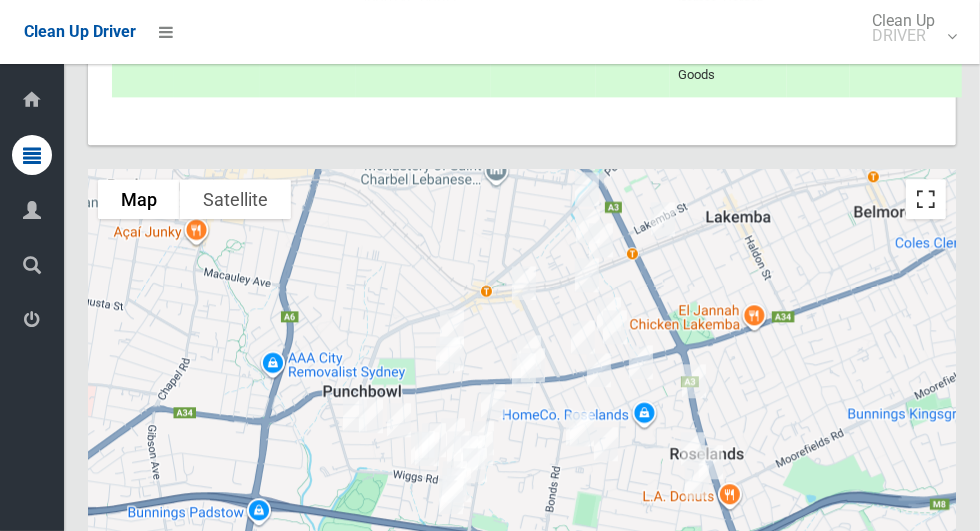 click at bounding box center (926, 199) 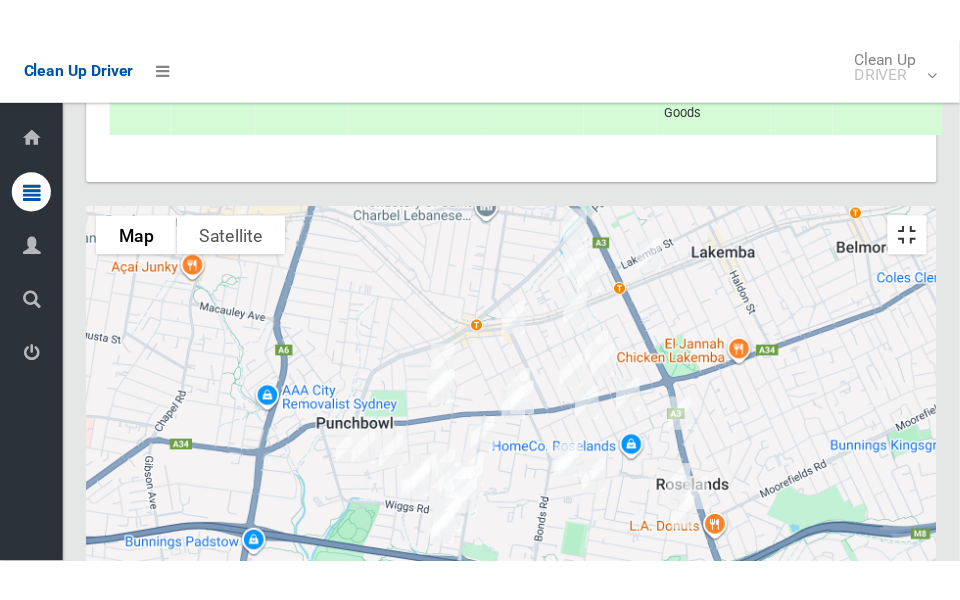 scroll, scrollTop: 10189, scrollLeft: 0, axis: vertical 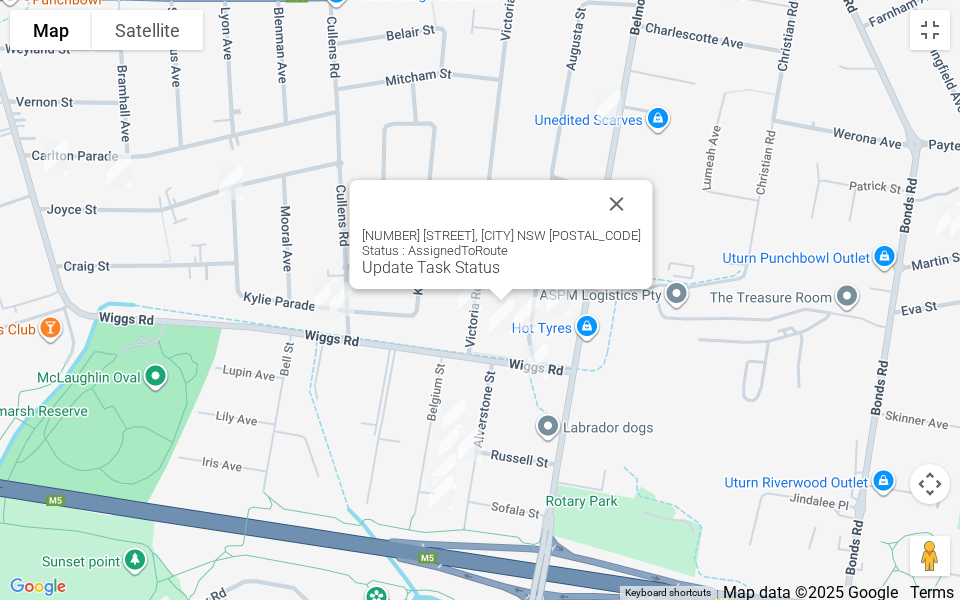 click at bounding box center [617, 204] 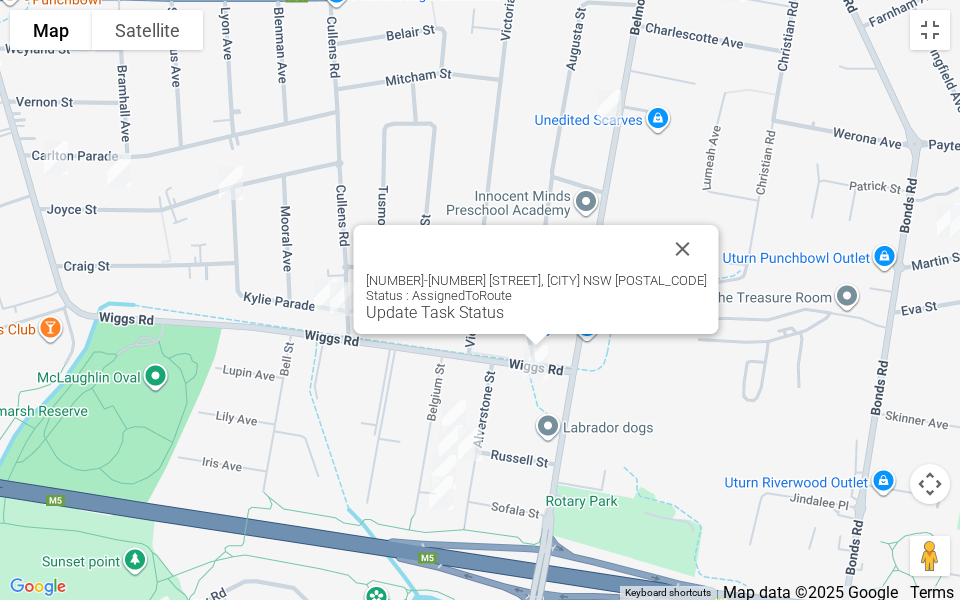 click at bounding box center (683, 249) 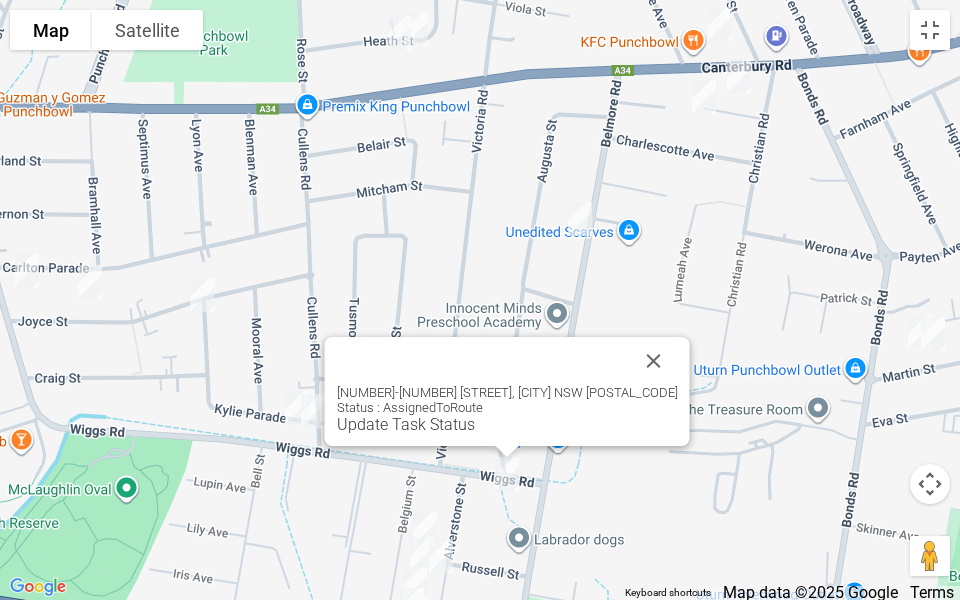 click on "Update Task Status" at bounding box center (406, 424) 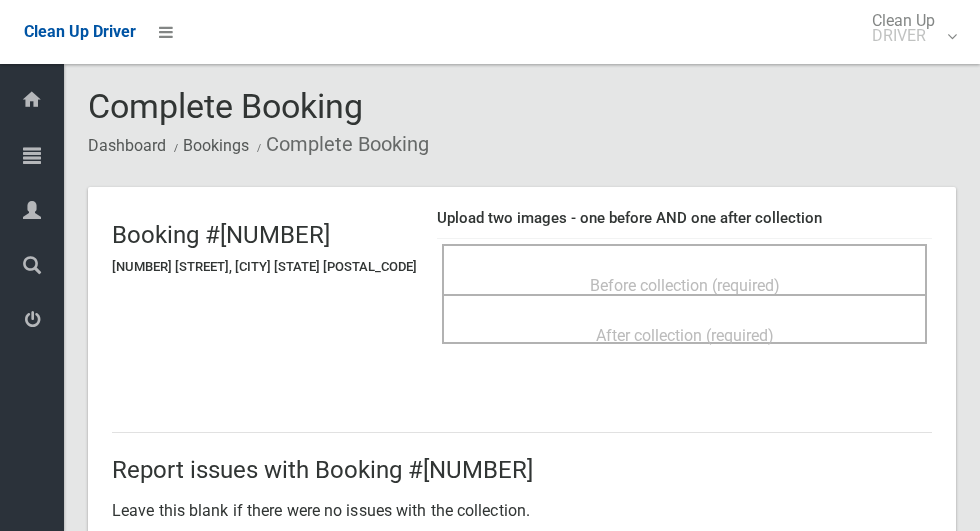 click on "Before collection (required)" at bounding box center (685, 285) 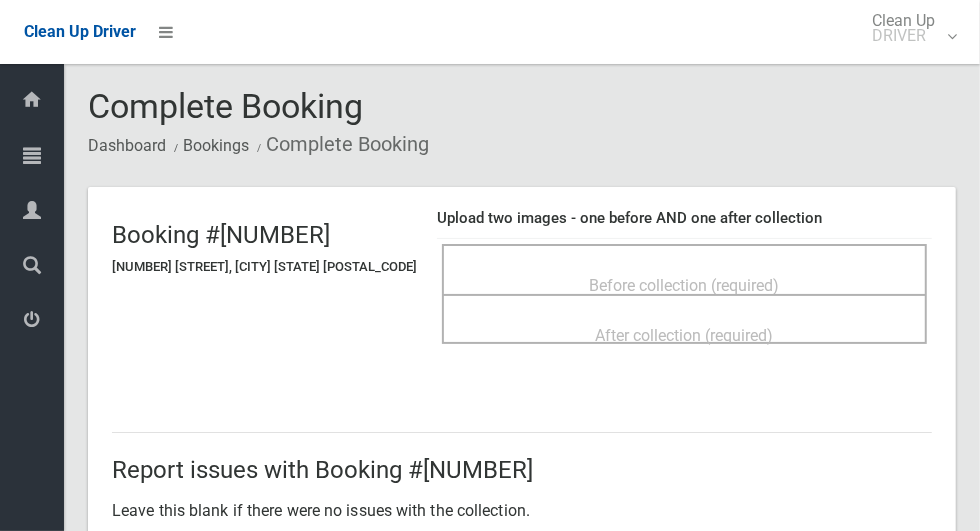 click on "Before collection (required)" at bounding box center [684, 284] 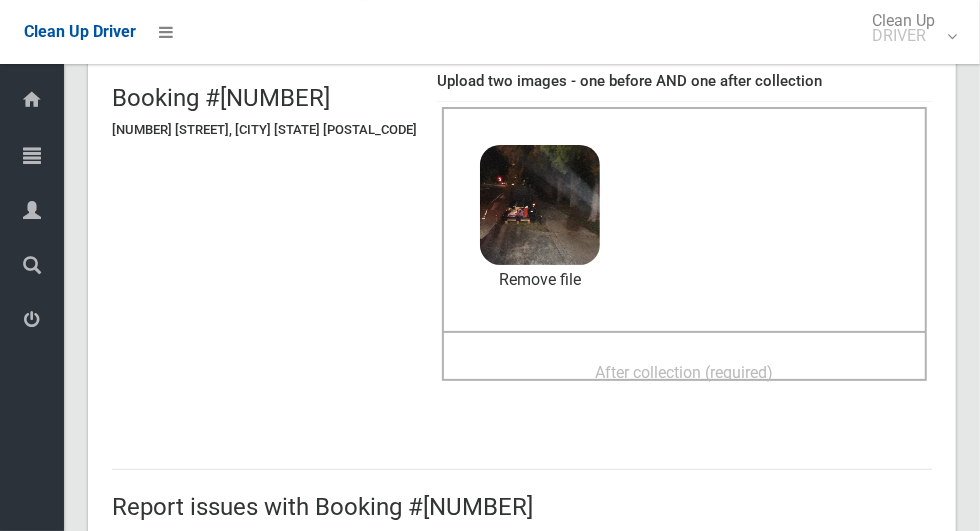 scroll, scrollTop: 142, scrollLeft: 0, axis: vertical 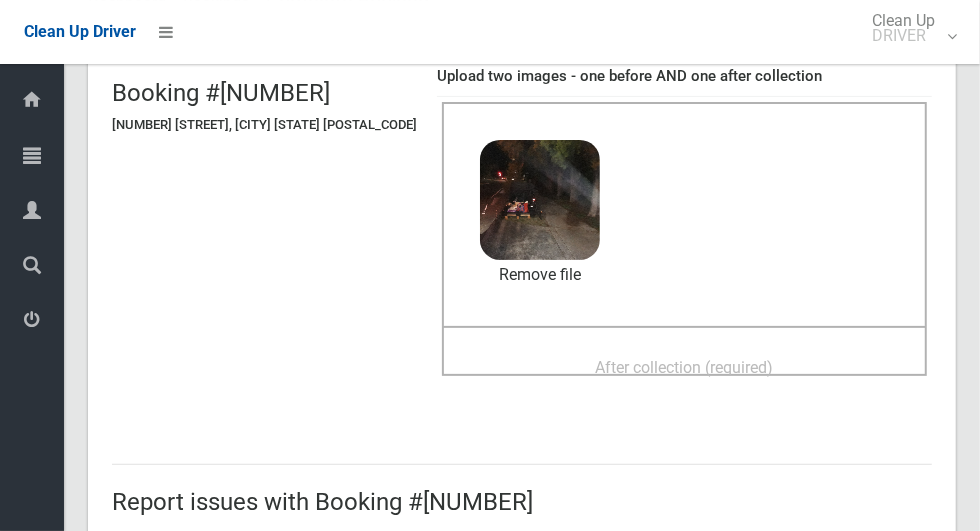 click on "After collection (required)" at bounding box center (685, 367) 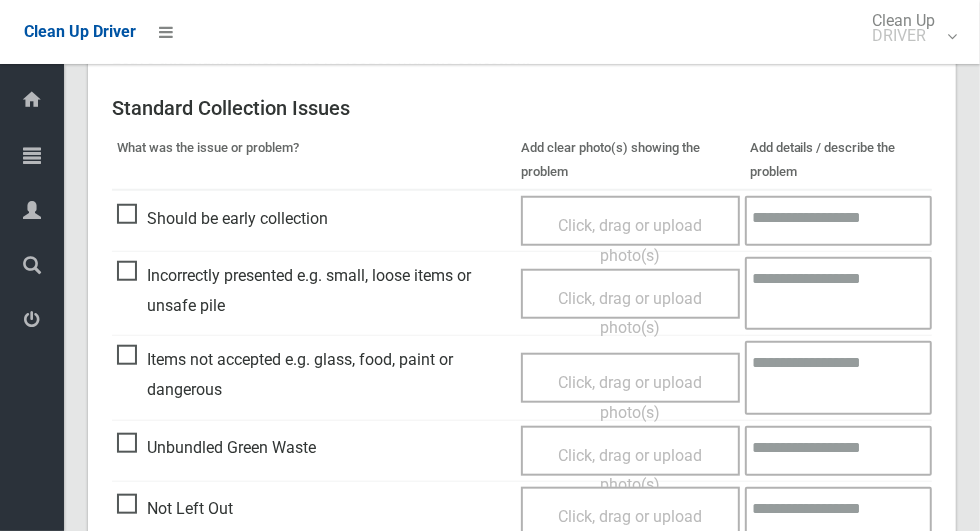 scroll, scrollTop: 801, scrollLeft: 0, axis: vertical 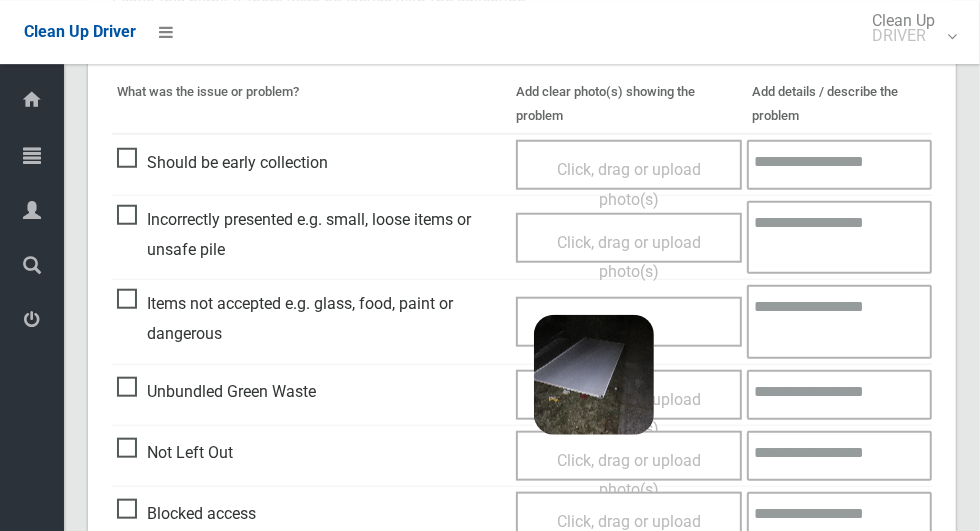 click at bounding box center (839, 321) 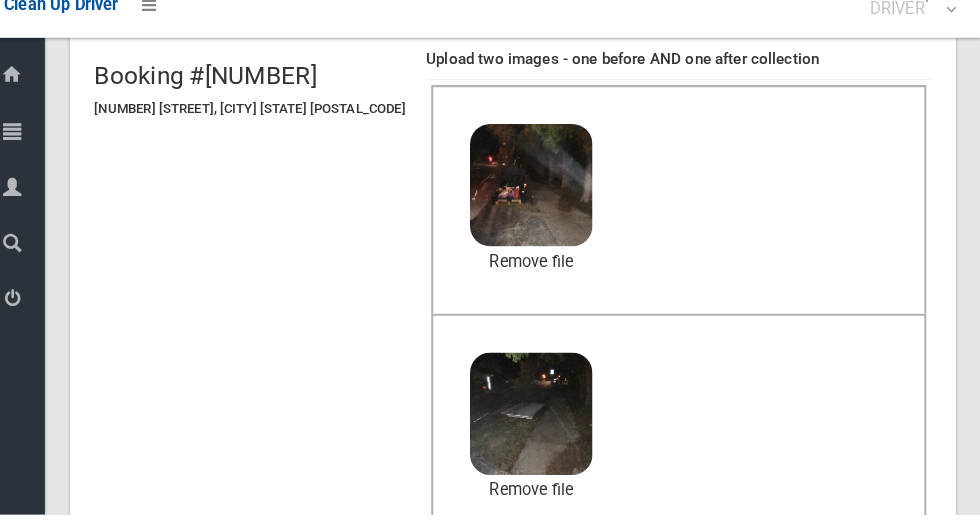 scroll, scrollTop: 1090, scrollLeft: 0, axis: vertical 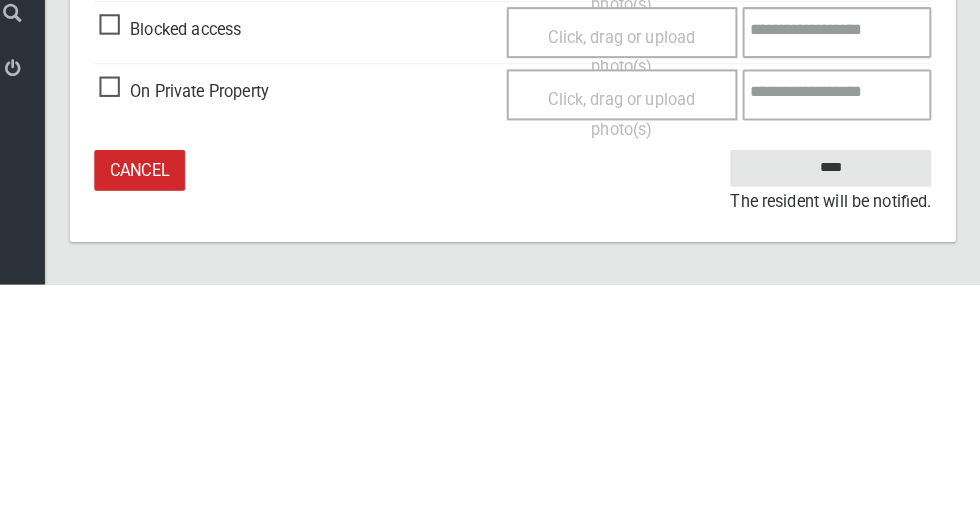 type on "*****" 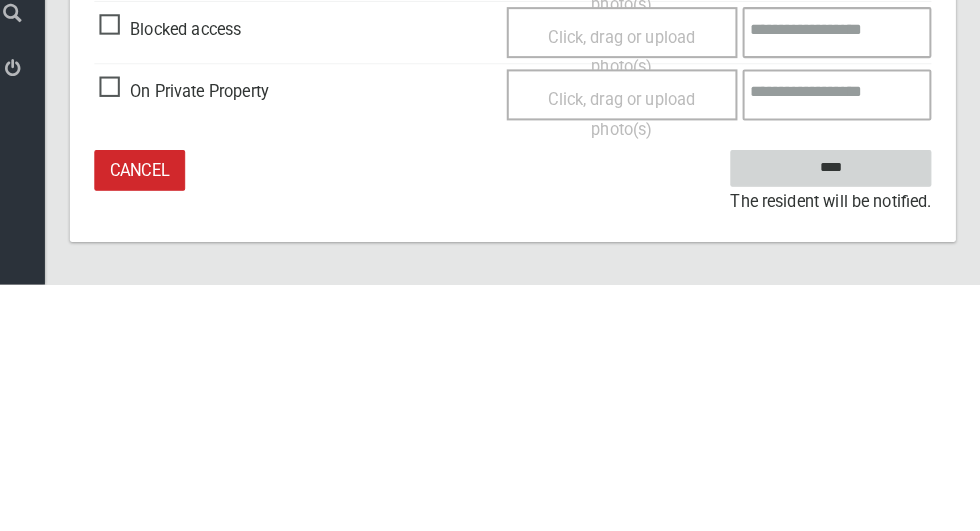 click on "****" at bounding box center (833, 417) 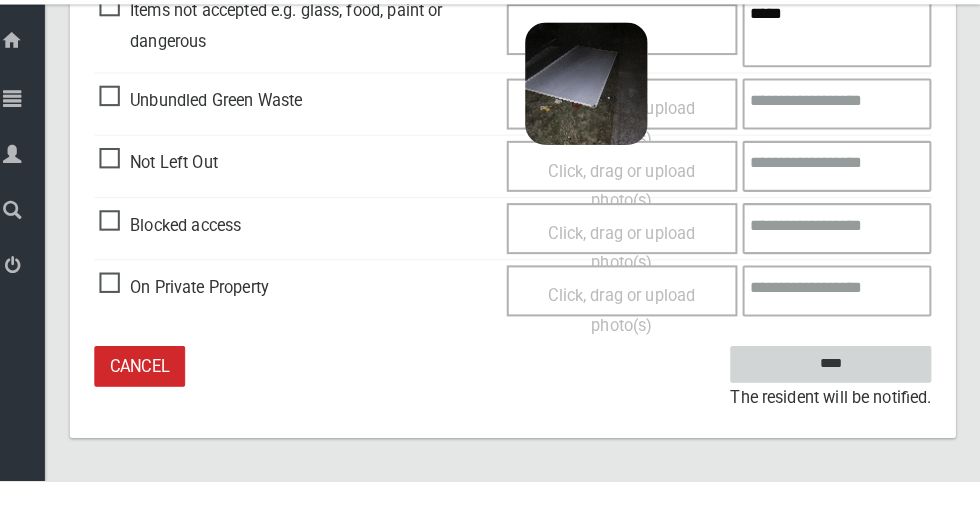 scroll, scrollTop: 1033, scrollLeft: 0, axis: vertical 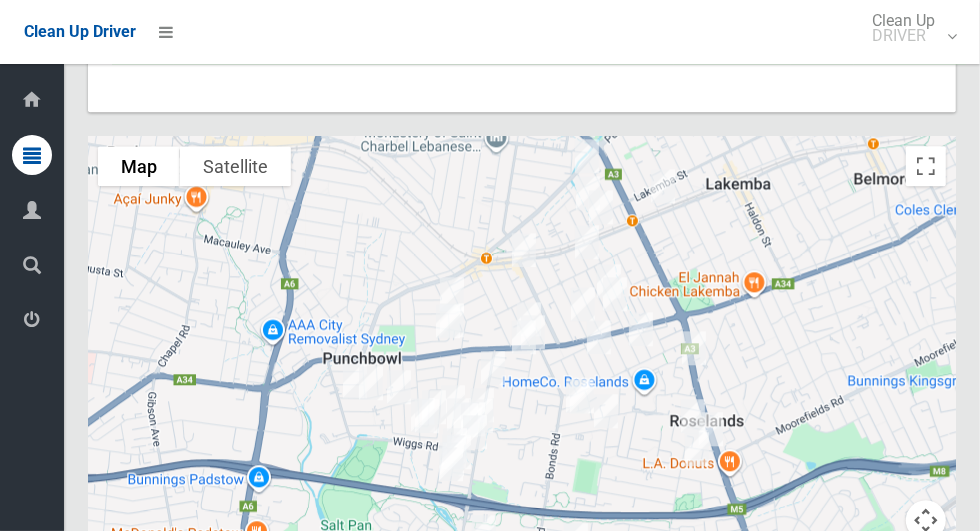 click at bounding box center [522, 386] 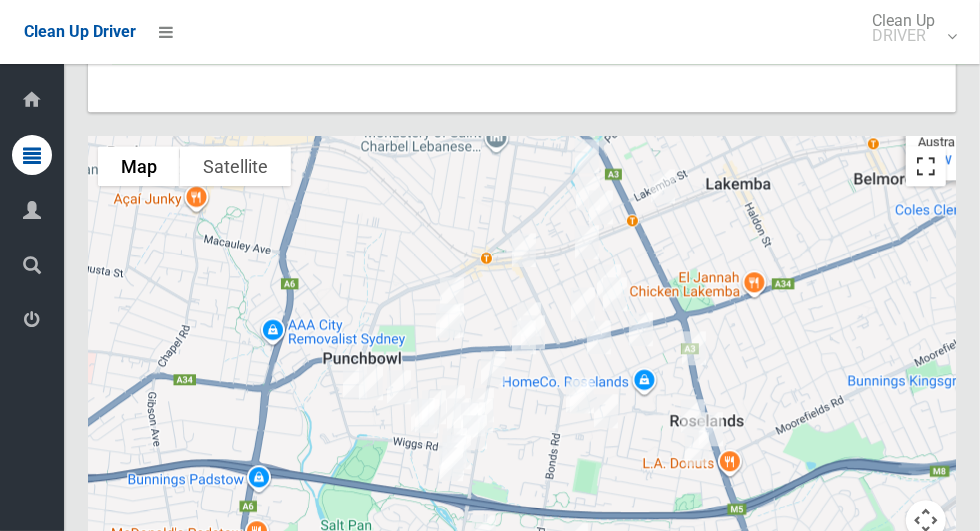click at bounding box center [926, 166] 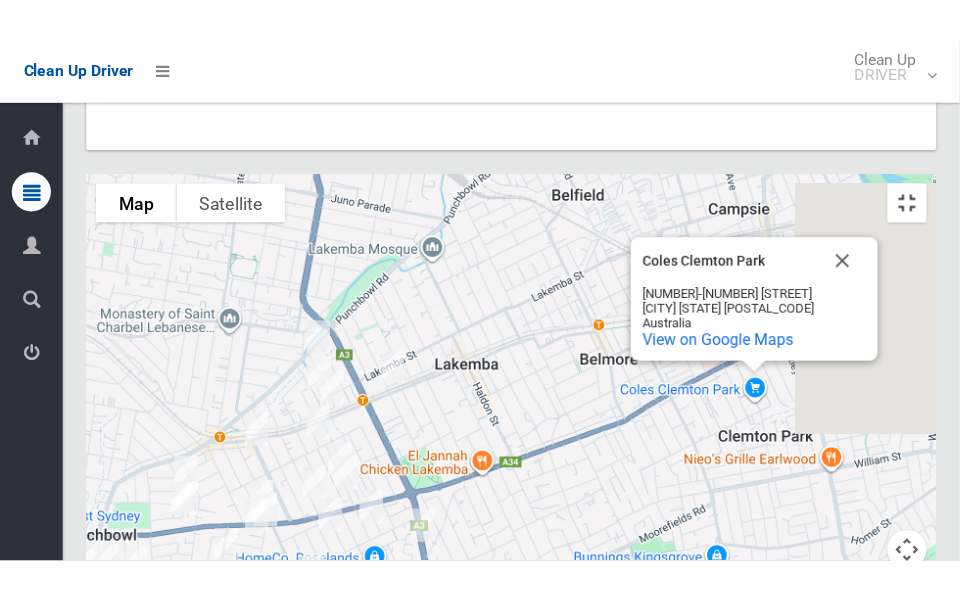scroll, scrollTop: 10222, scrollLeft: 0, axis: vertical 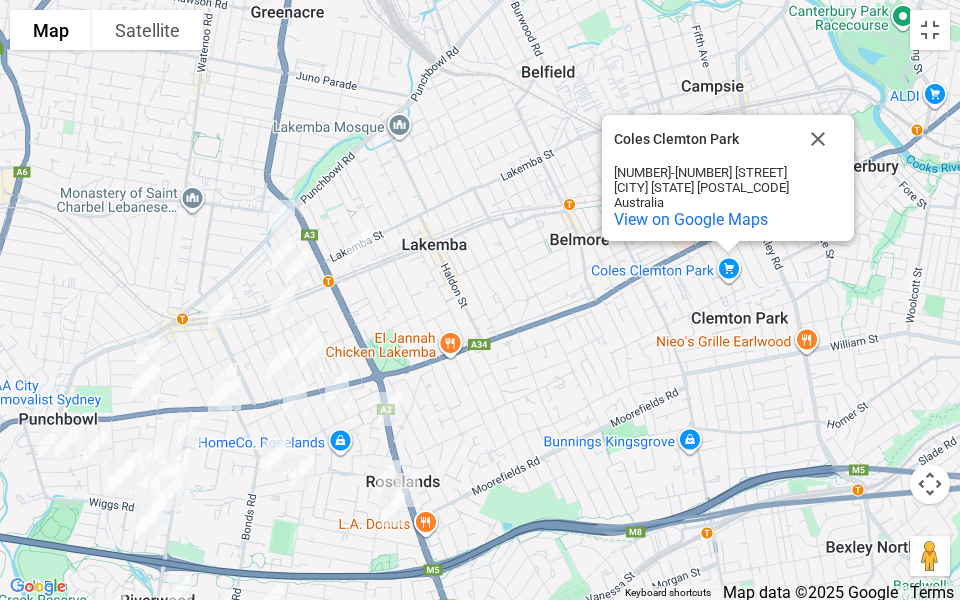 click at bounding box center (818, 139) 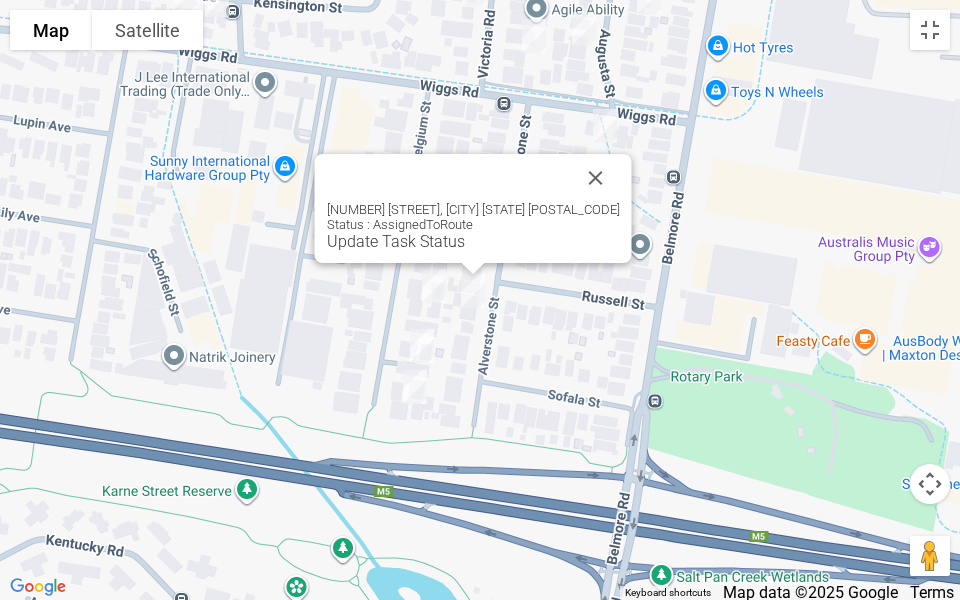 click on "Update Task Status" at bounding box center [396, 241] 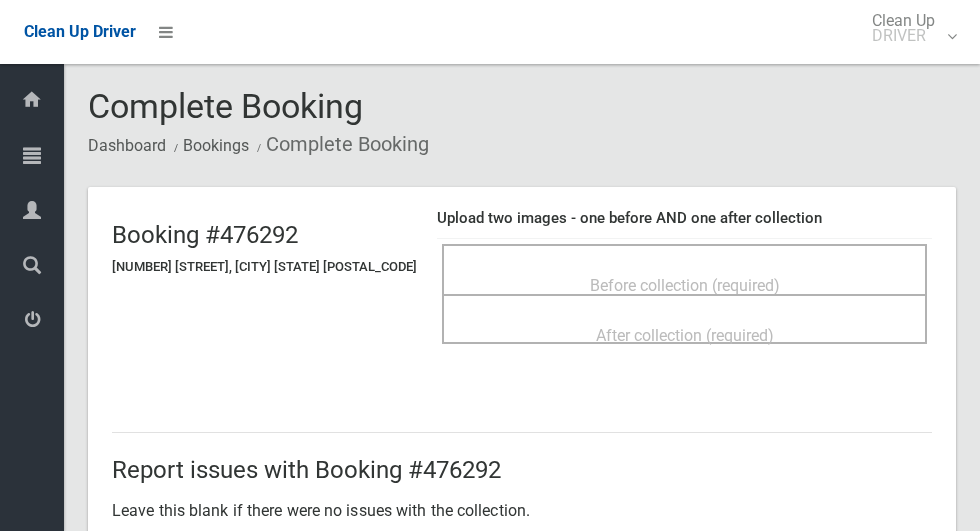 click on "Before collection (required)" at bounding box center [684, 269] 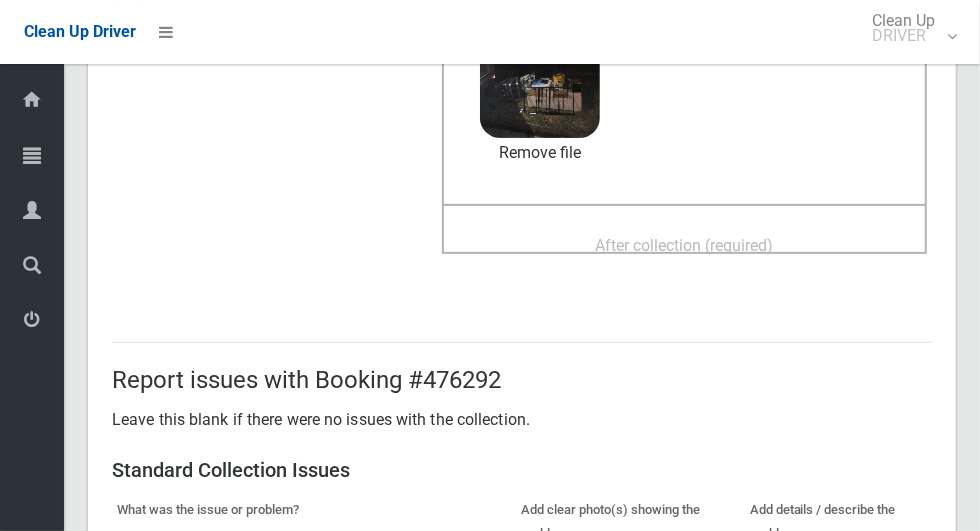 scroll, scrollTop: 264, scrollLeft: 0, axis: vertical 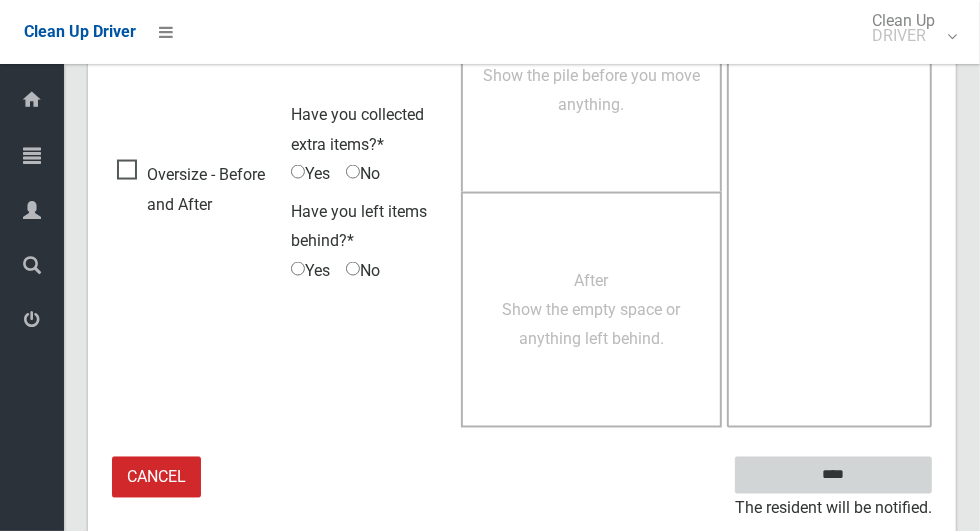 click on "****" at bounding box center [833, 475] 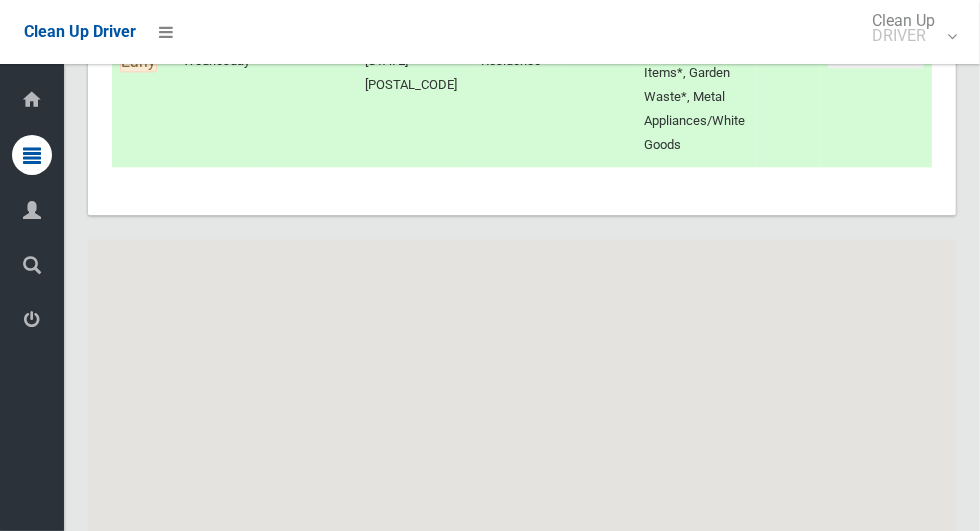 scroll, scrollTop: 10215, scrollLeft: 0, axis: vertical 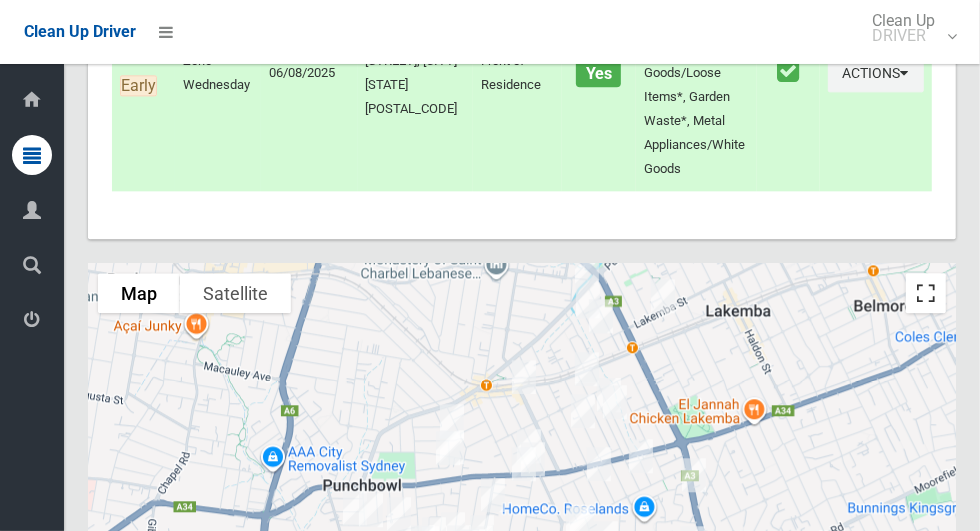 click at bounding box center [926, 293] 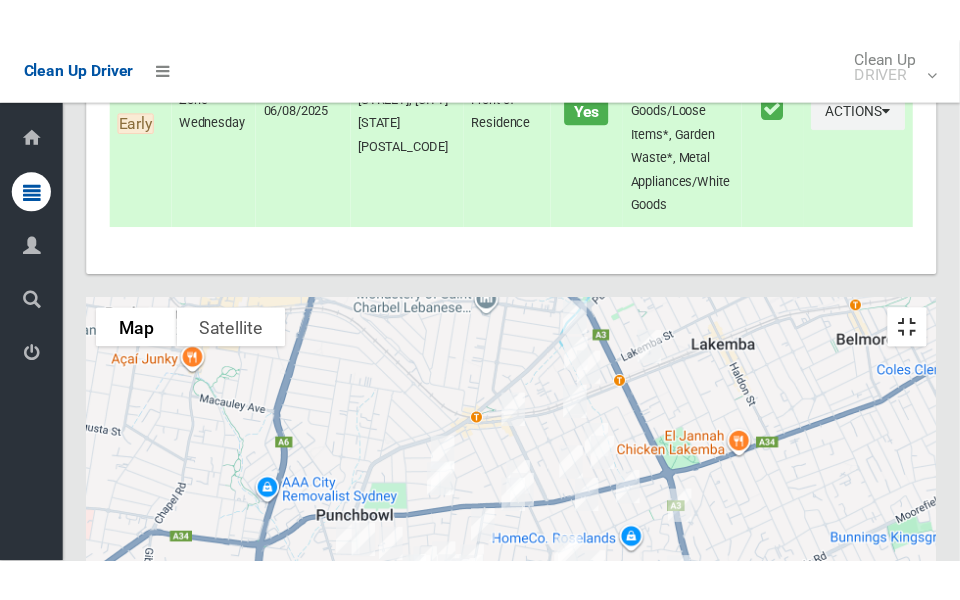 scroll, scrollTop: 10239, scrollLeft: 0, axis: vertical 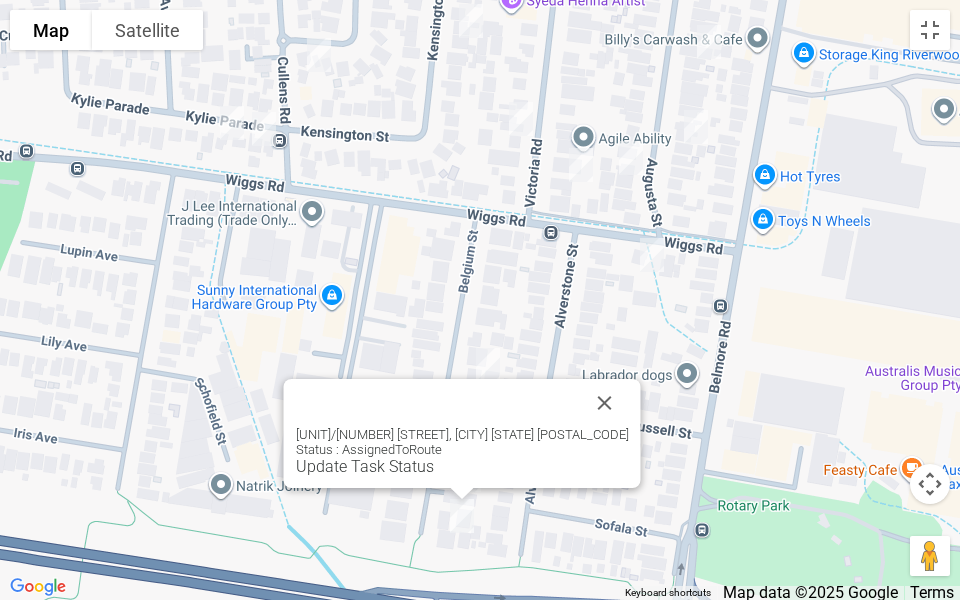 click at bounding box center (605, 403) 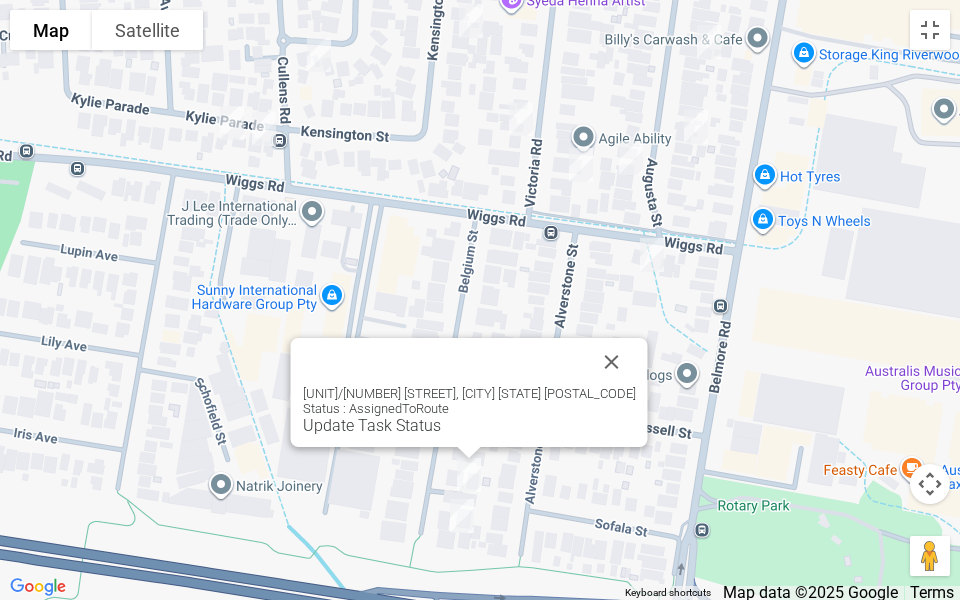 click at bounding box center [612, 362] 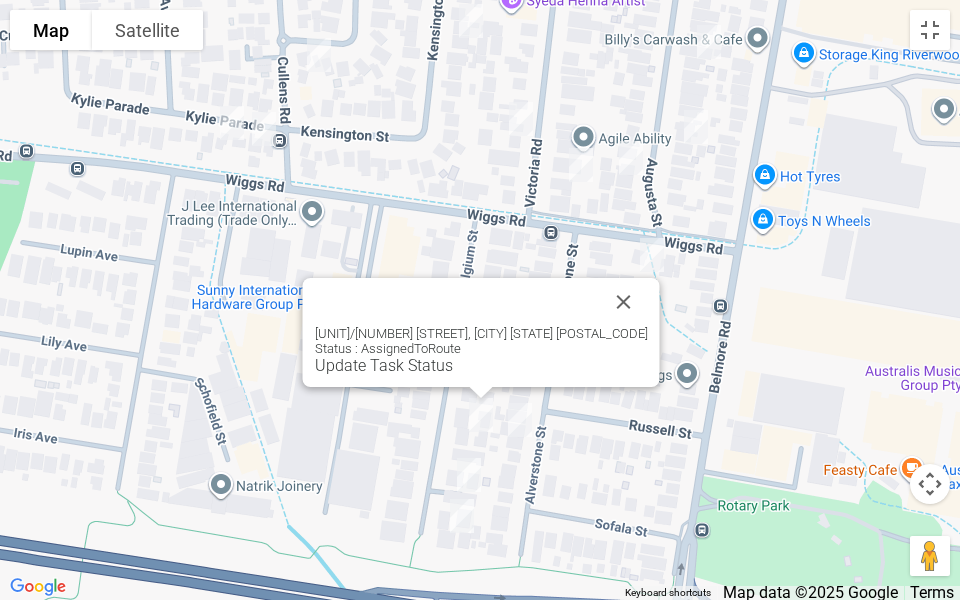click at bounding box center (624, 302) 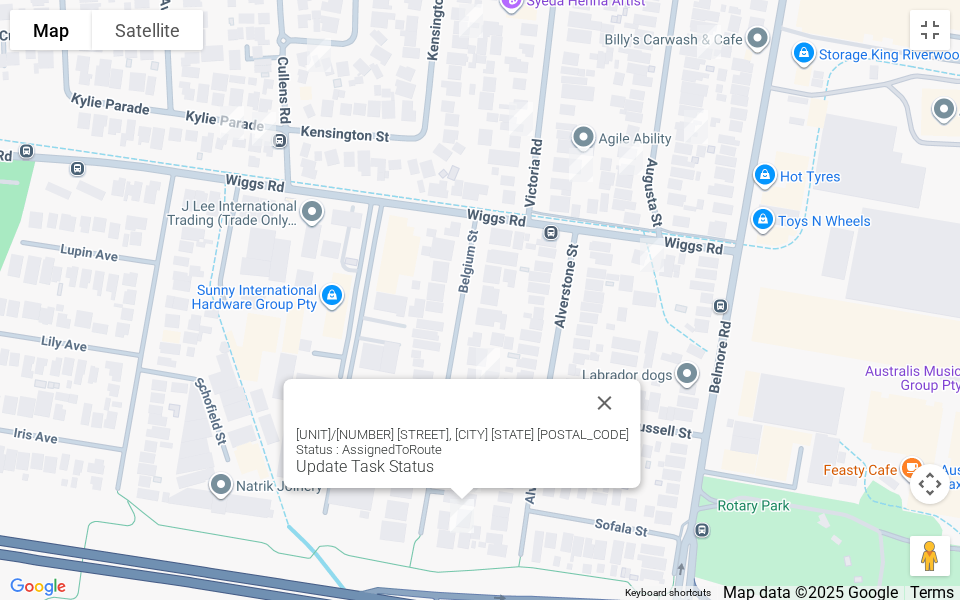 click at bounding box center (605, 403) 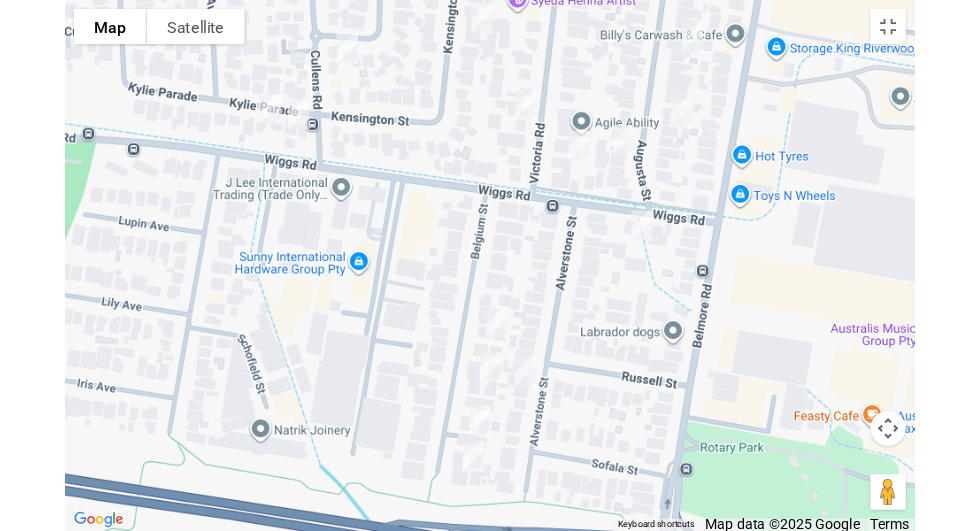 scroll, scrollTop: 10215, scrollLeft: 0, axis: vertical 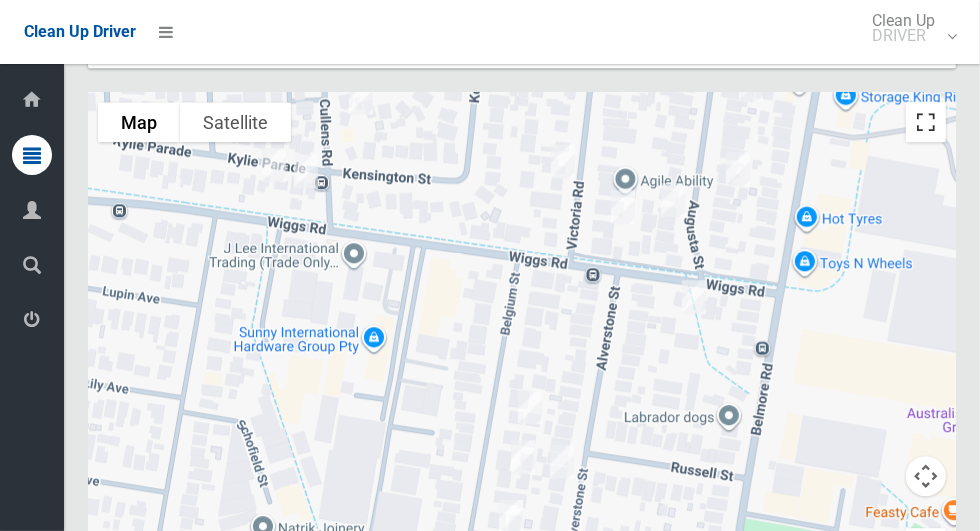 click at bounding box center [926, 122] 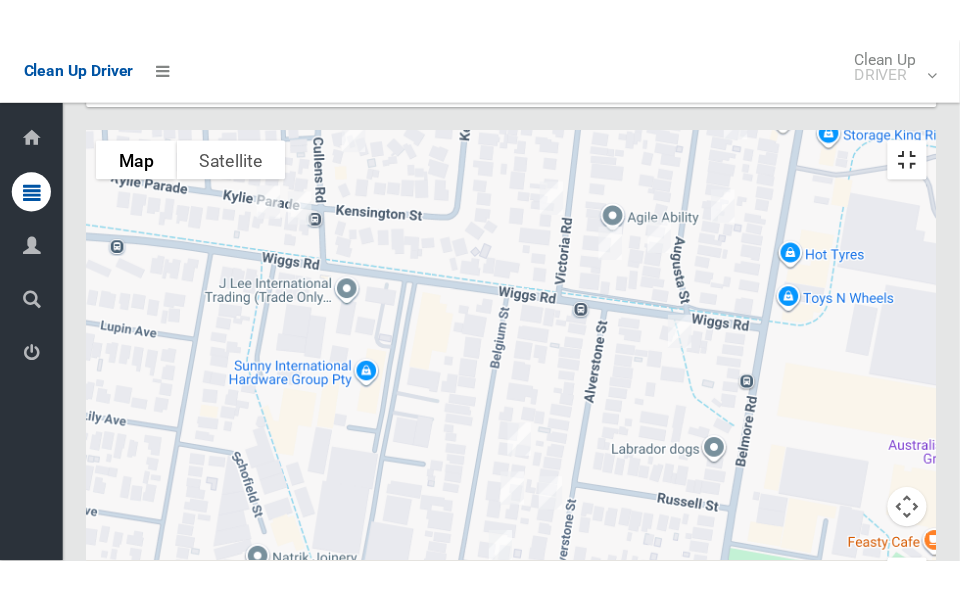 scroll, scrollTop: 10410, scrollLeft: 0, axis: vertical 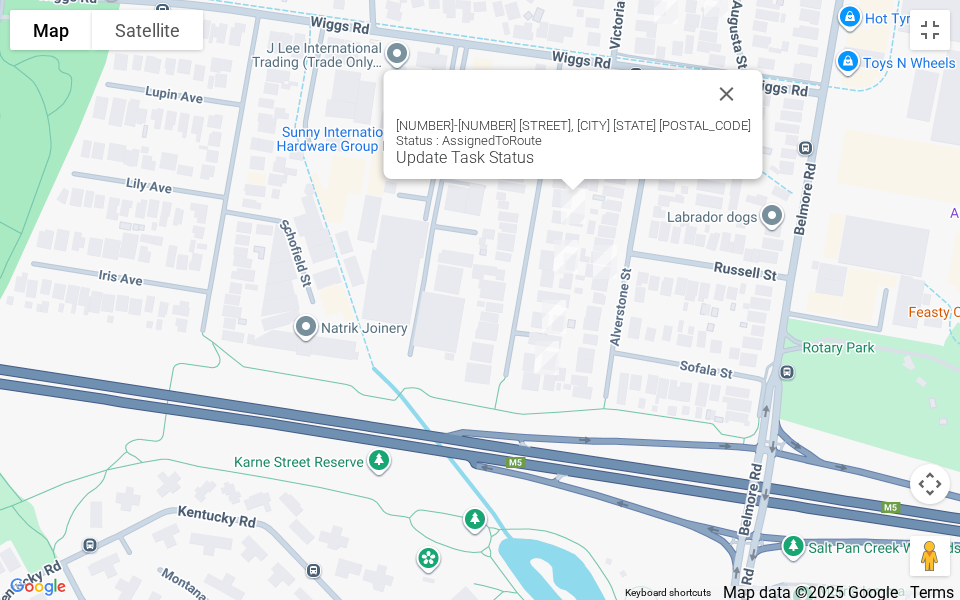 click on "Update Task Status" at bounding box center [465, 157] 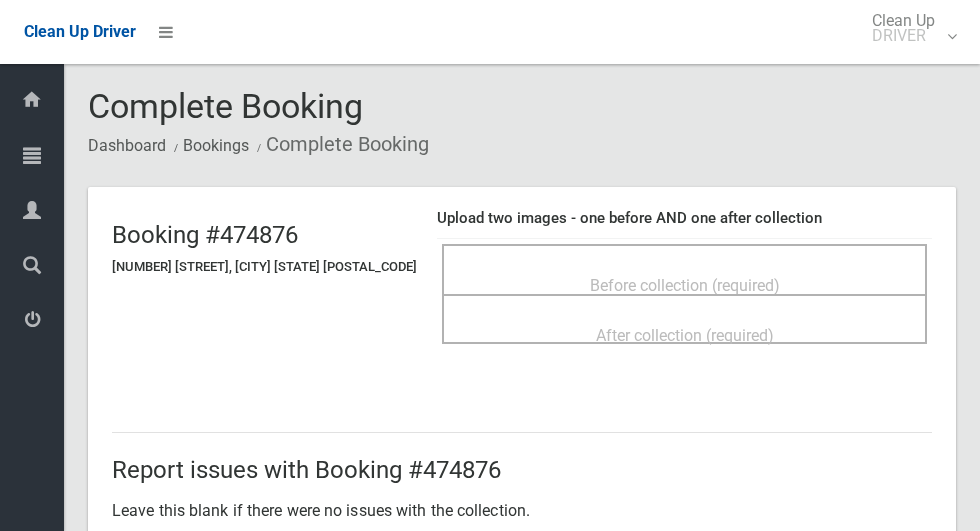 scroll, scrollTop: 0, scrollLeft: 0, axis: both 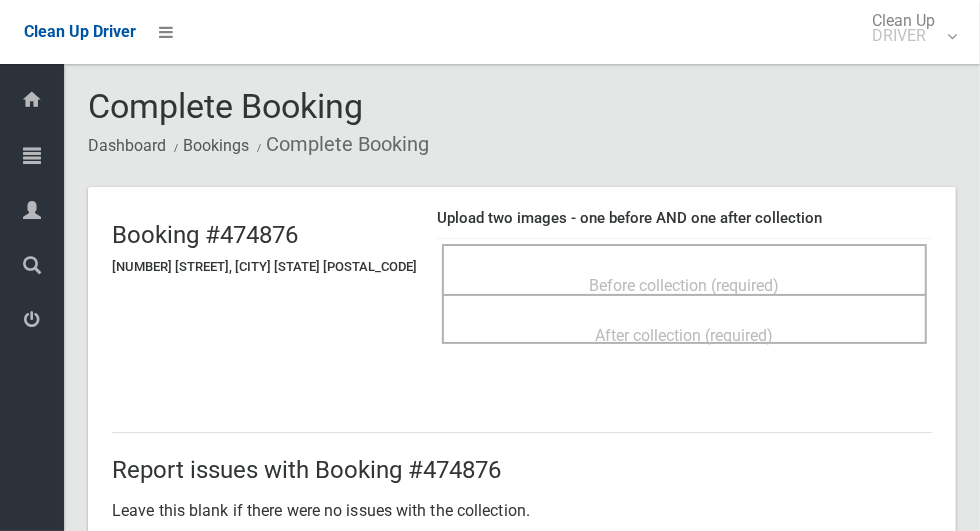 click on "Before collection (required)" at bounding box center [684, 284] 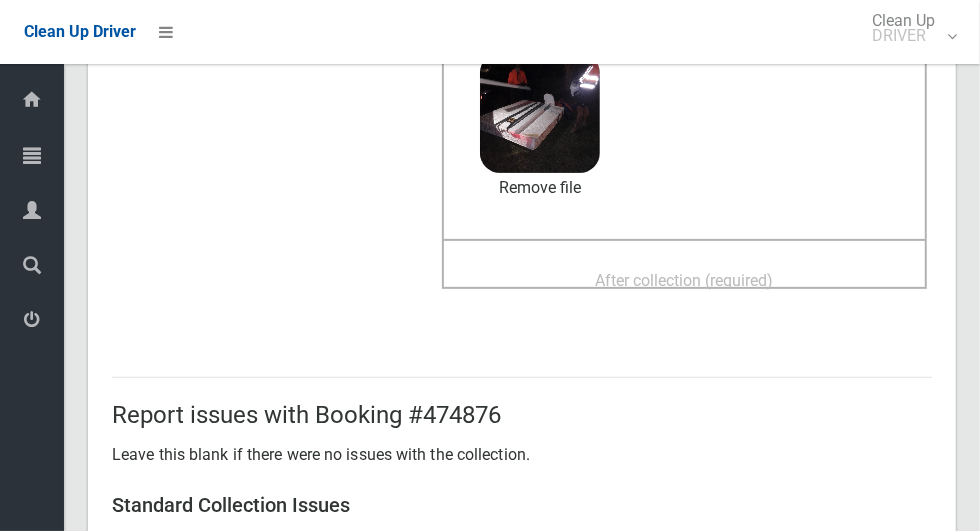 scroll, scrollTop: 228, scrollLeft: 0, axis: vertical 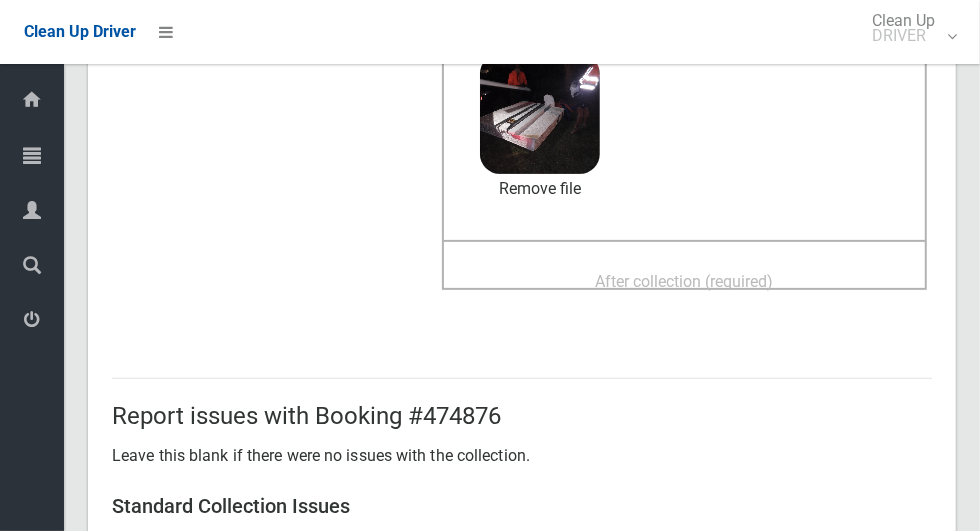 click on "After collection (required)" at bounding box center [685, 281] 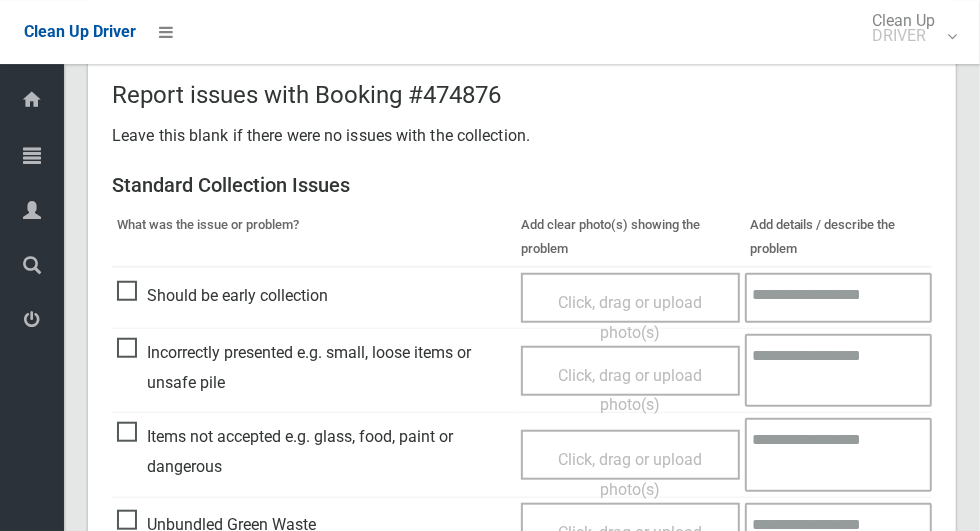 scroll, scrollTop: 1033, scrollLeft: 0, axis: vertical 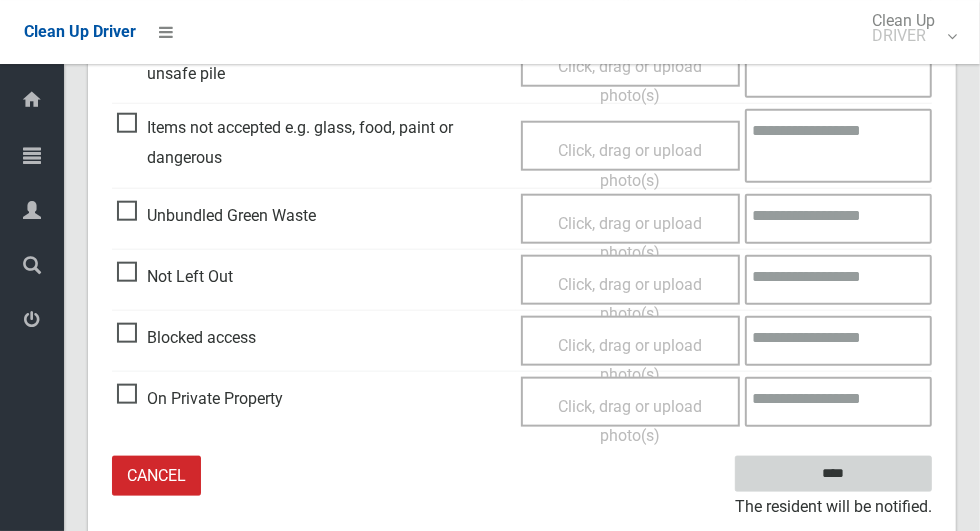 click on "****" at bounding box center [833, 474] 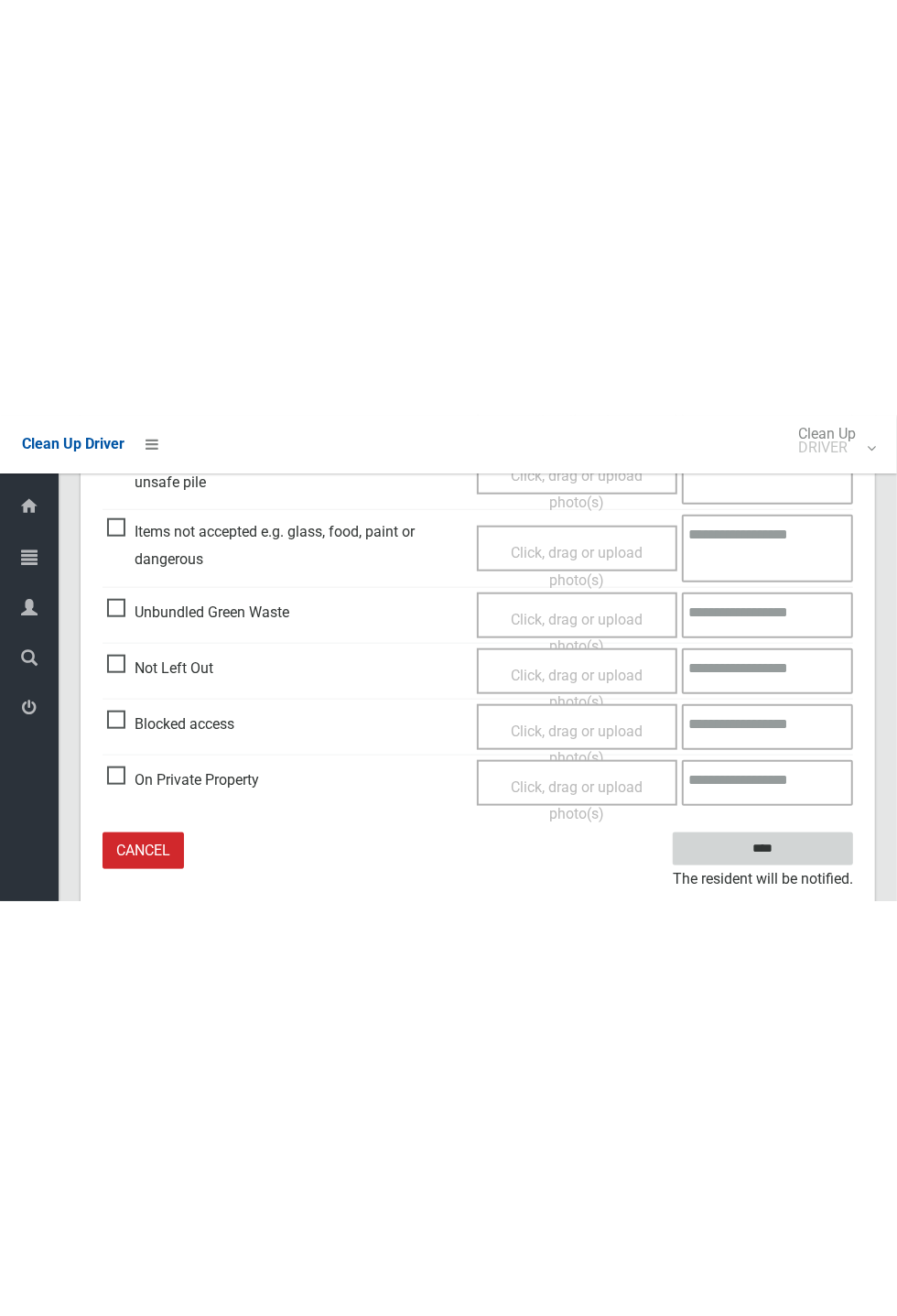 scroll, scrollTop: 169, scrollLeft: 0, axis: vertical 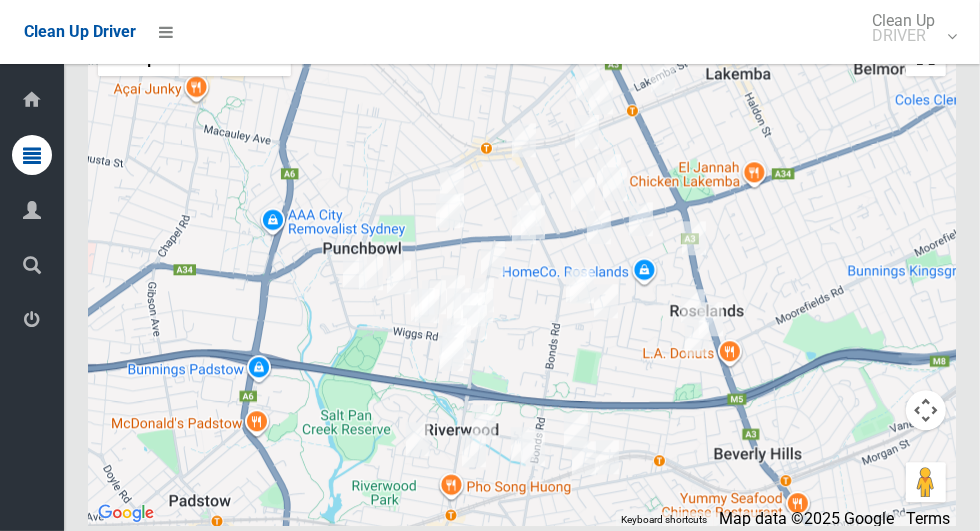 click at bounding box center [926, 56] 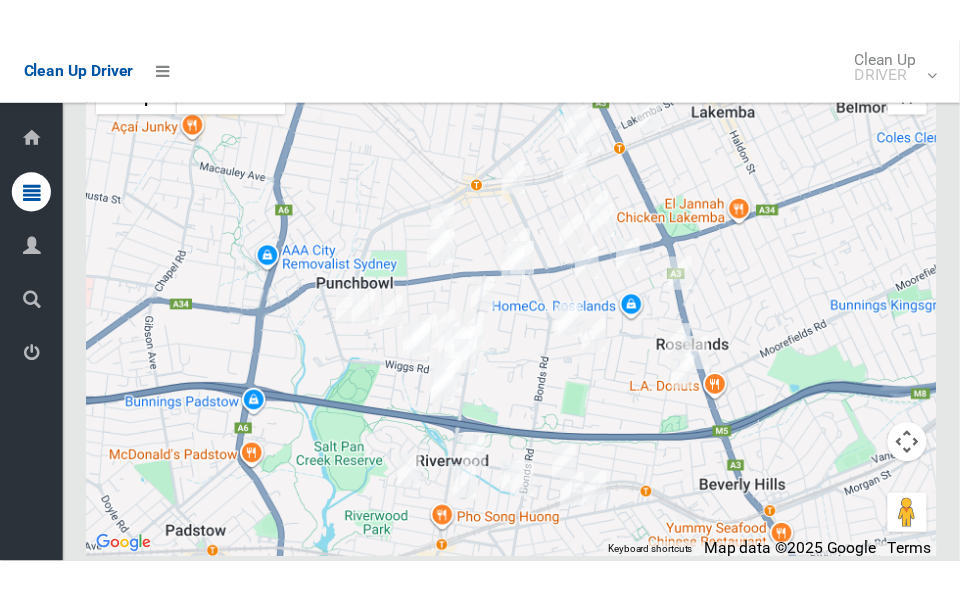 scroll, scrollTop: 10332, scrollLeft: 0, axis: vertical 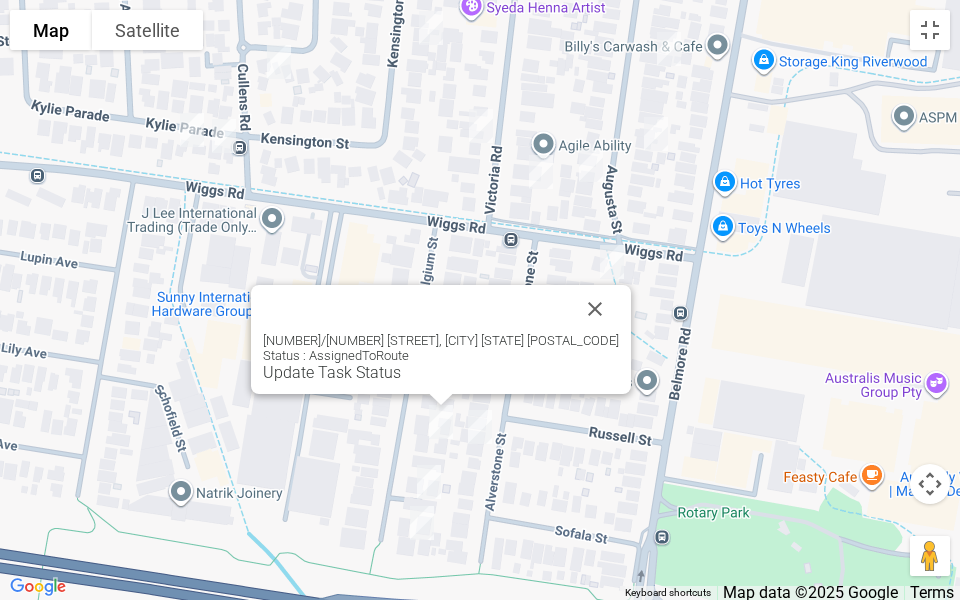 click on "Update Task Status" at bounding box center [332, 372] 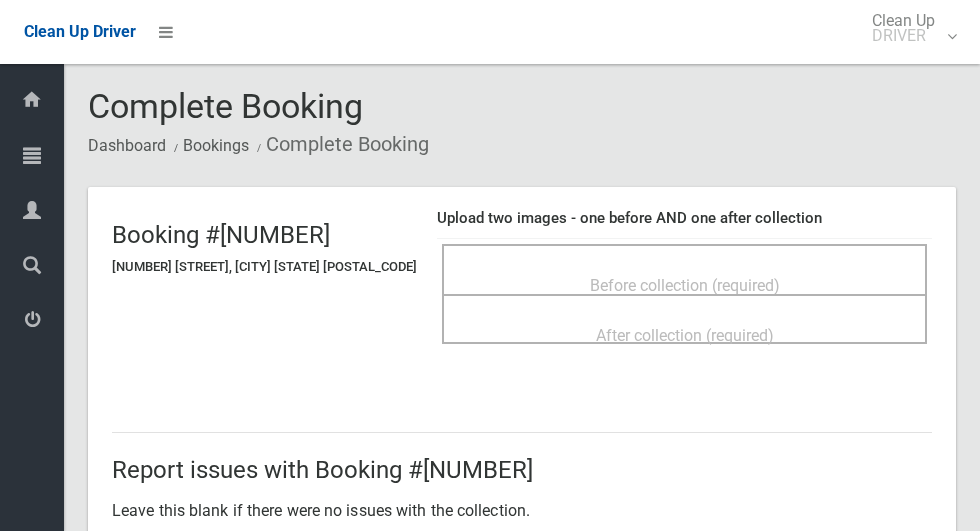 scroll, scrollTop: 0, scrollLeft: 0, axis: both 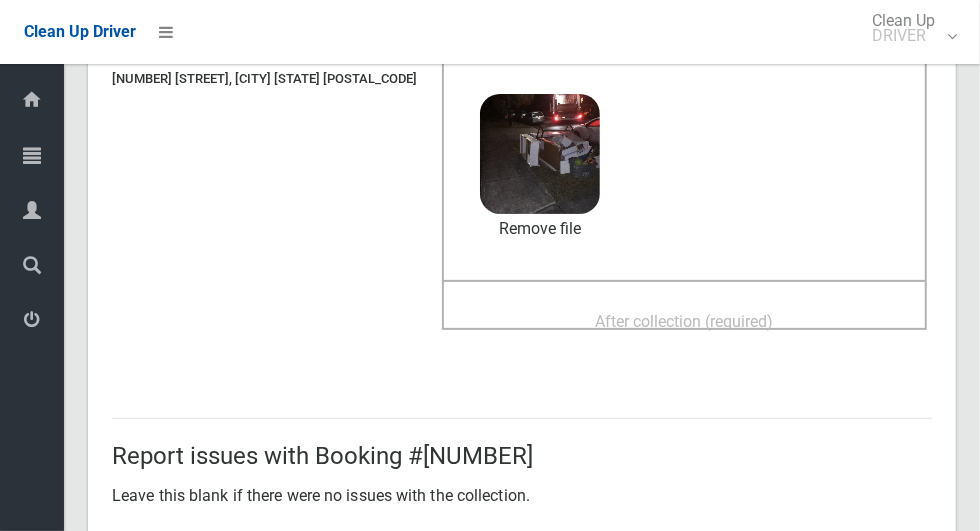 click on "After collection (required)" at bounding box center (685, 321) 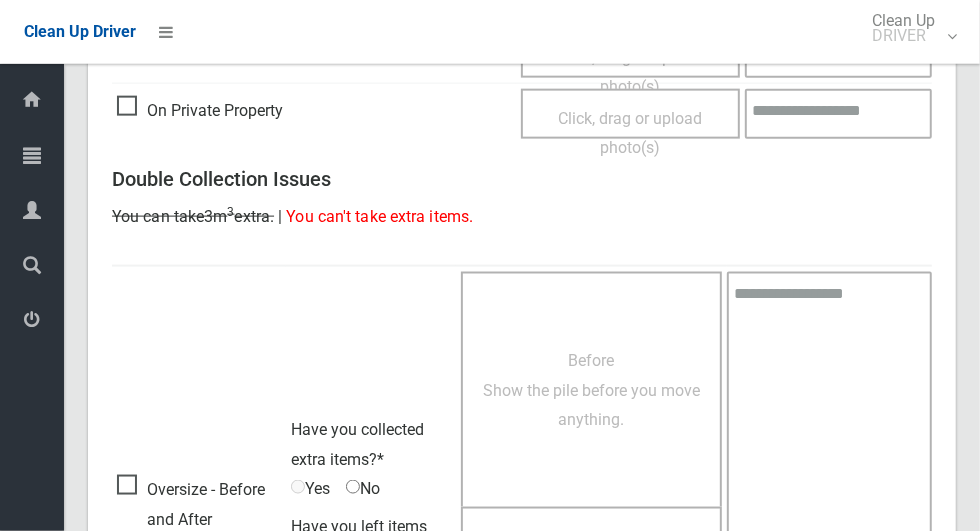 scroll, scrollTop: 1636, scrollLeft: 0, axis: vertical 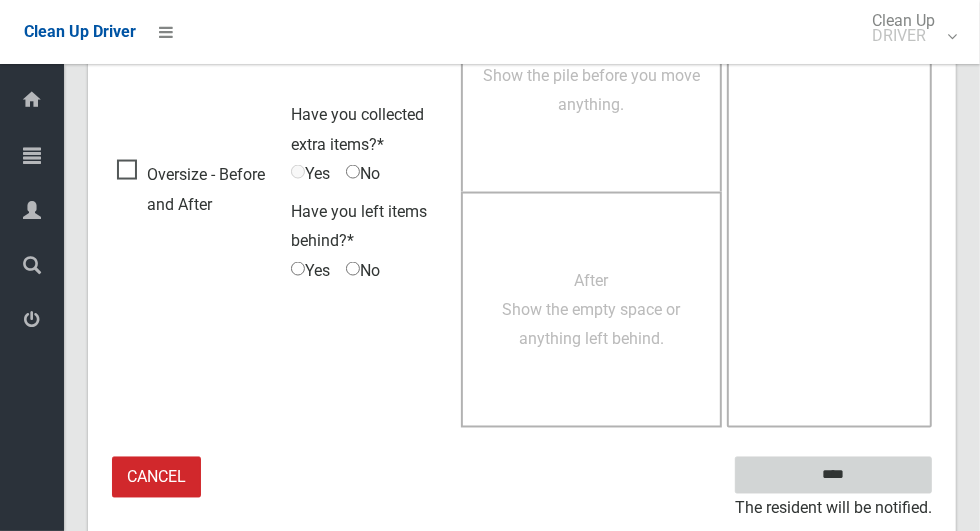 click on "****" at bounding box center [833, 475] 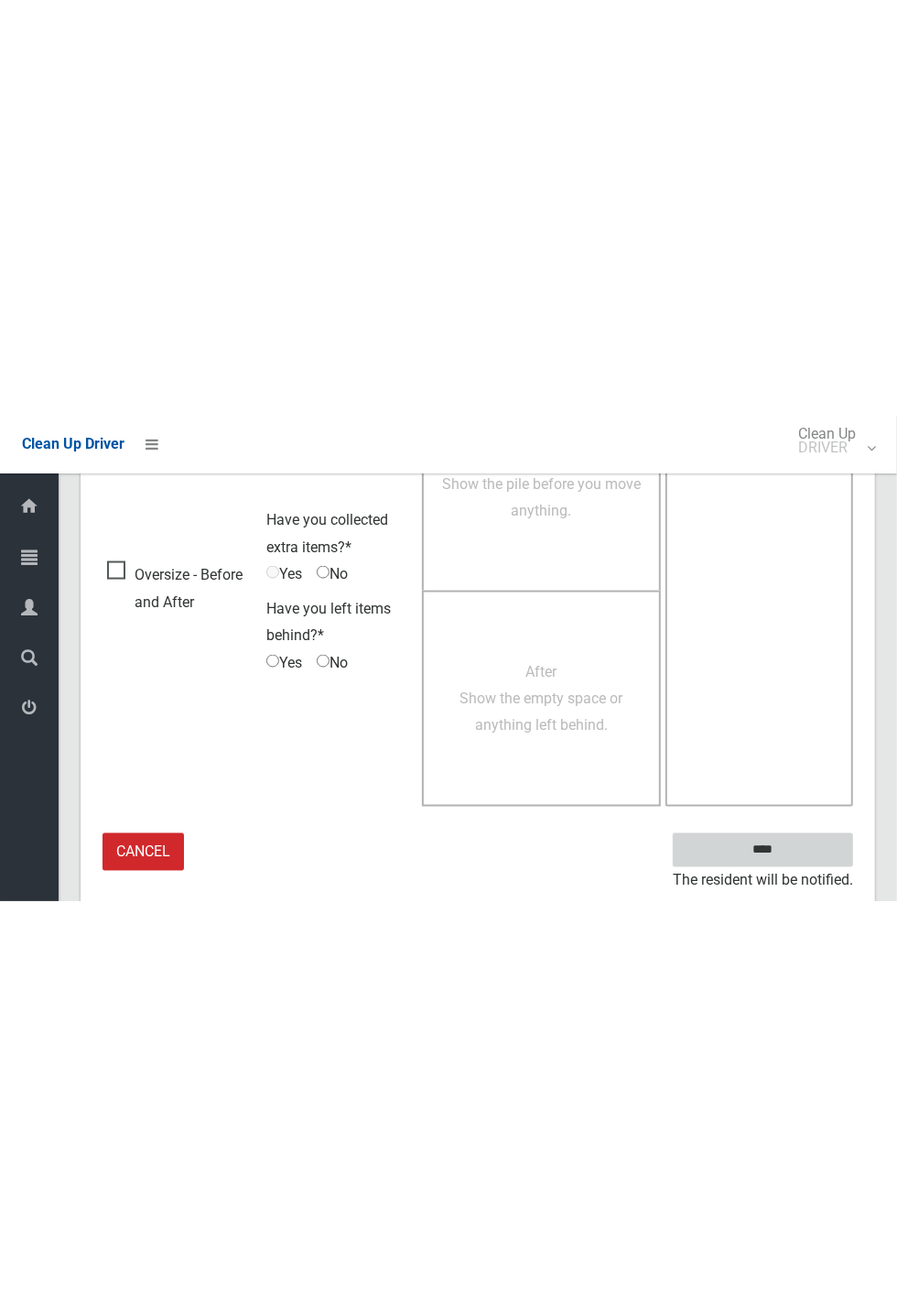 scroll, scrollTop: 721, scrollLeft: 0, axis: vertical 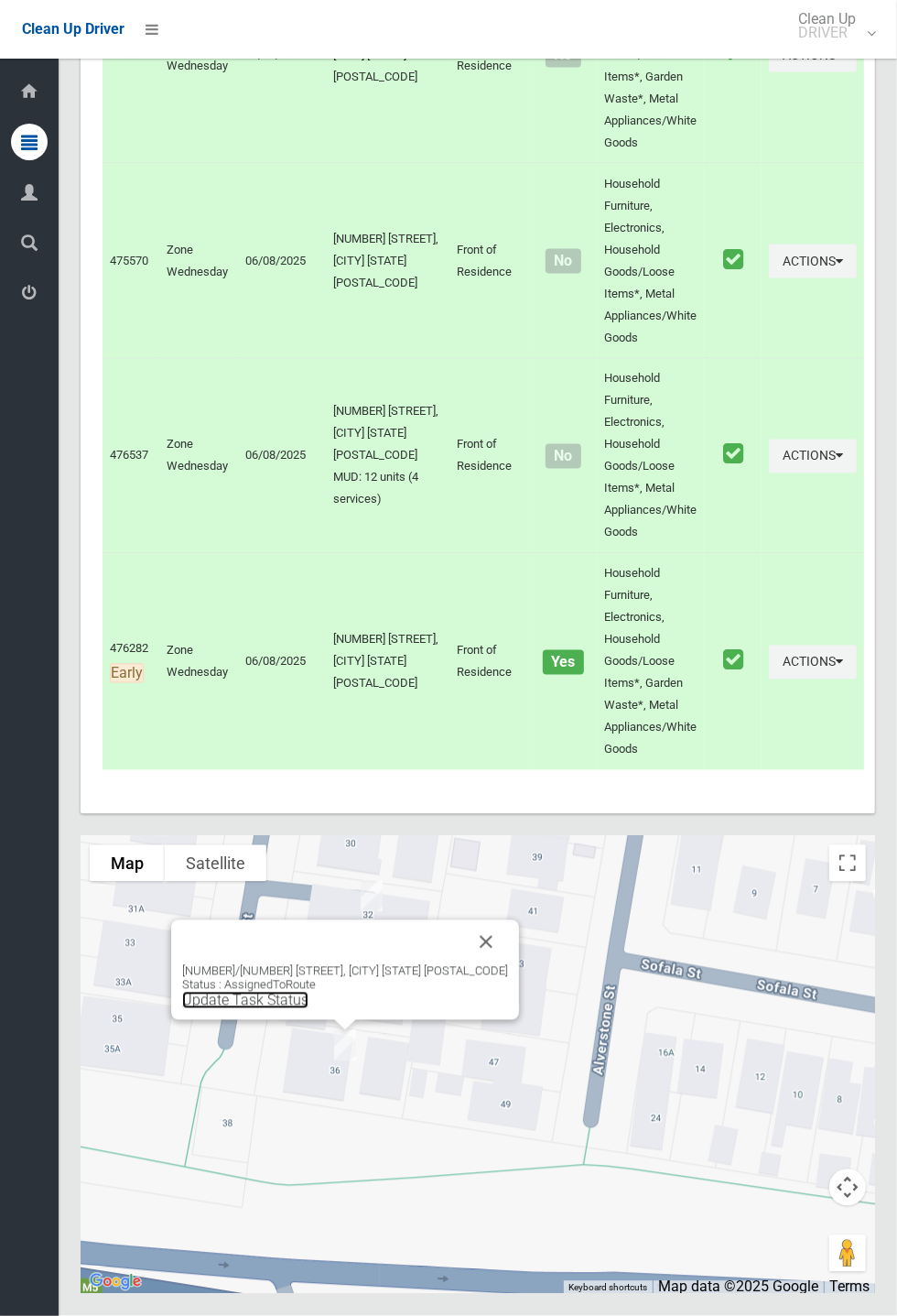 click on "Update Task Status" at bounding box center (245, 1000) 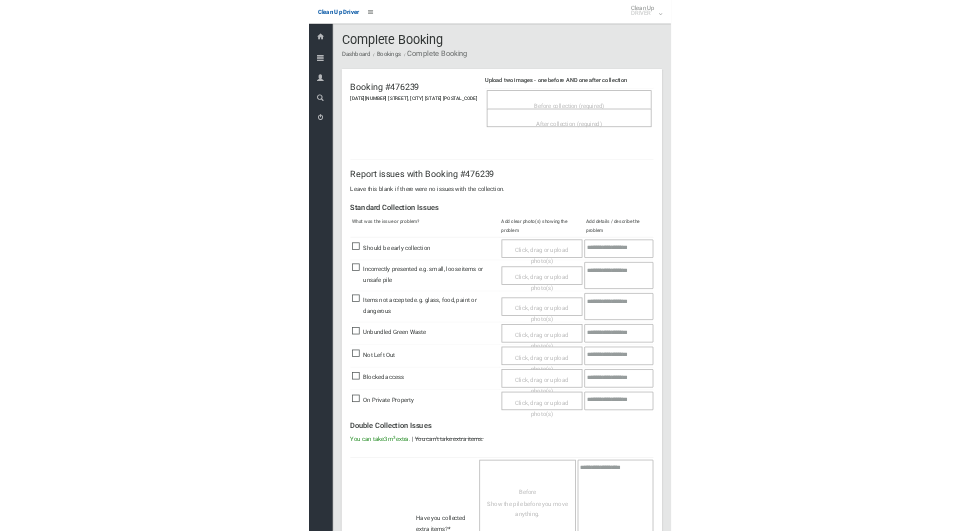 scroll, scrollTop: 0, scrollLeft: 0, axis: both 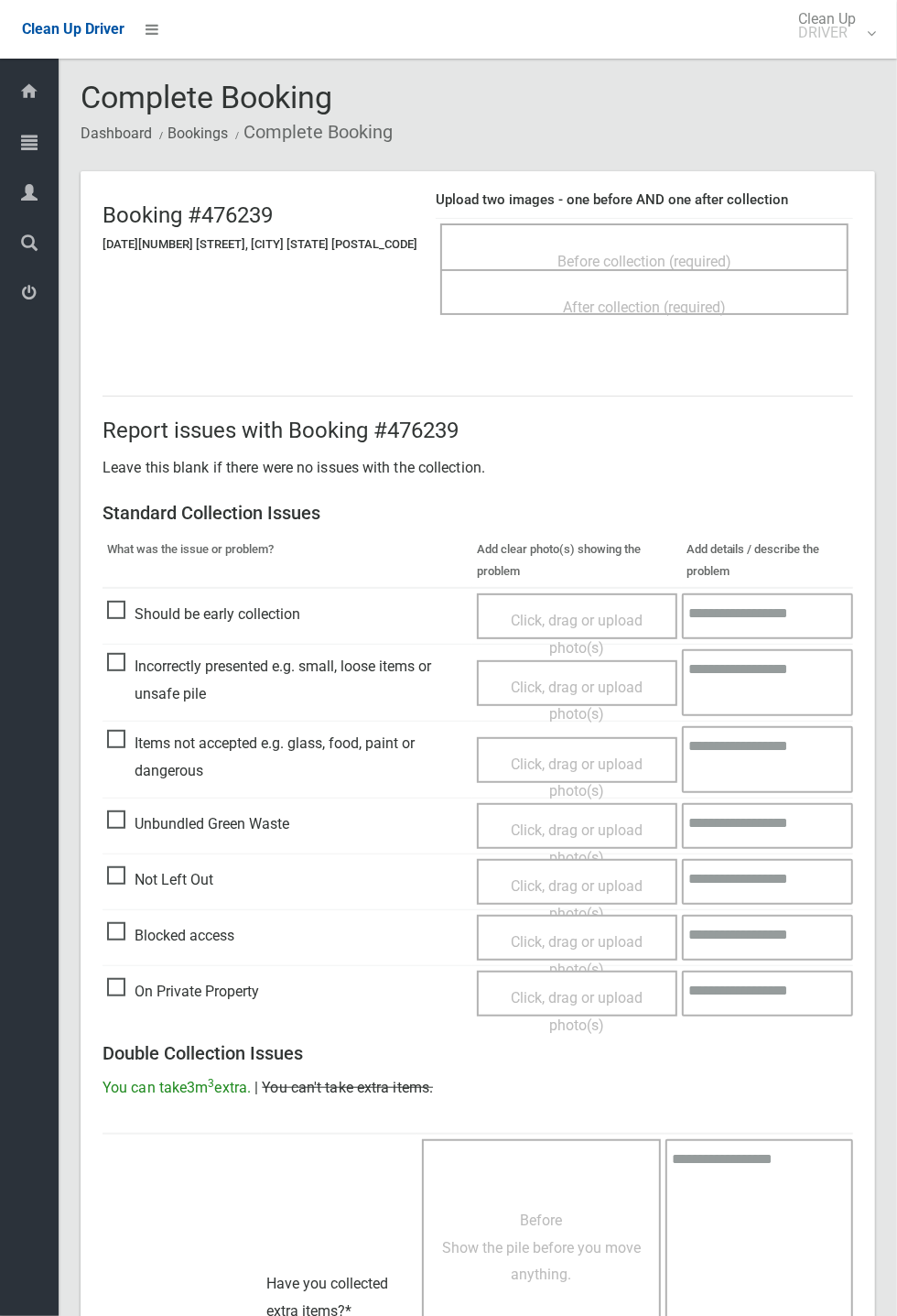 click on "Before collection (required)" at bounding box center [644, 260] 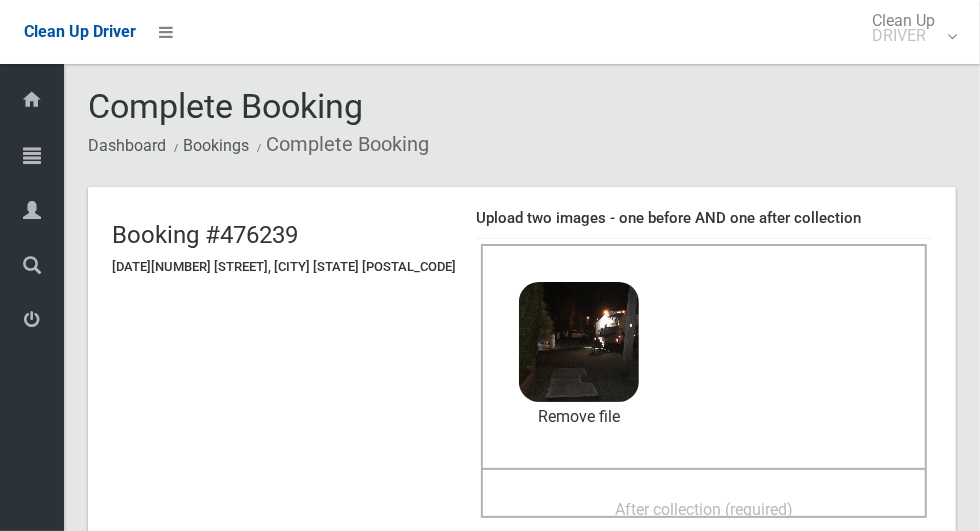 click on "After collection (required)" at bounding box center [704, 509] 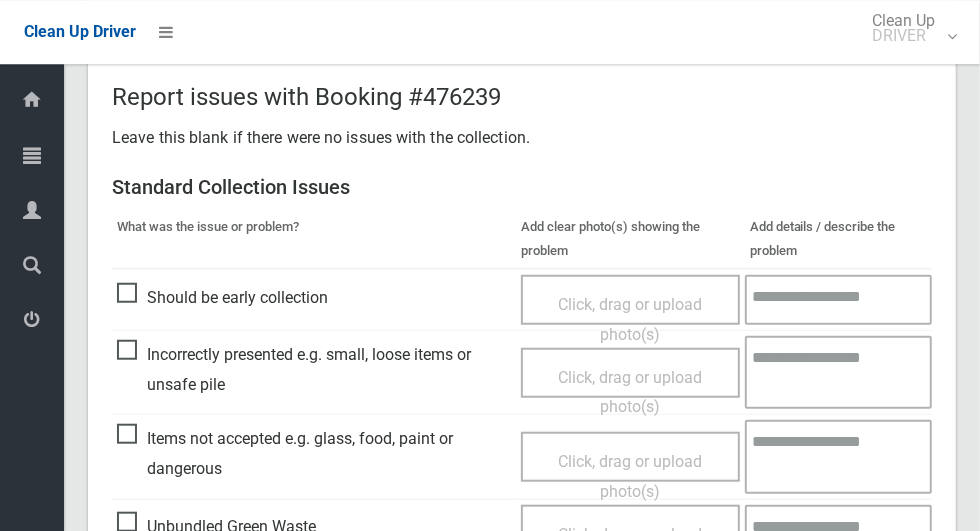 scroll, scrollTop: 1636, scrollLeft: 0, axis: vertical 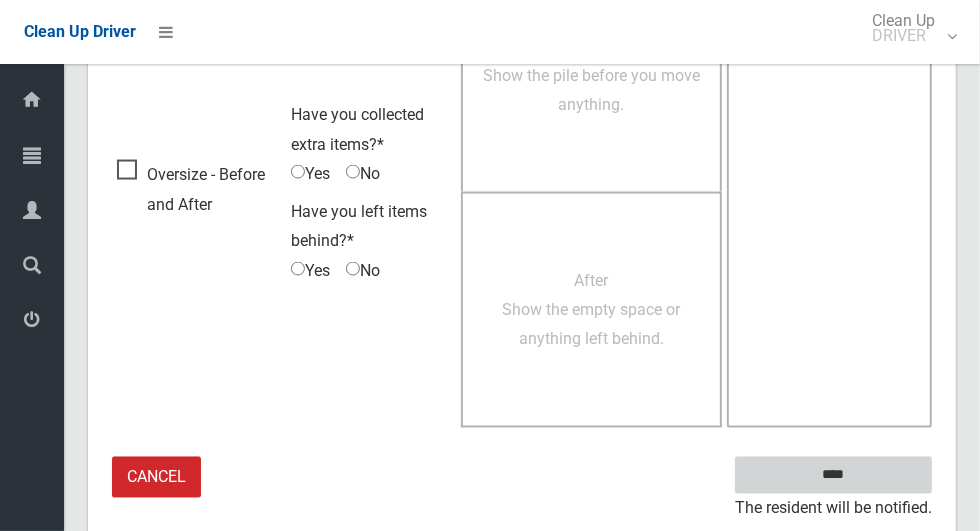 click on "****" at bounding box center [833, 475] 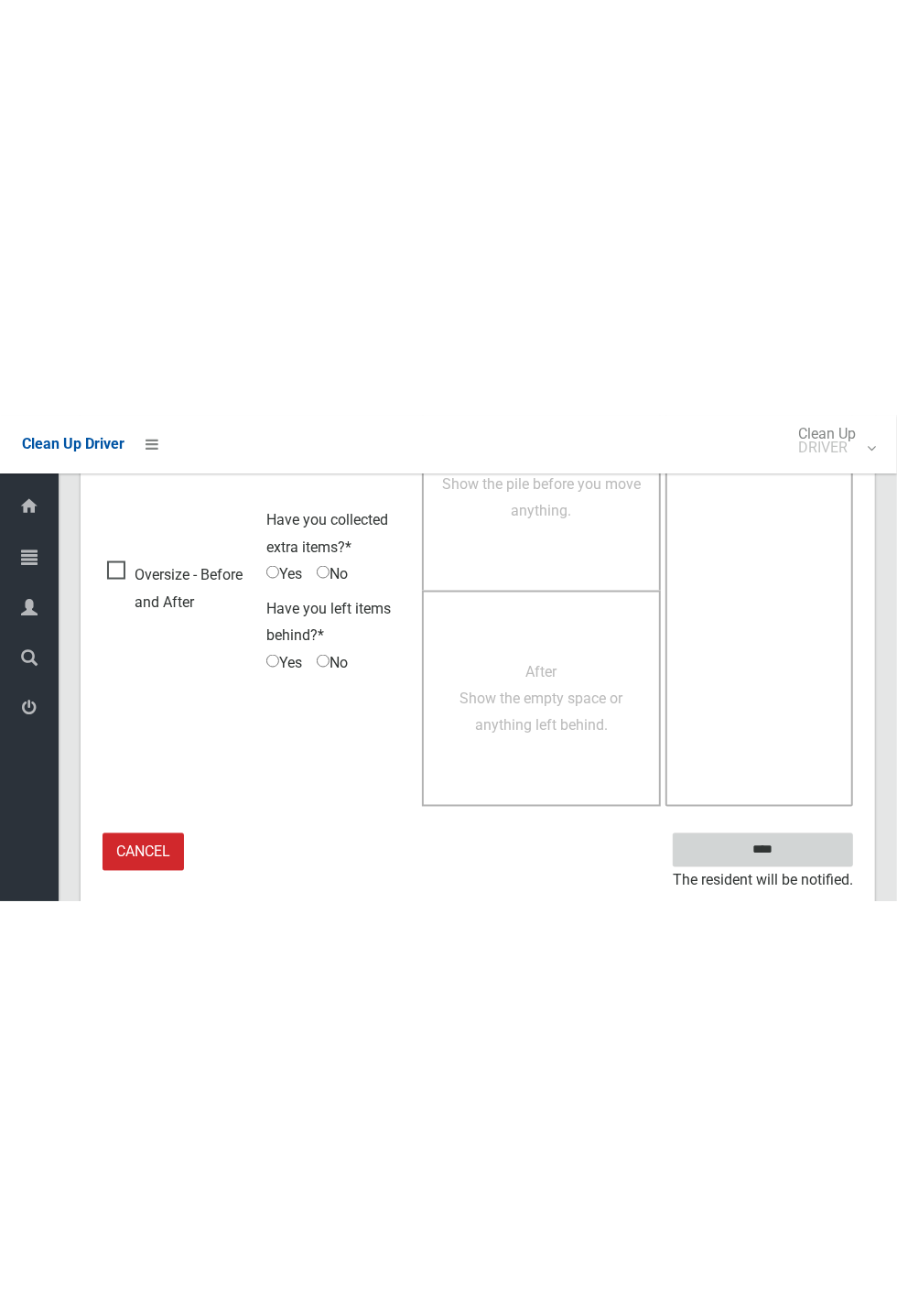 scroll, scrollTop: 721, scrollLeft: 0, axis: vertical 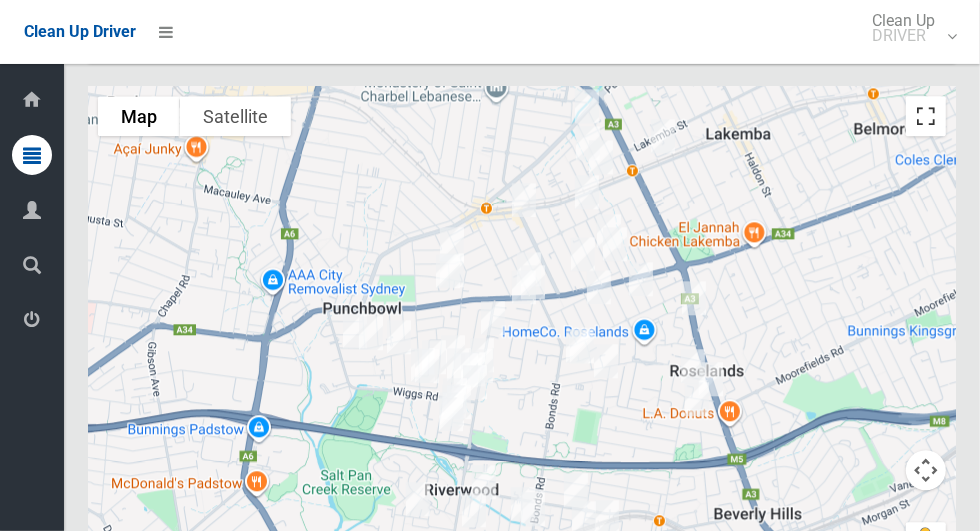 click at bounding box center (926, 116) 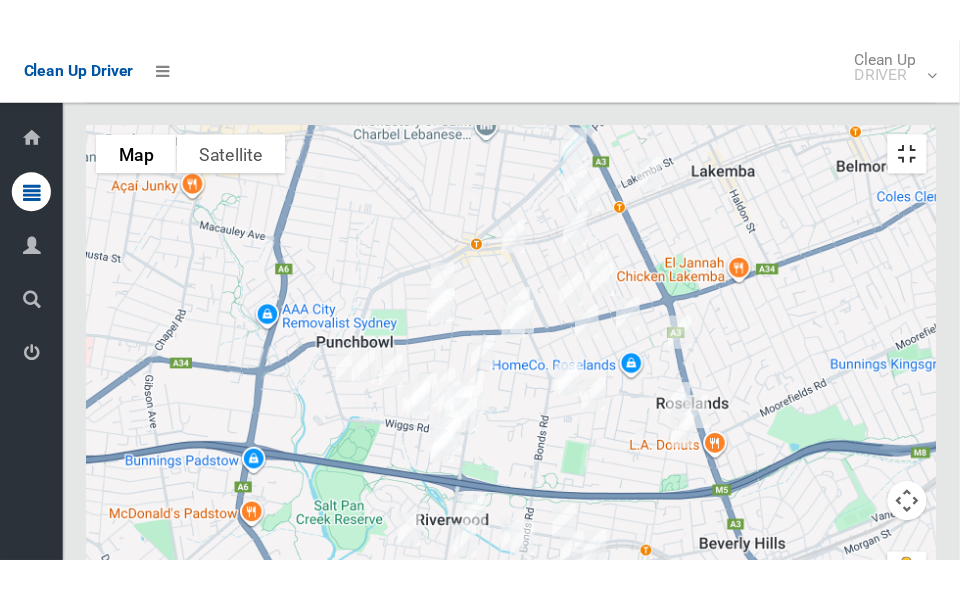 scroll, scrollTop: 10272, scrollLeft: 0, axis: vertical 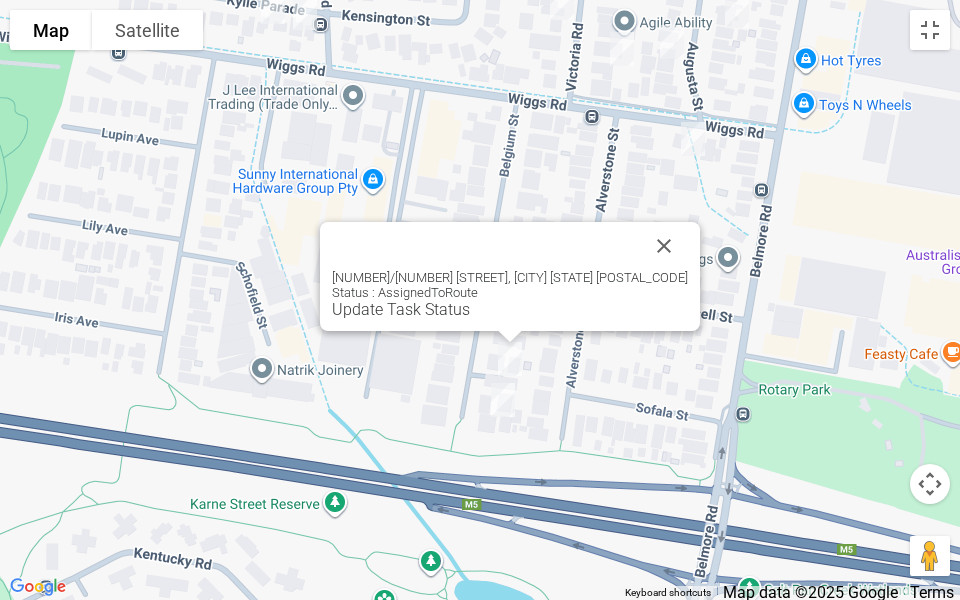 click on "Update Task Status" at bounding box center (401, 309) 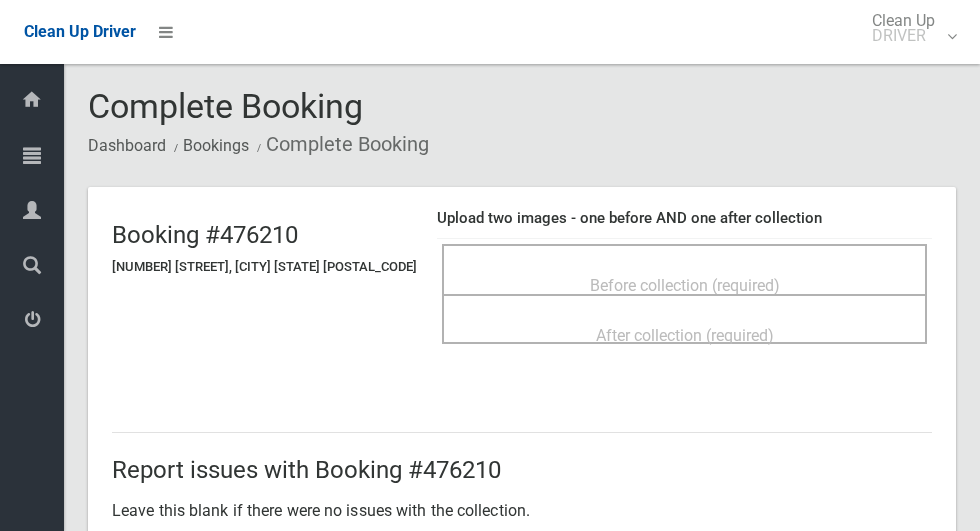 scroll, scrollTop: 0, scrollLeft: 0, axis: both 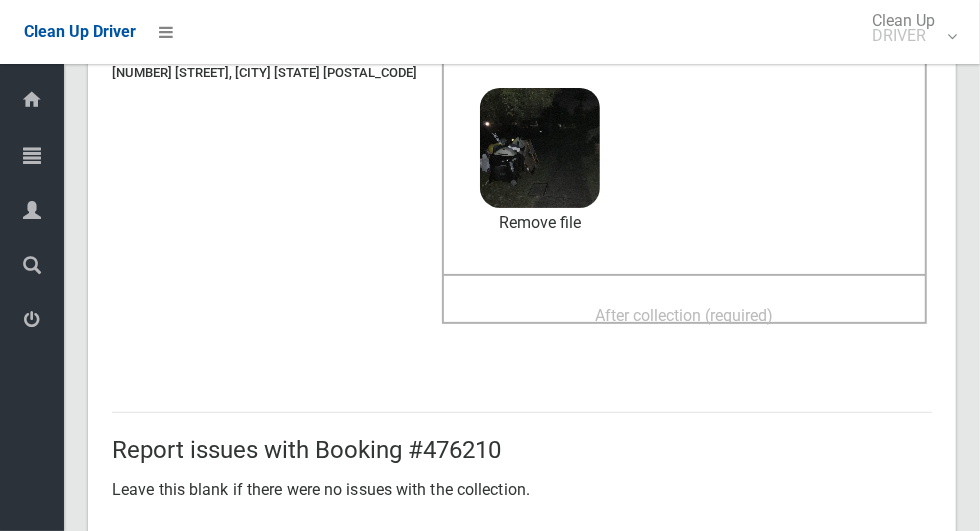 click on "After collection (required)" at bounding box center (685, 315) 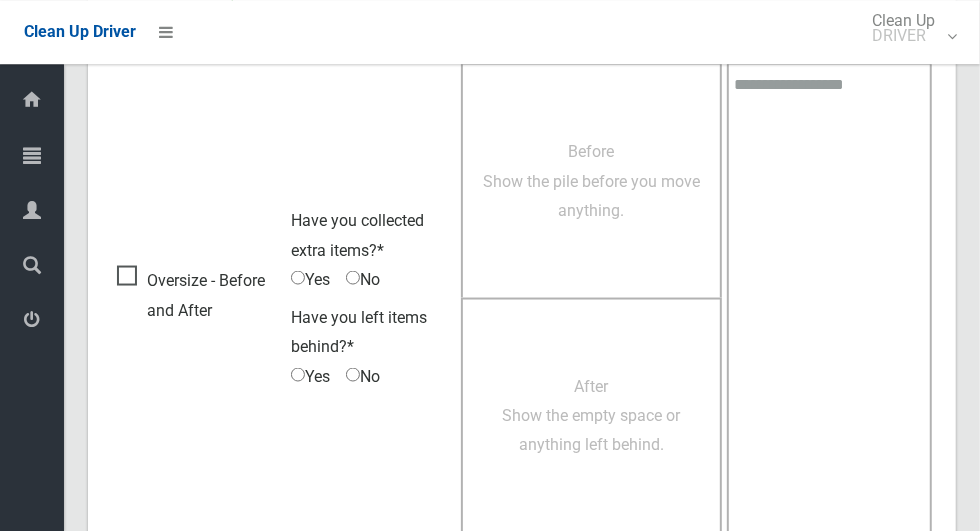 scroll, scrollTop: 1636, scrollLeft: 0, axis: vertical 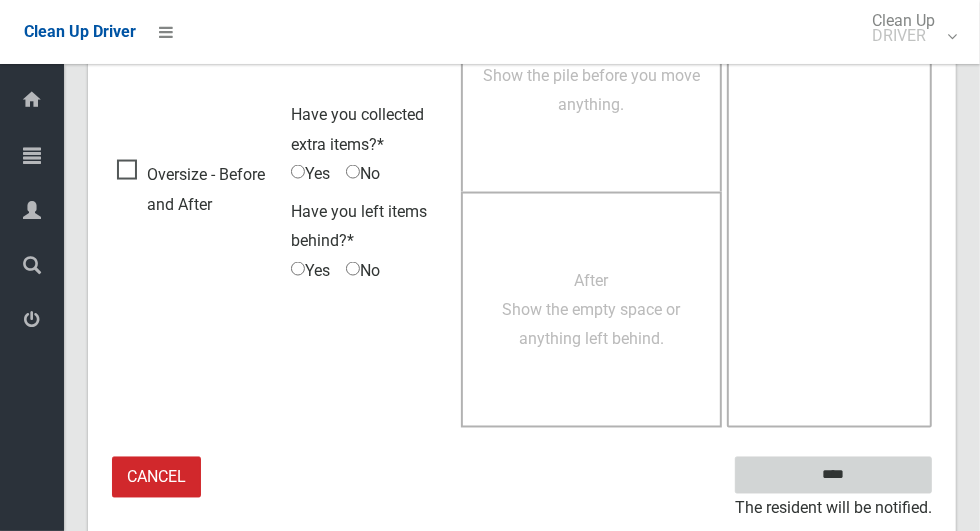 click on "****" at bounding box center [833, 475] 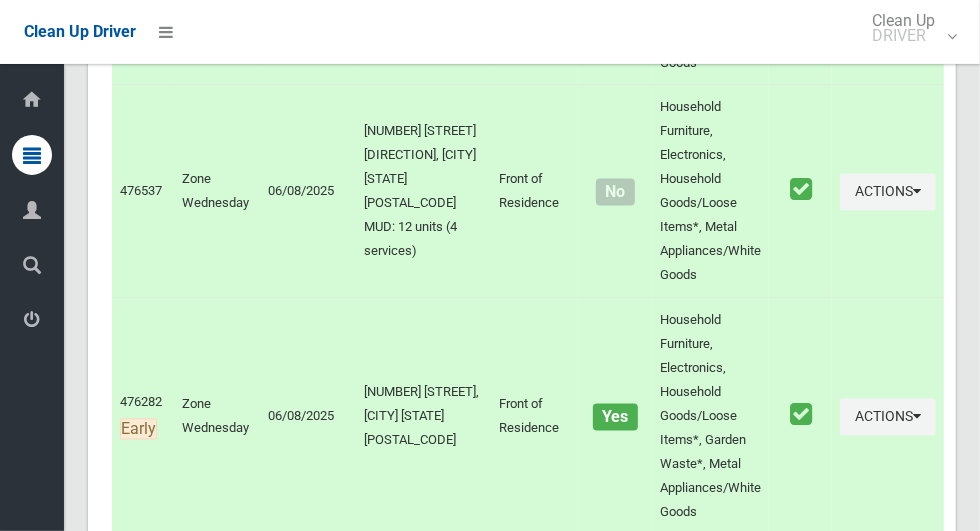 scroll, scrollTop: 10422, scrollLeft: 0, axis: vertical 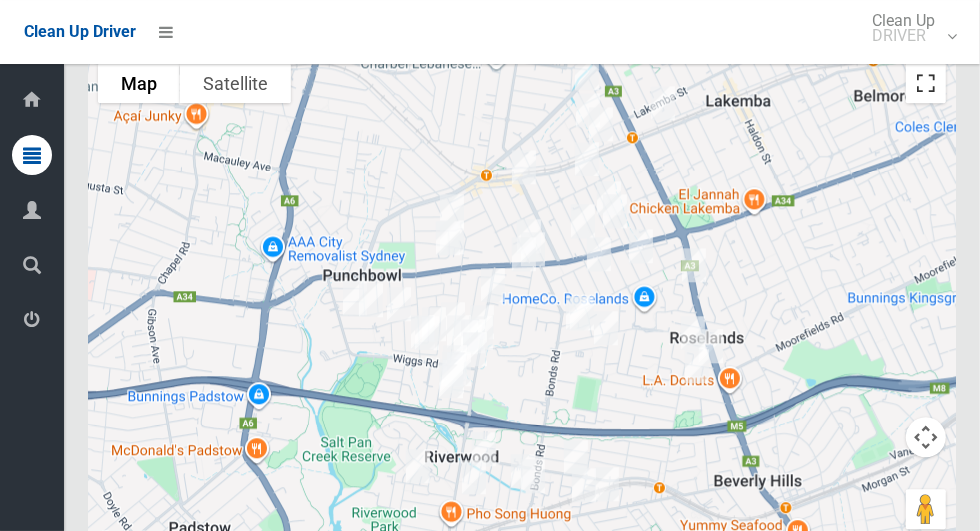 click at bounding box center [926, 83] 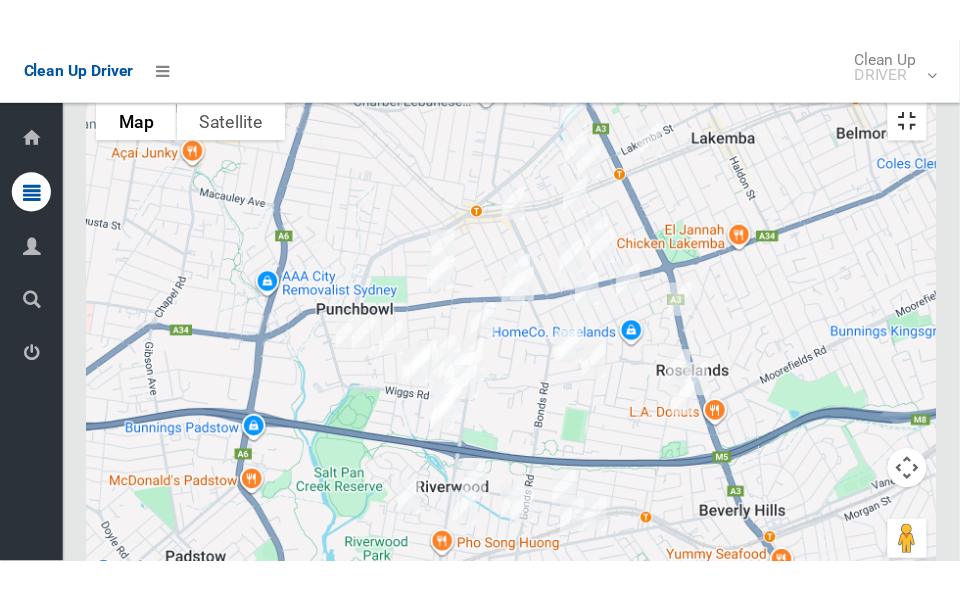scroll, scrollTop: 10305, scrollLeft: 0, axis: vertical 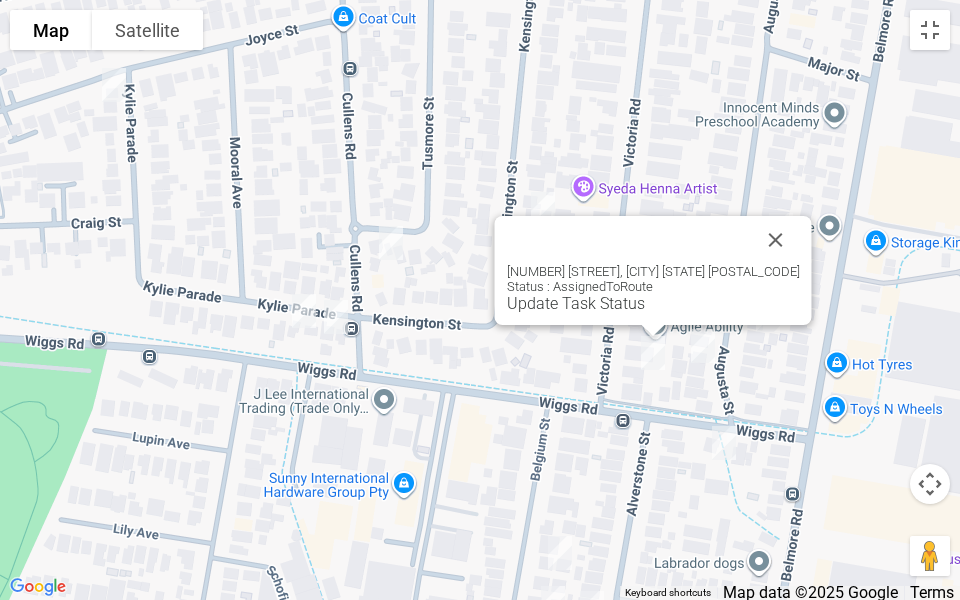 click at bounding box center [776, 240] 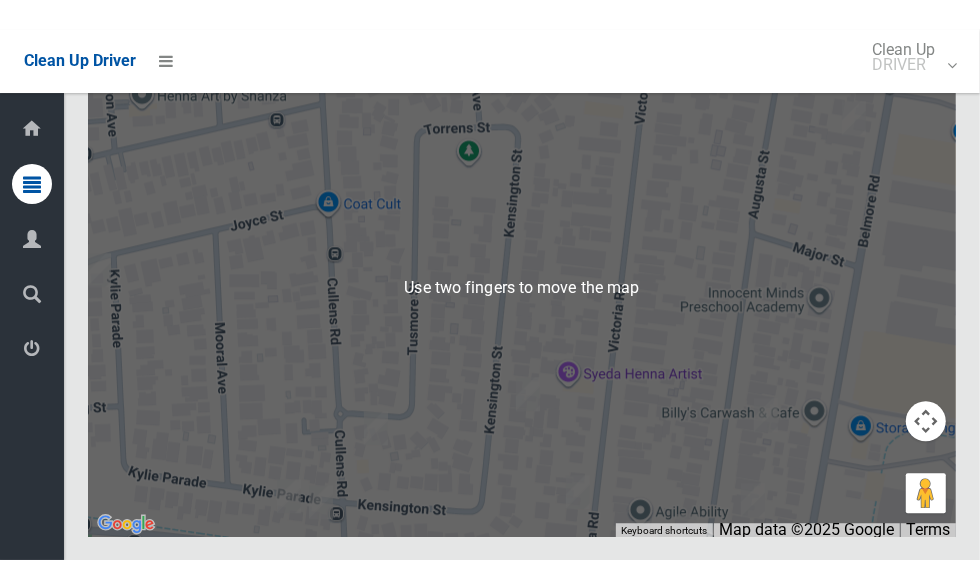 scroll, scrollTop: 10331, scrollLeft: 0, axis: vertical 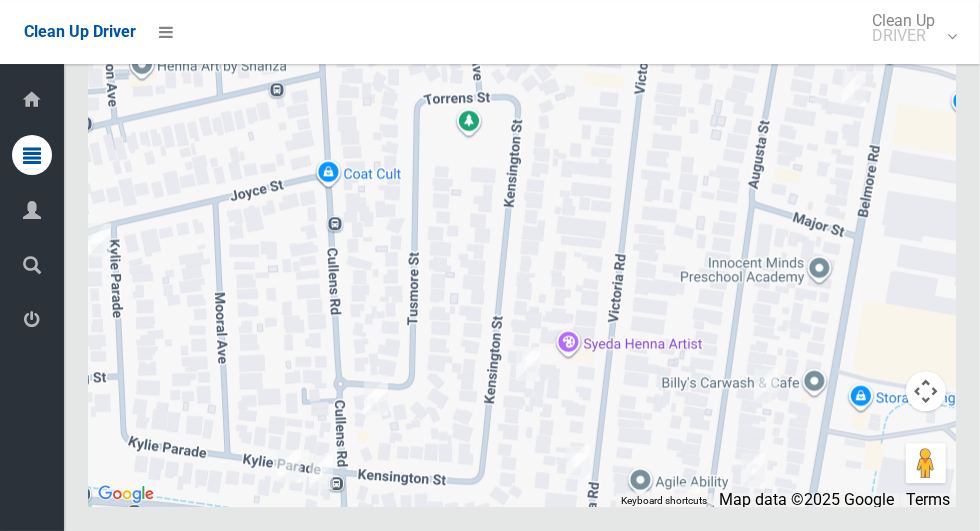 click at bounding box center [522, 257] 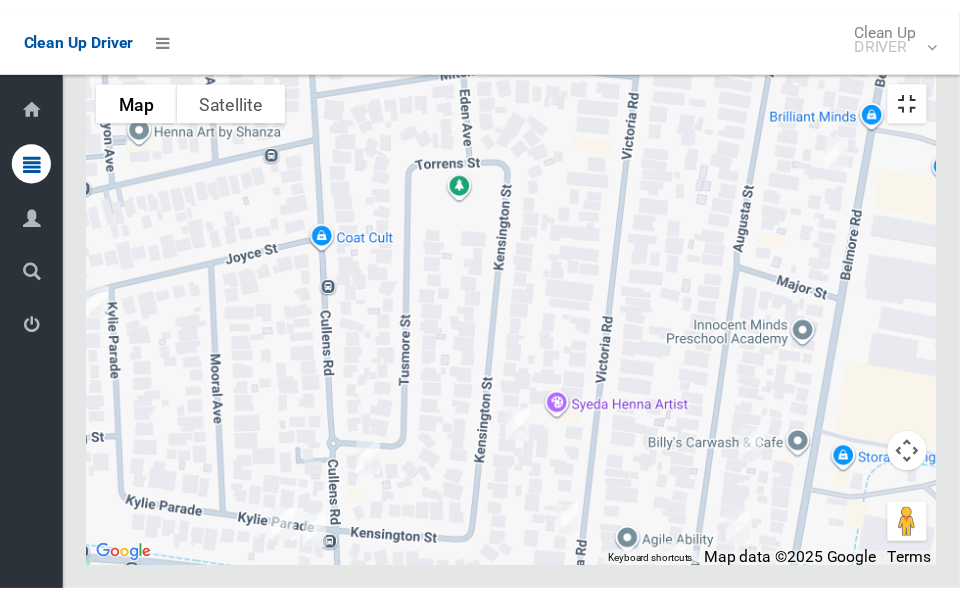 scroll, scrollTop: 10355, scrollLeft: 0, axis: vertical 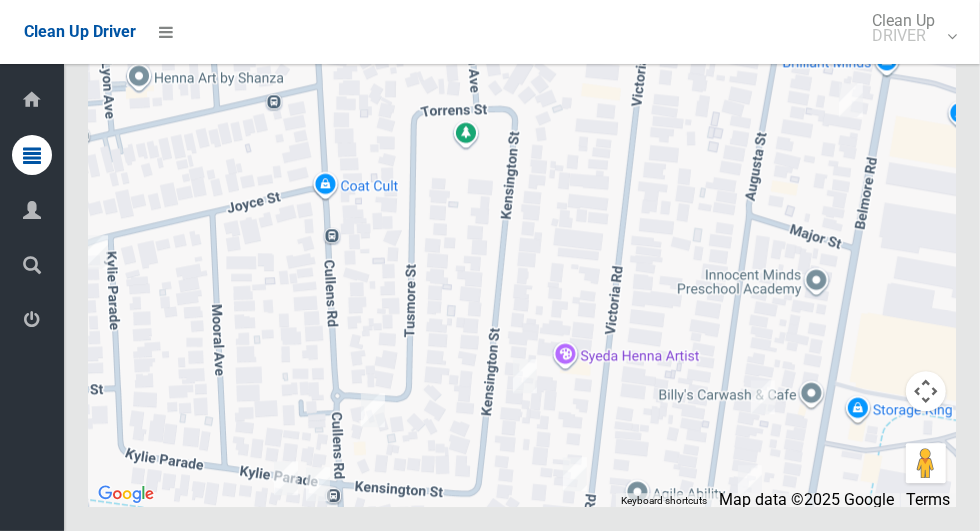 click at bounding box center (926, 37) 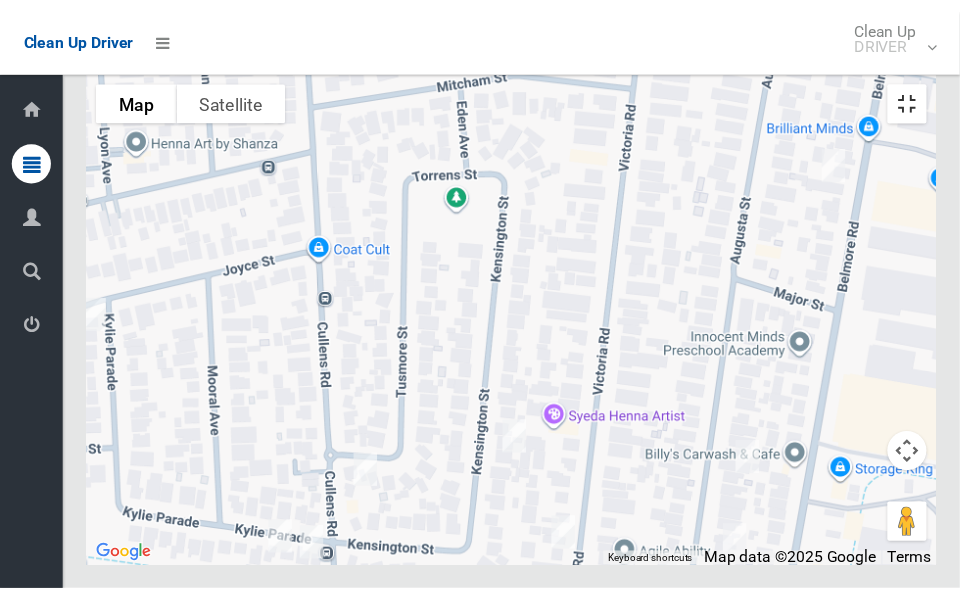 scroll, scrollTop: 10355, scrollLeft: 0, axis: vertical 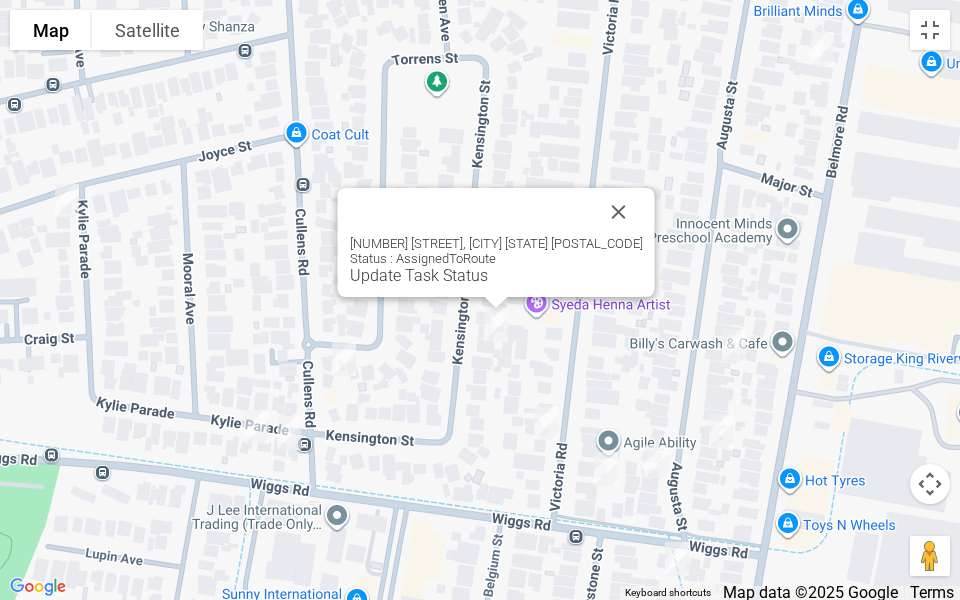 click on "Update Task Status" at bounding box center (419, 275) 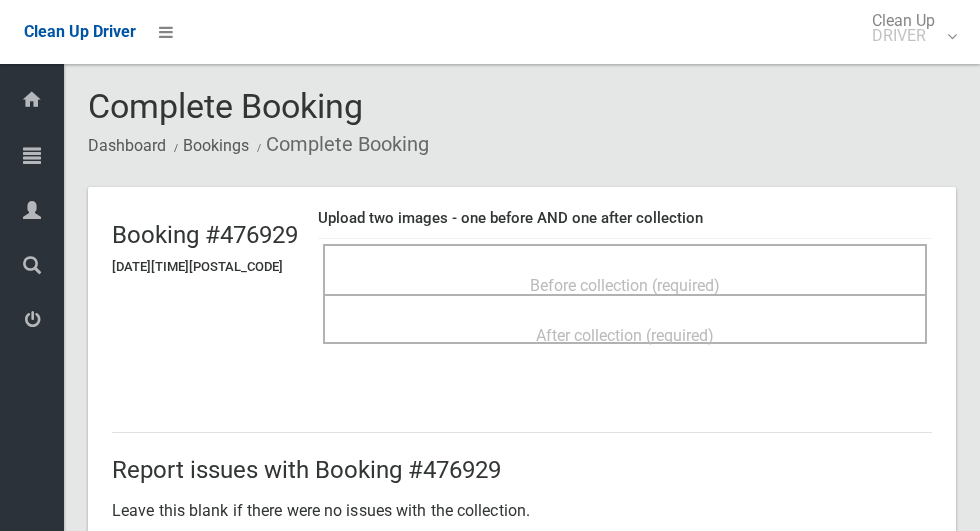 click on "Before collection (required)" at bounding box center [625, 284] 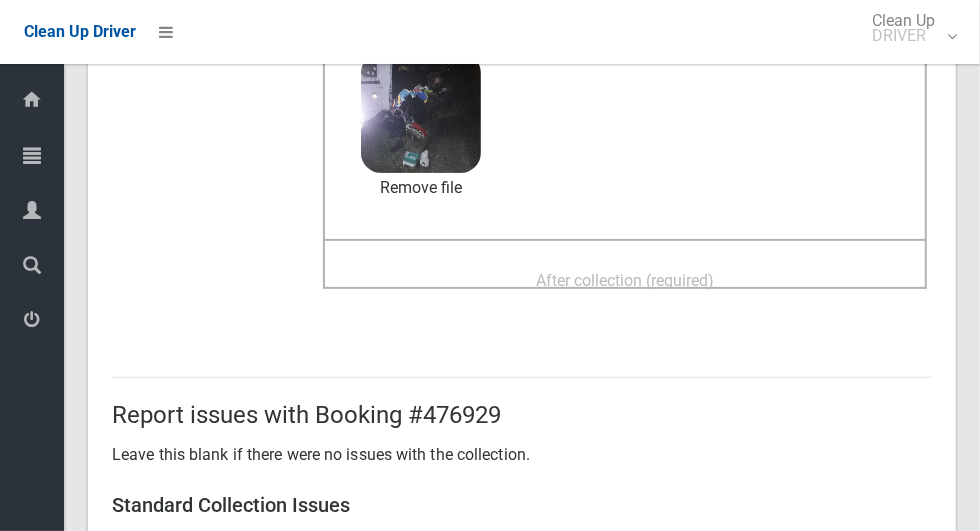 scroll, scrollTop: 224, scrollLeft: 0, axis: vertical 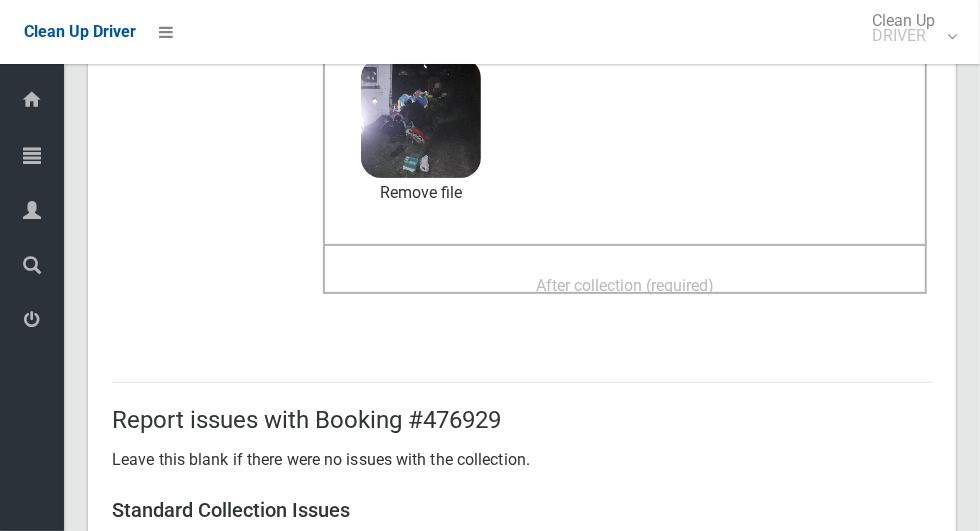 click on "After collection (required)" at bounding box center [625, 285] 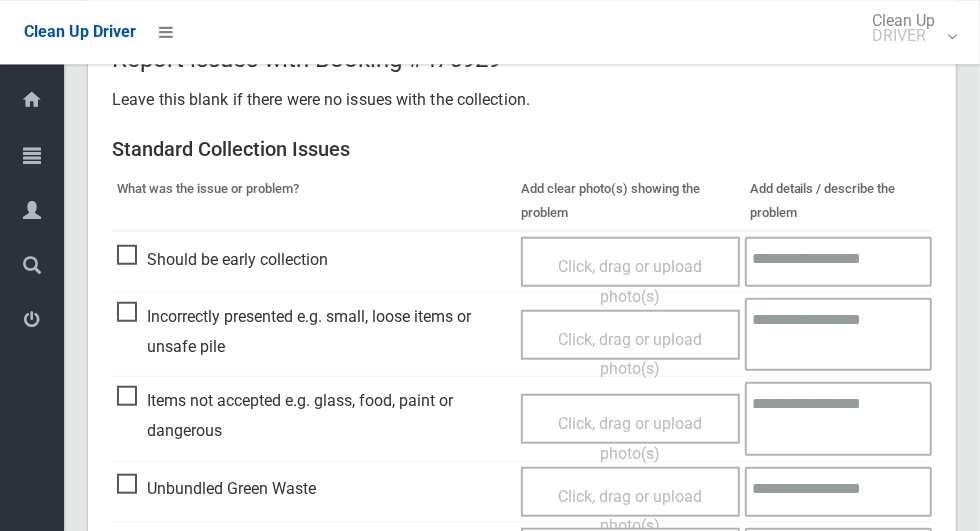 scroll, scrollTop: 760, scrollLeft: 0, axis: vertical 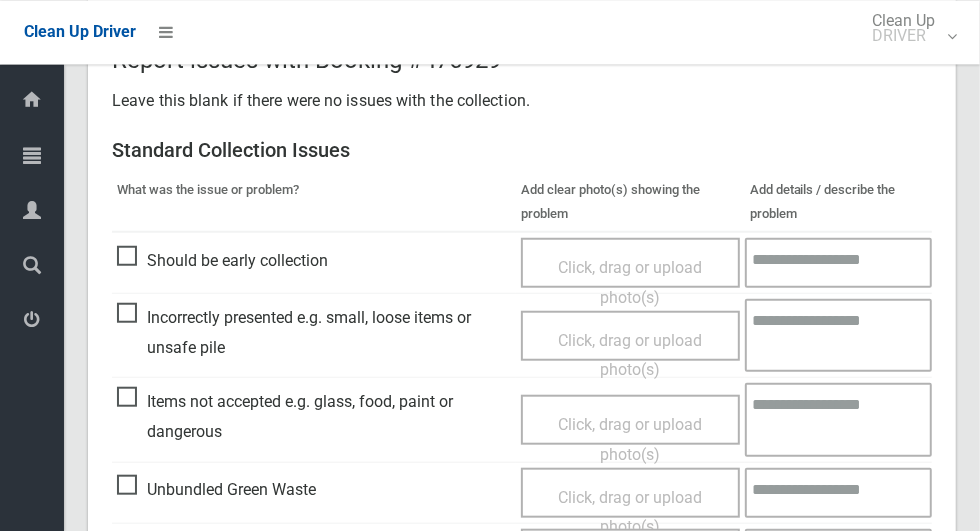 click on "Items not accepted e.g. glass, food, paint or dangerous" at bounding box center [314, 415] 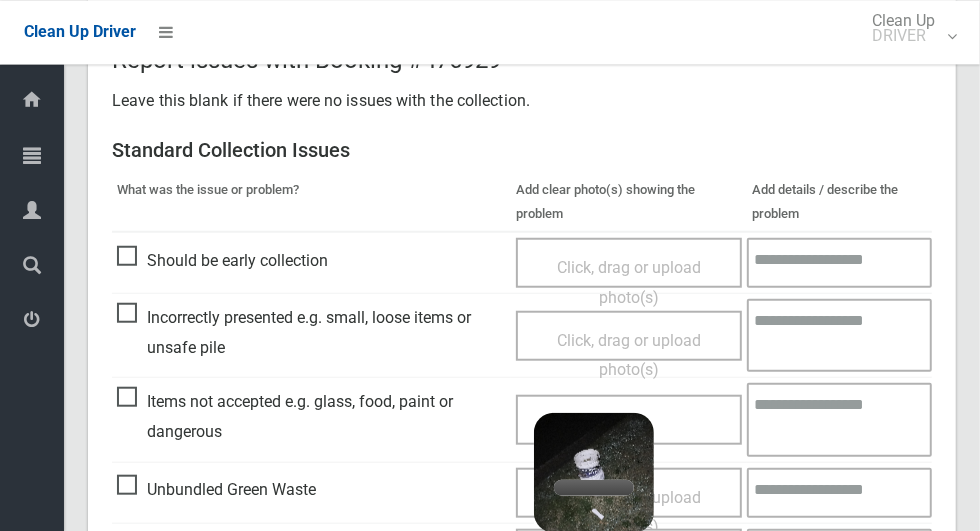 click at bounding box center (839, 418) 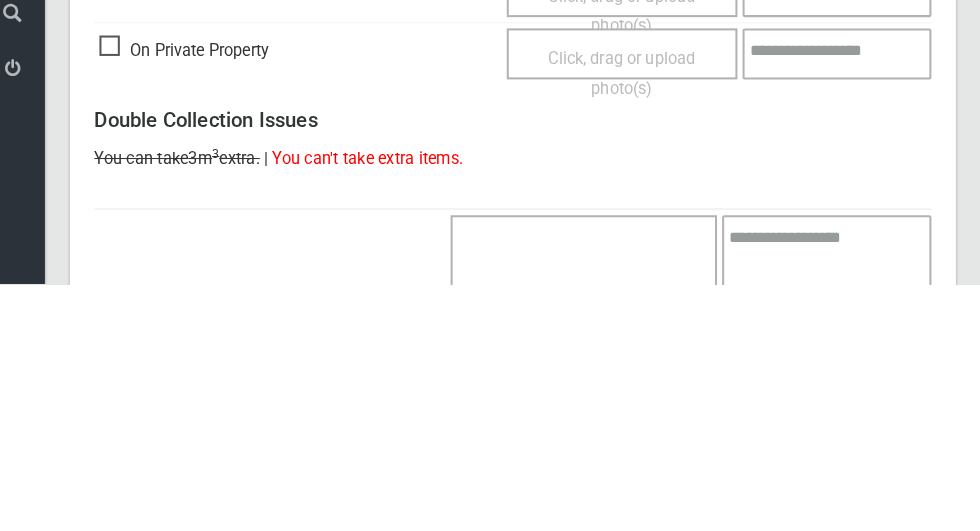 scroll, scrollTop: 1693, scrollLeft: 0, axis: vertical 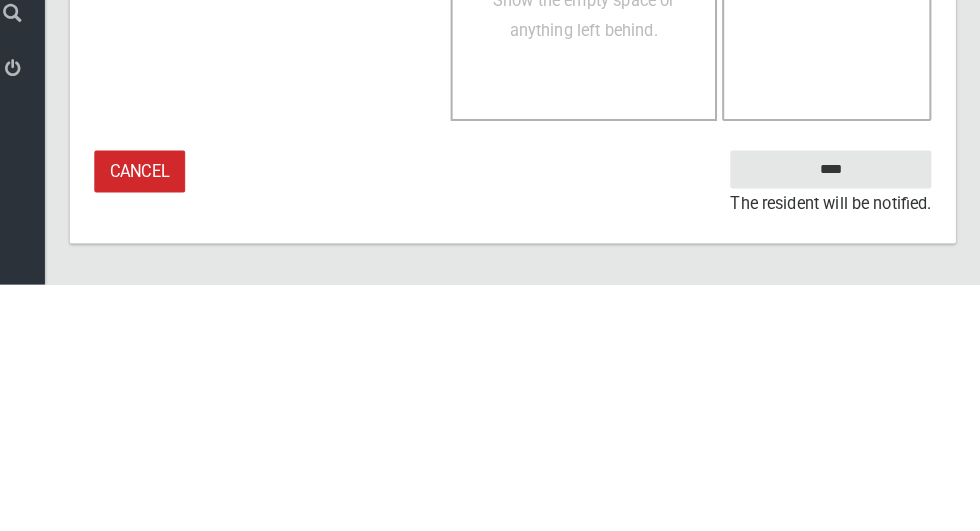 type on "**********" 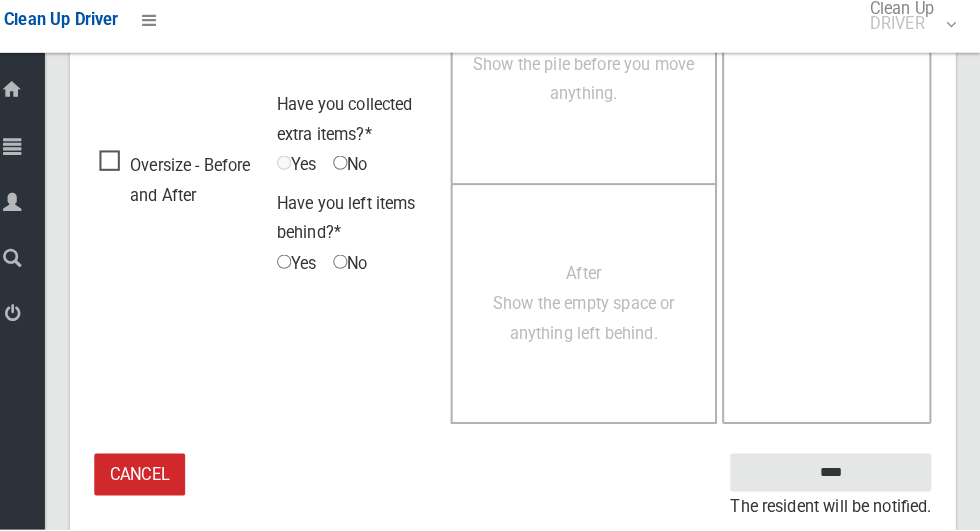 click at bounding box center [829, 192] 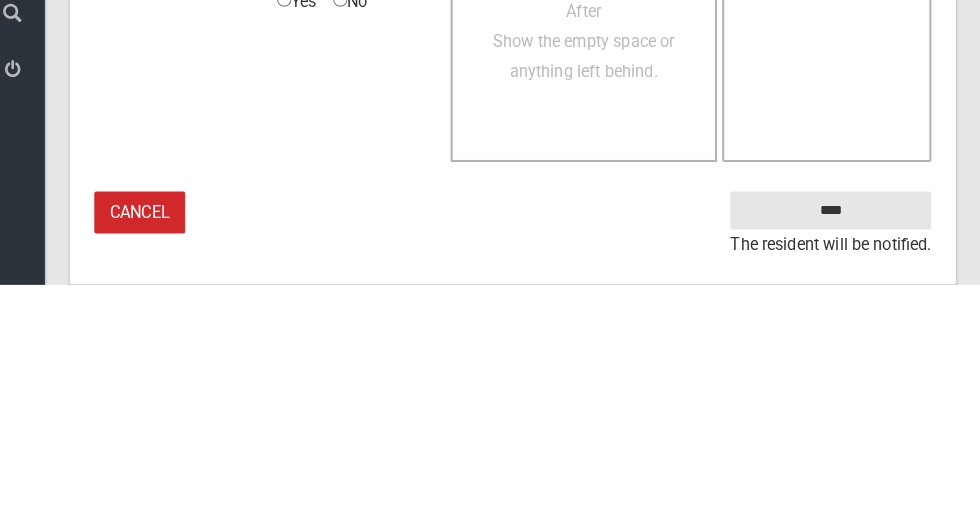 scroll, scrollTop: 1693, scrollLeft: 0, axis: vertical 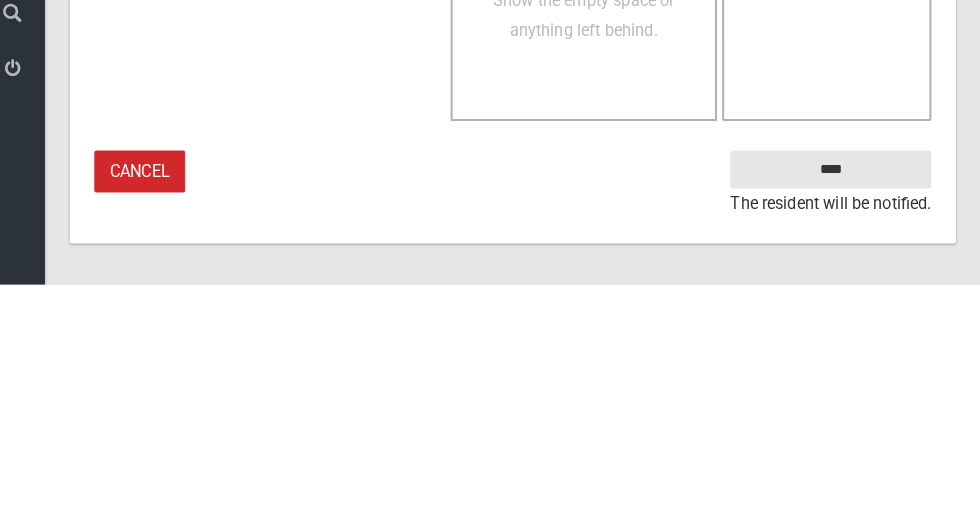 click on "The resident will be notified." at bounding box center (833, 452) 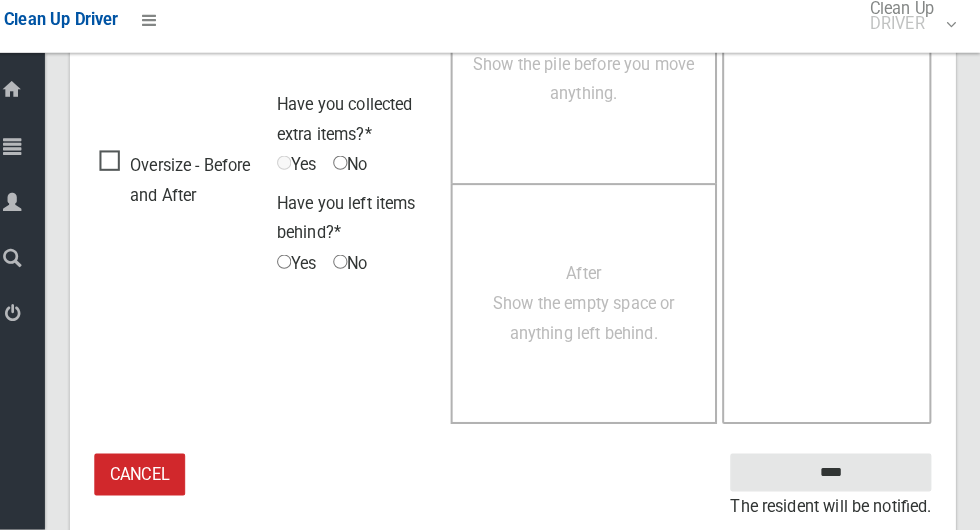 click at bounding box center (829, 192) 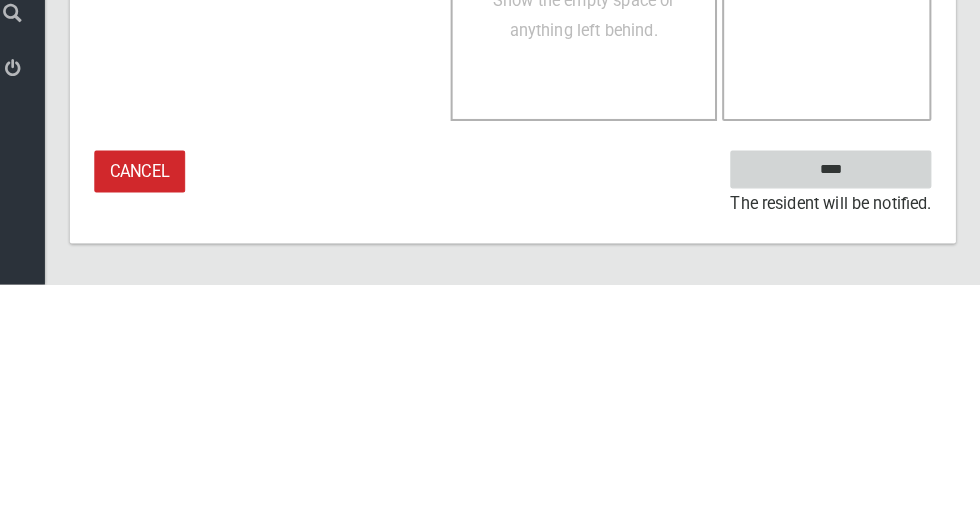 click on "****" at bounding box center [833, 418] 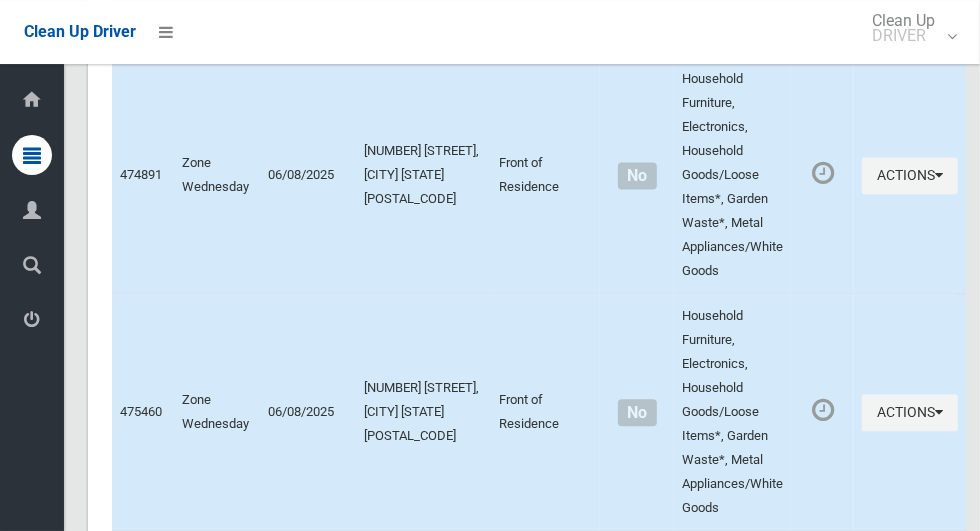 scroll, scrollTop: 10422, scrollLeft: 0, axis: vertical 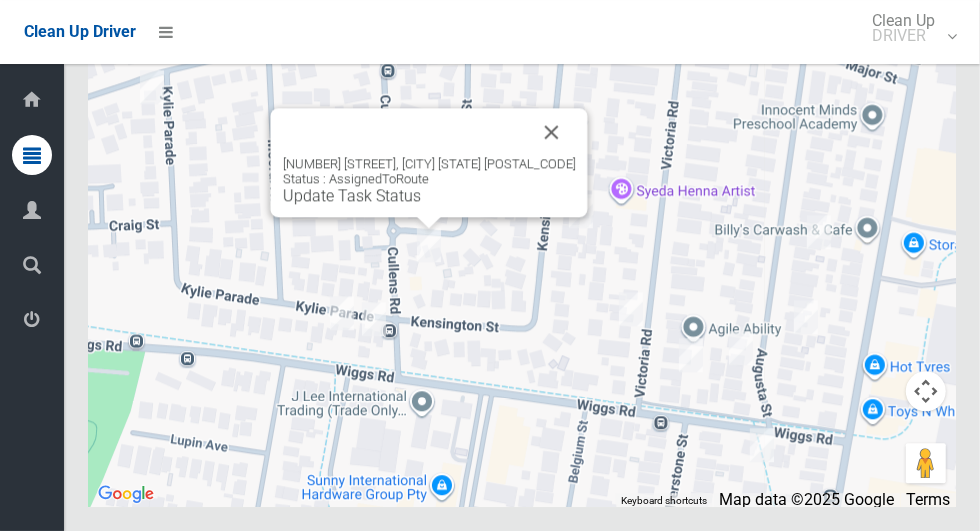 click at bounding box center (552, 132) 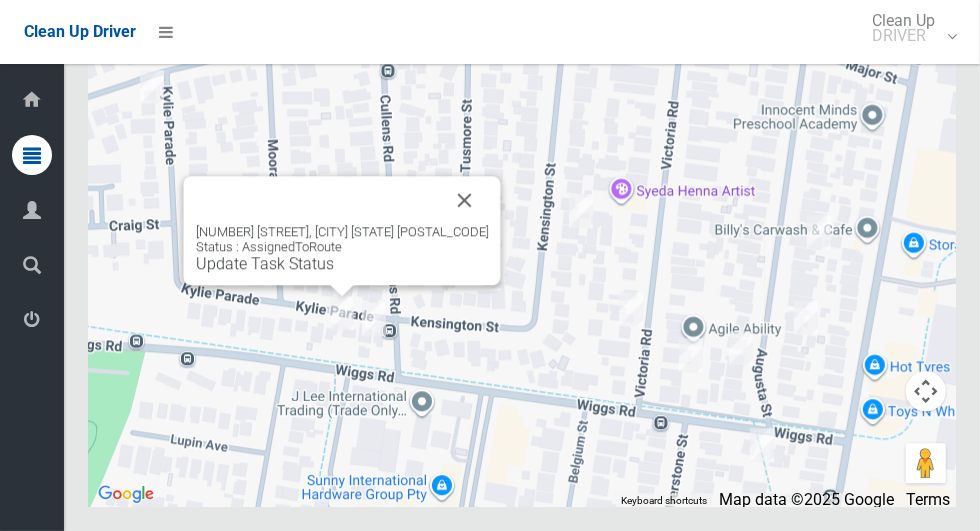 click at bounding box center [465, 200] 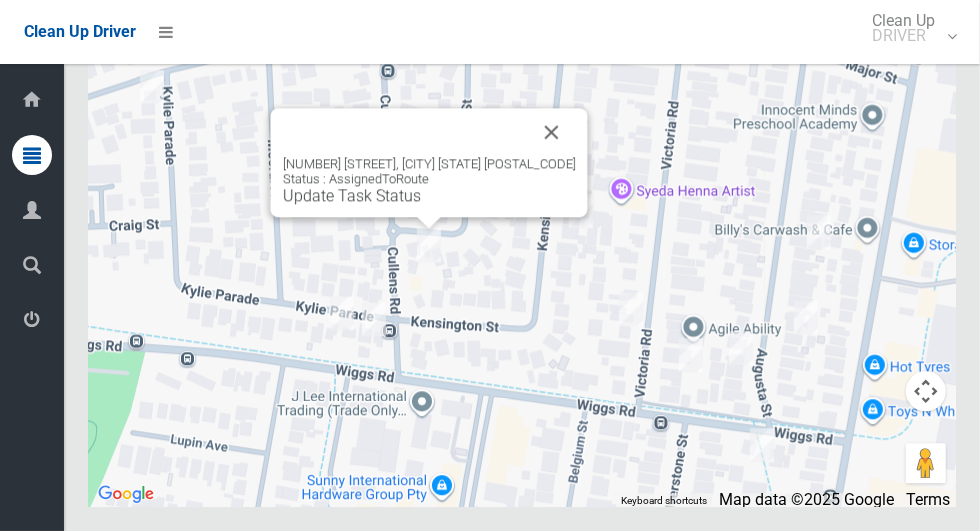 scroll, scrollTop: 9573, scrollLeft: 0, axis: vertical 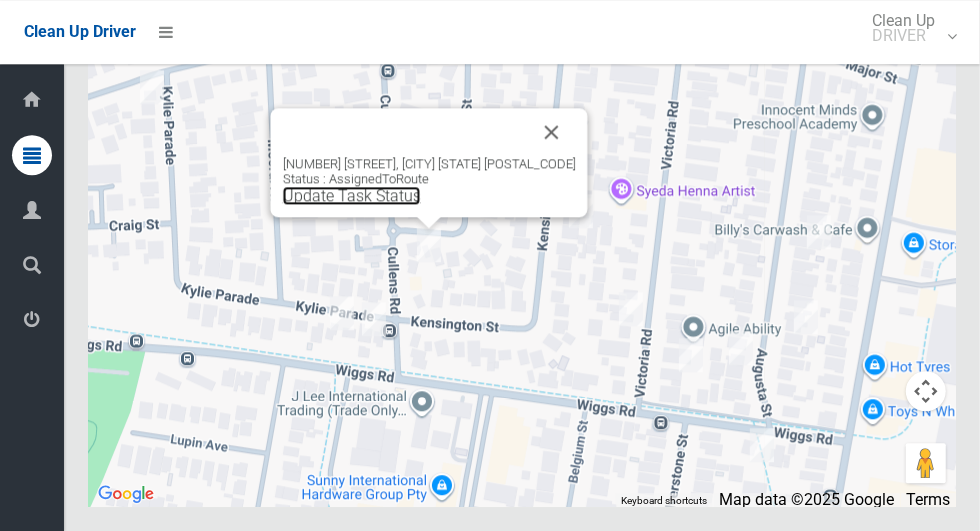 click on "Update Task Status" at bounding box center [352, 195] 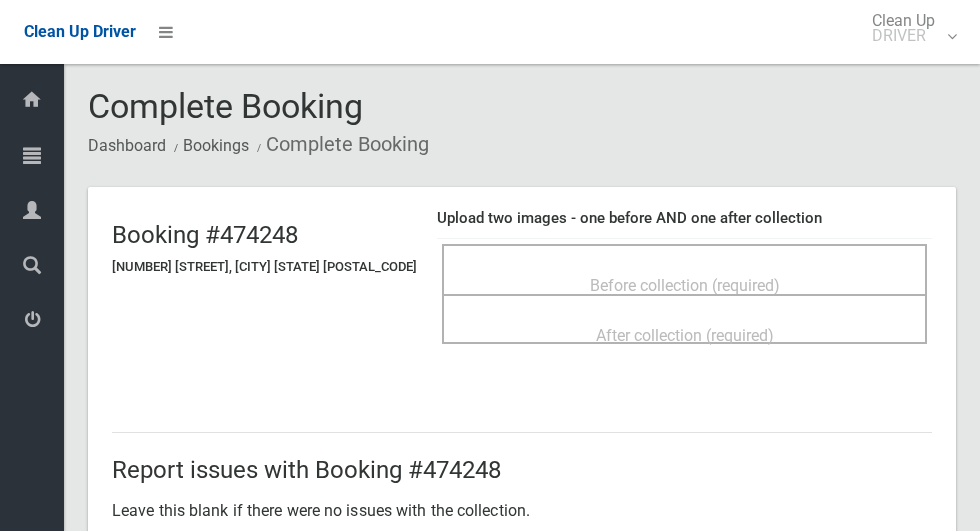 scroll, scrollTop: 0, scrollLeft: 0, axis: both 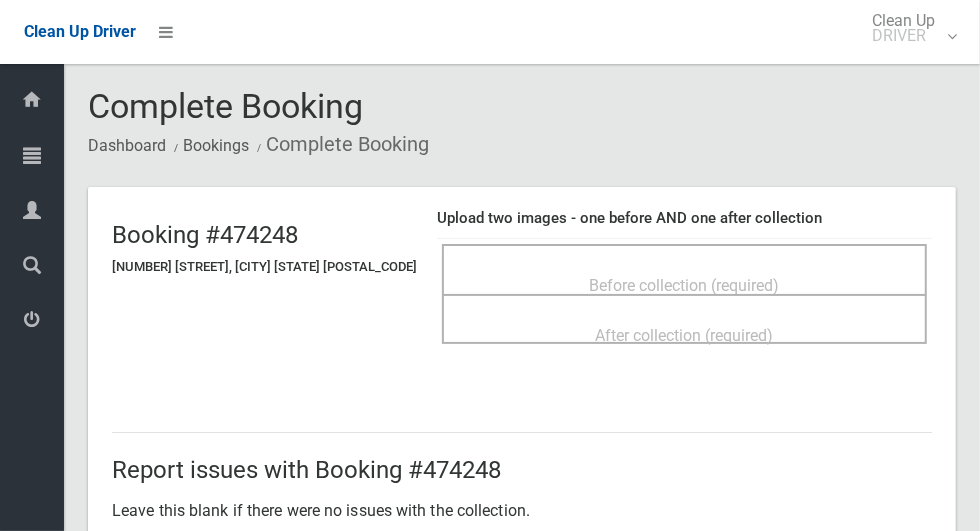 click on "Before collection (required)" at bounding box center (685, 285) 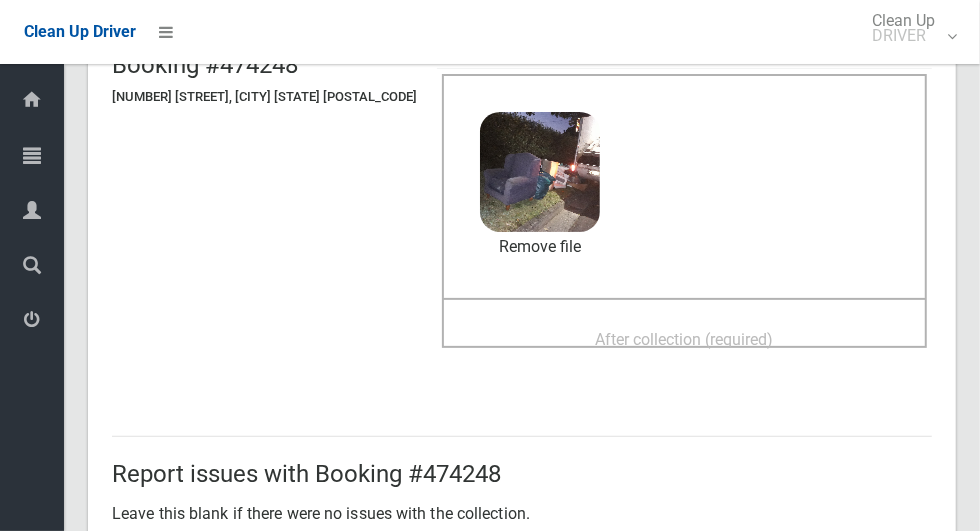 scroll, scrollTop: 165, scrollLeft: 0, axis: vertical 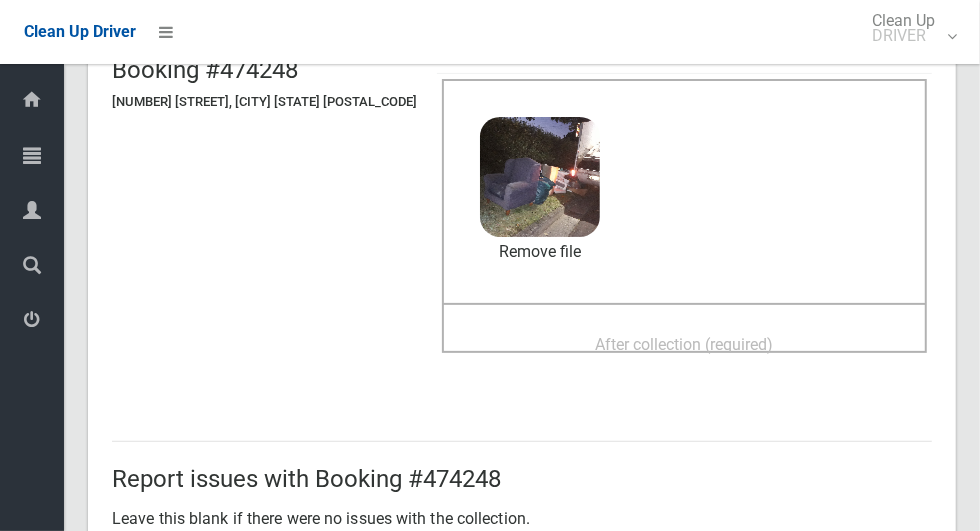 click on "After collection (required)" at bounding box center [685, 344] 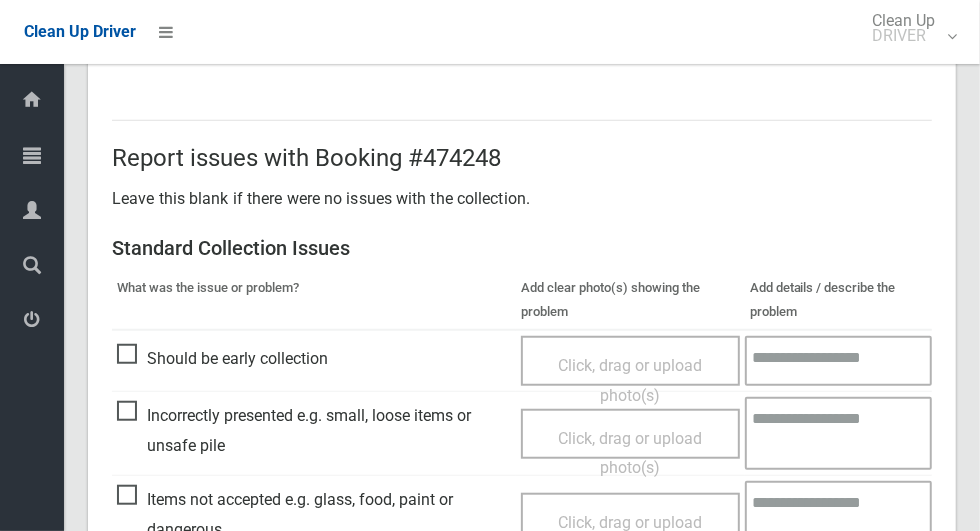 scroll, scrollTop: 1636, scrollLeft: 0, axis: vertical 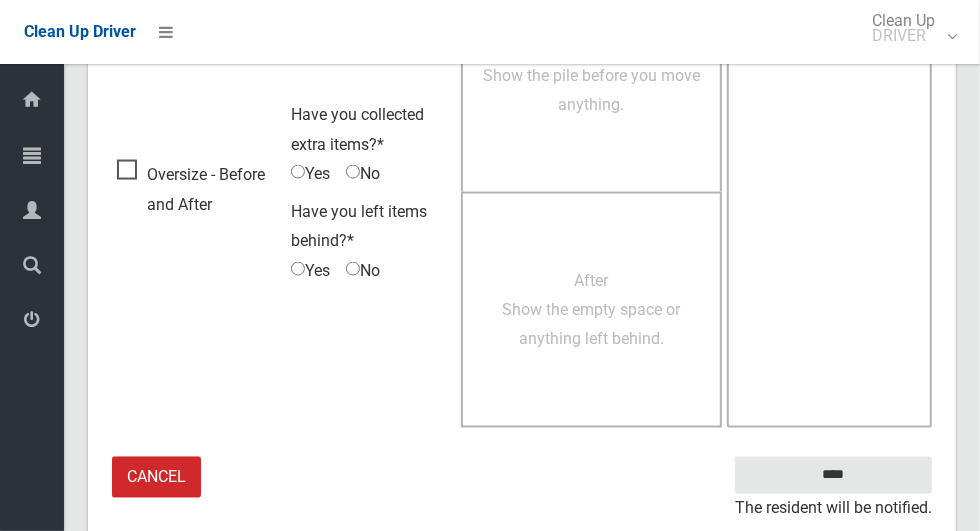 click on "The resident will be notified." at bounding box center [833, 509] 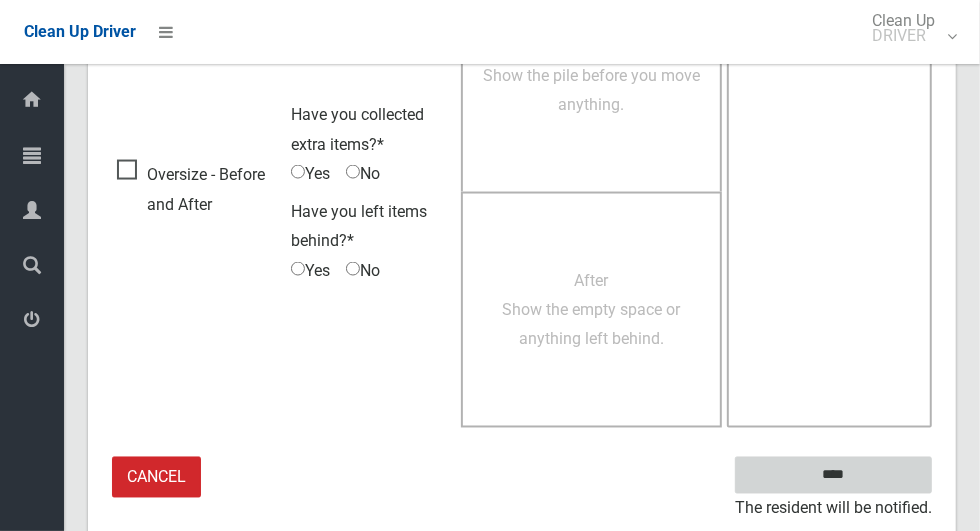 click on "****" at bounding box center (833, 475) 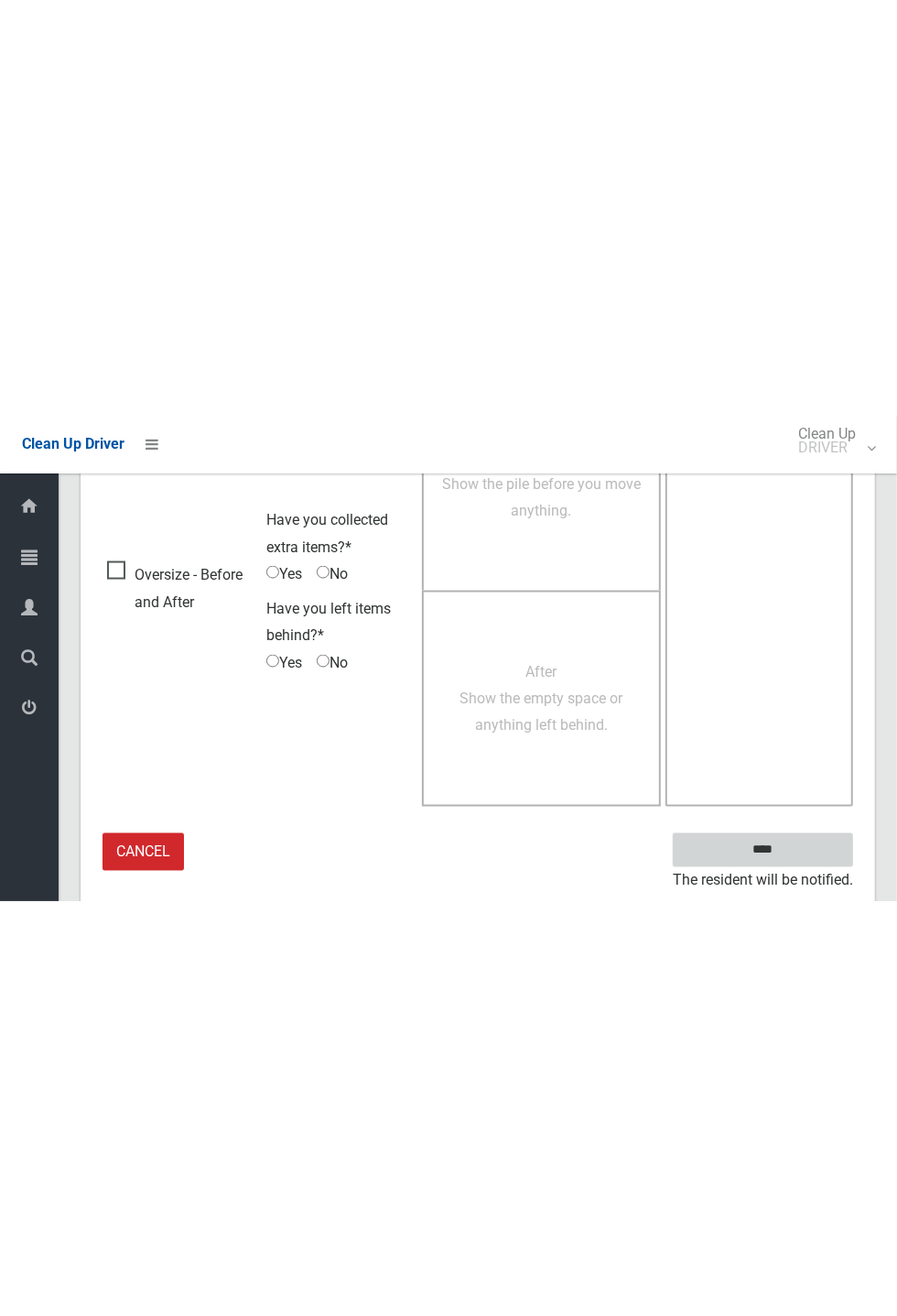 scroll, scrollTop: 721, scrollLeft: 0, axis: vertical 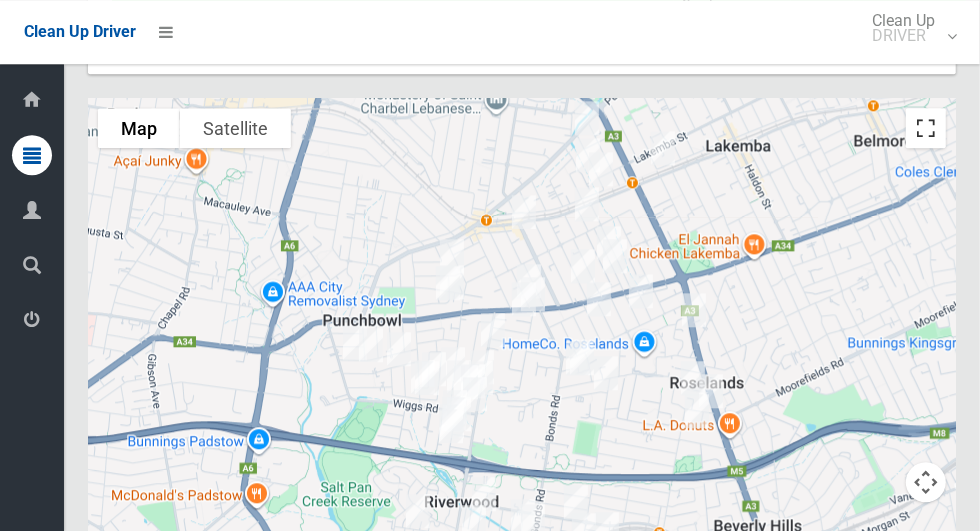 click at bounding box center (926, 128) 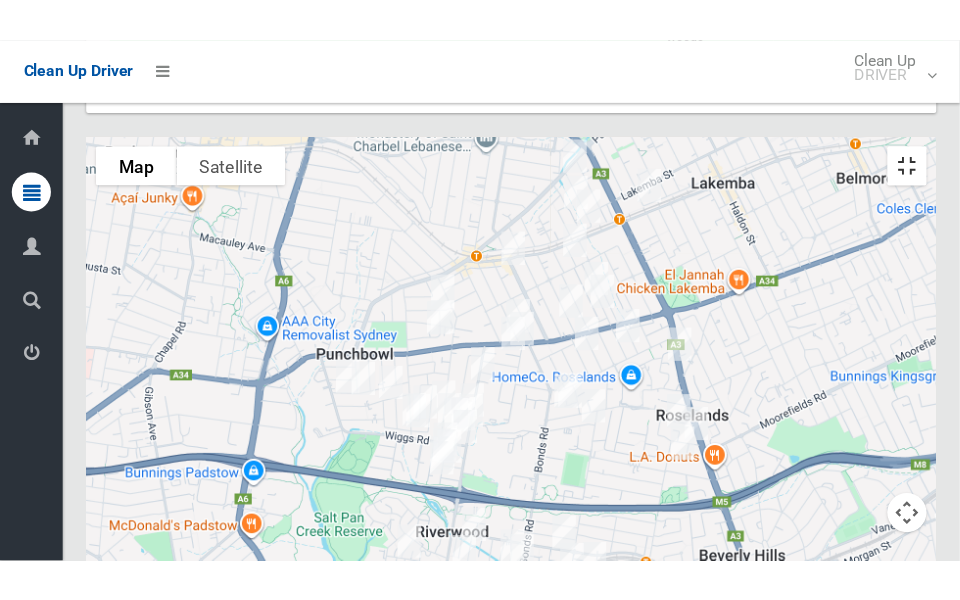 scroll, scrollTop: 10260, scrollLeft: 0, axis: vertical 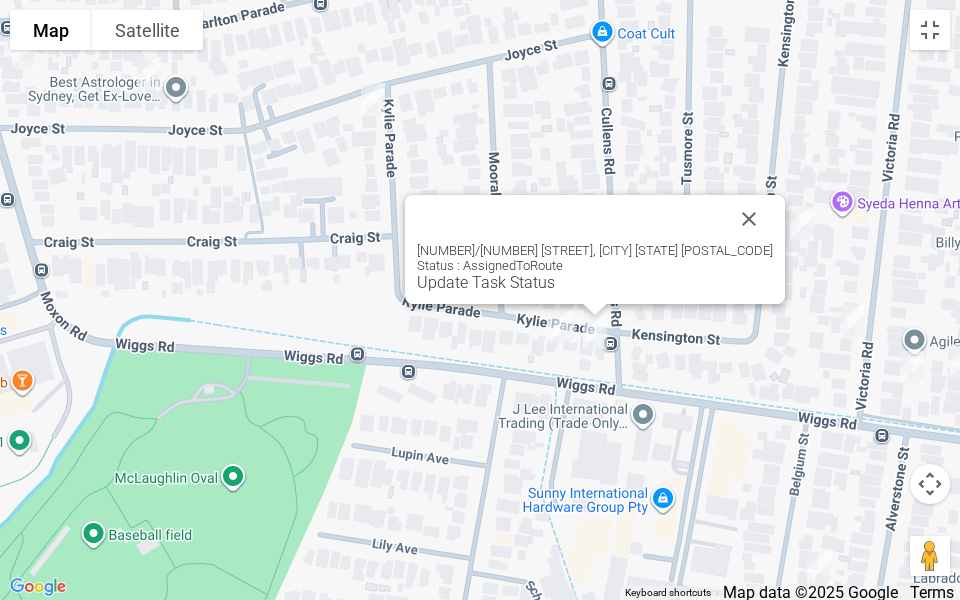 click on "Update Task Status" at bounding box center (486, 282) 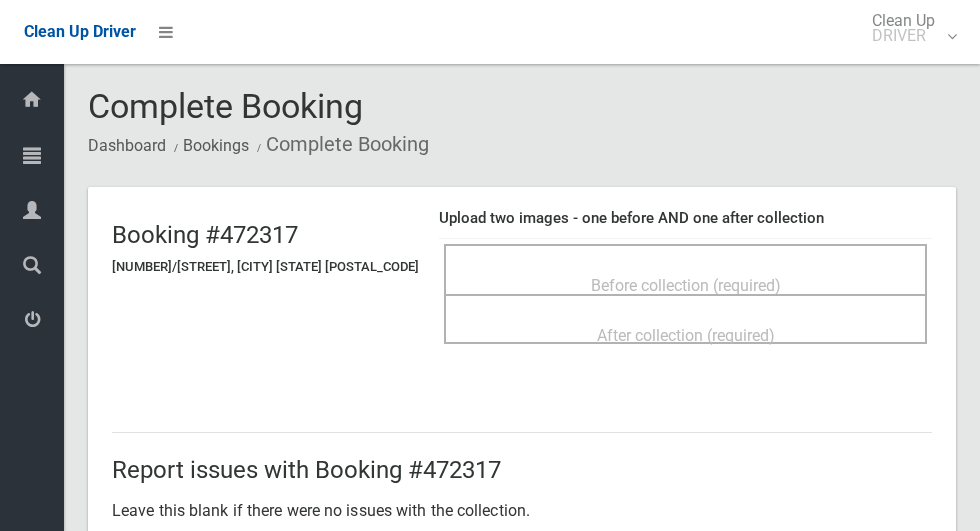 scroll, scrollTop: 0, scrollLeft: 0, axis: both 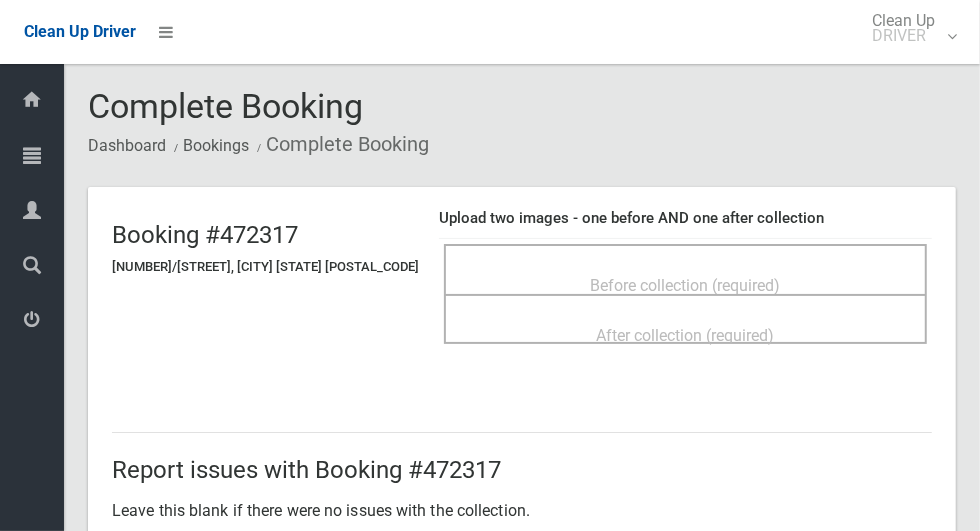 click on "Before collection (required)" at bounding box center [685, 269] 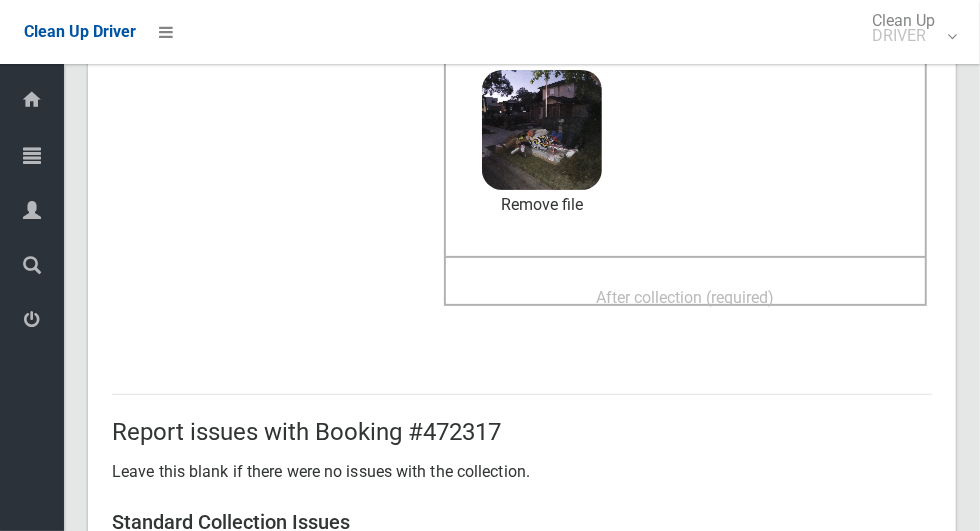 scroll, scrollTop: 248, scrollLeft: 0, axis: vertical 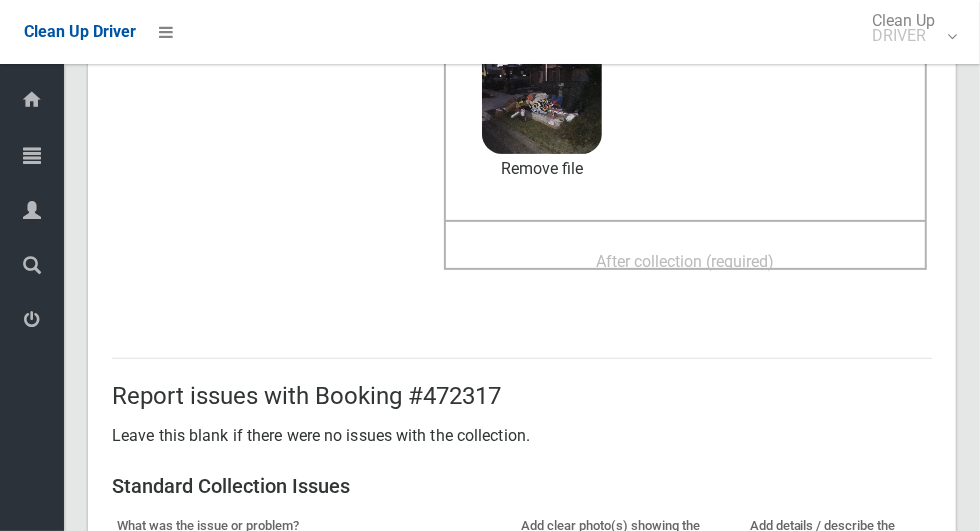 click on "After collection (required)" at bounding box center [686, 261] 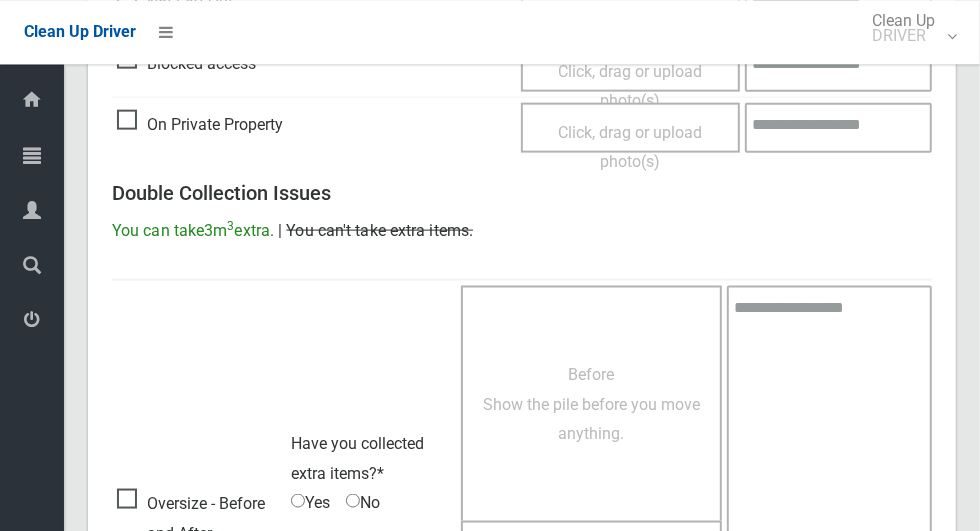 scroll, scrollTop: 1636, scrollLeft: 0, axis: vertical 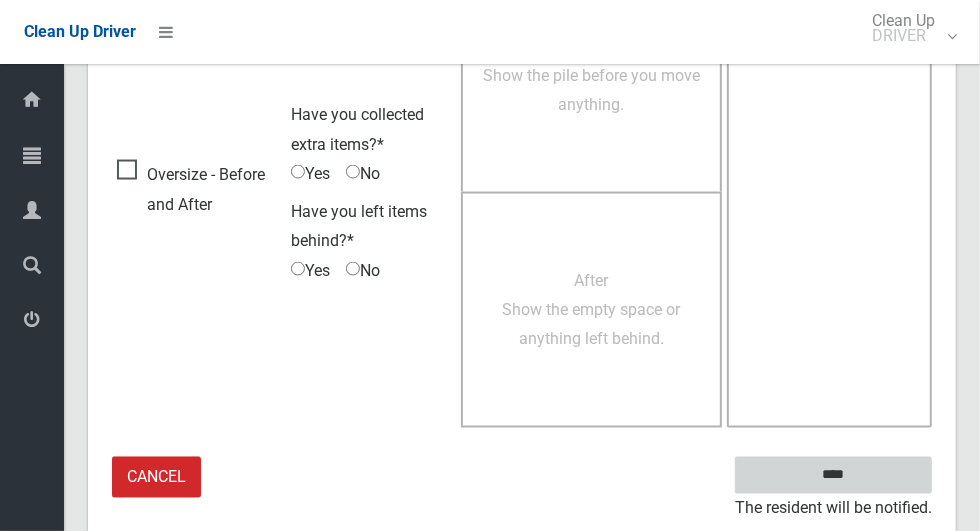 click on "****" at bounding box center (833, 475) 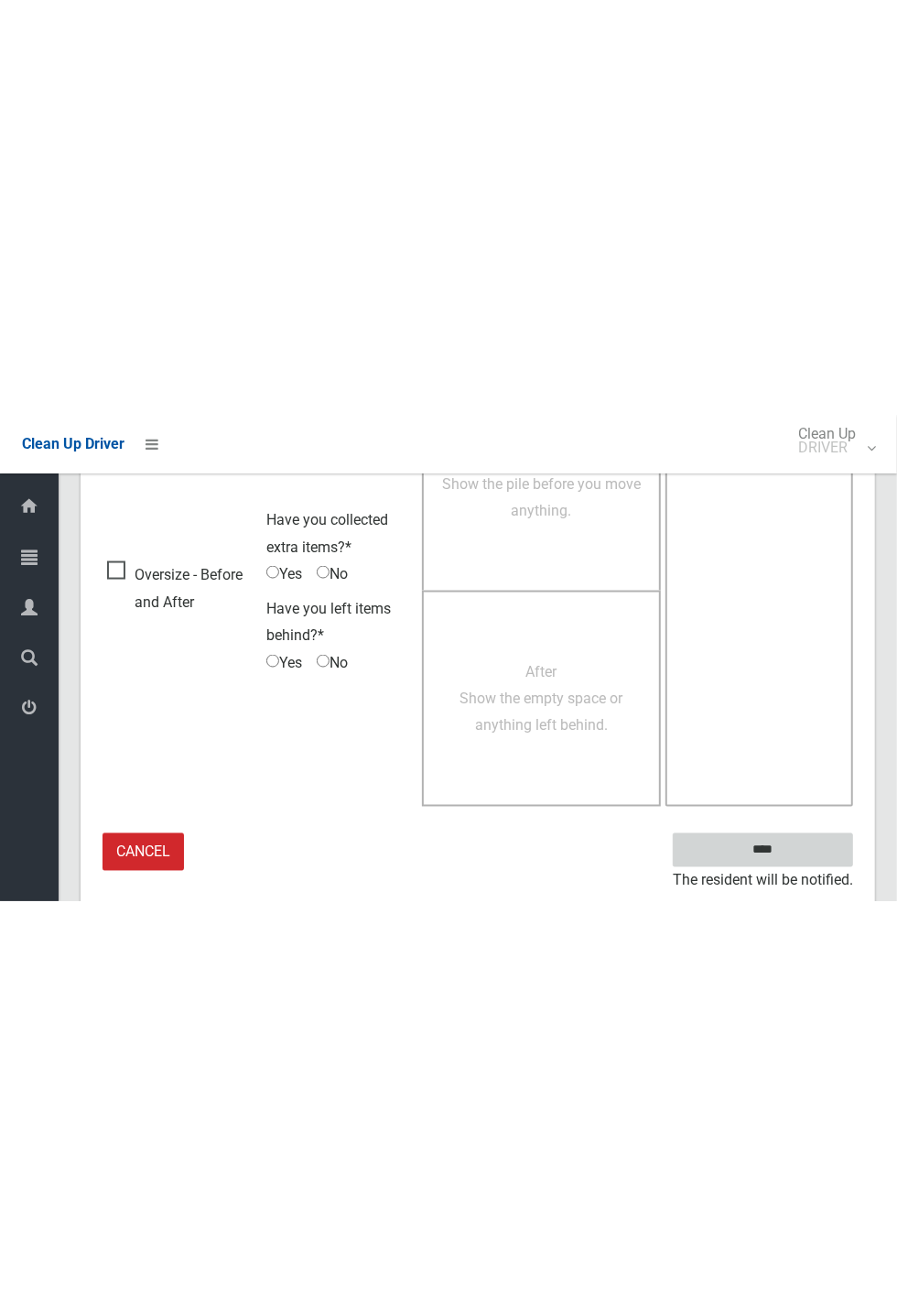 scroll, scrollTop: 721, scrollLeft: 0, axis: vertical 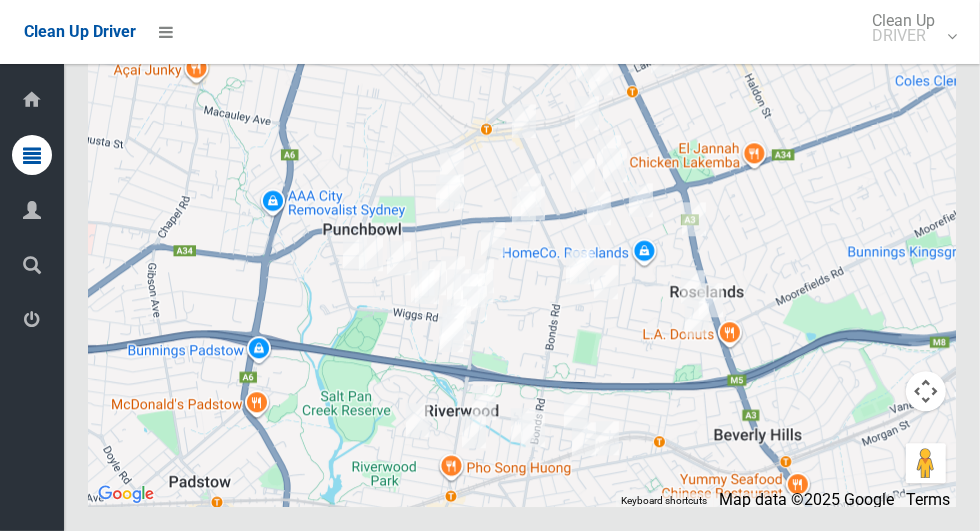 click at bounding box center [926, 37] 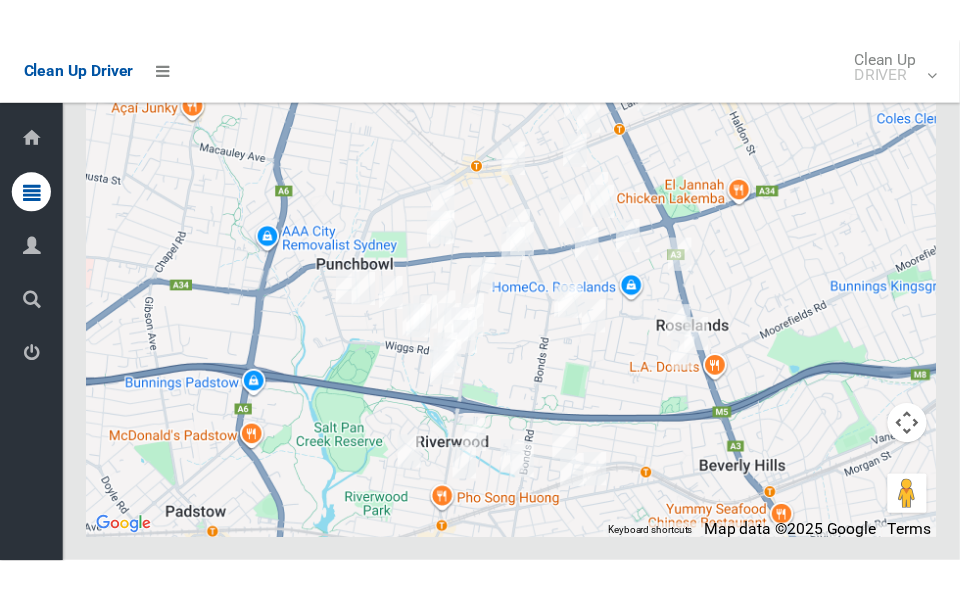 scroll, scrollTop: 10372, scrollLeft: 0, axis: vertical 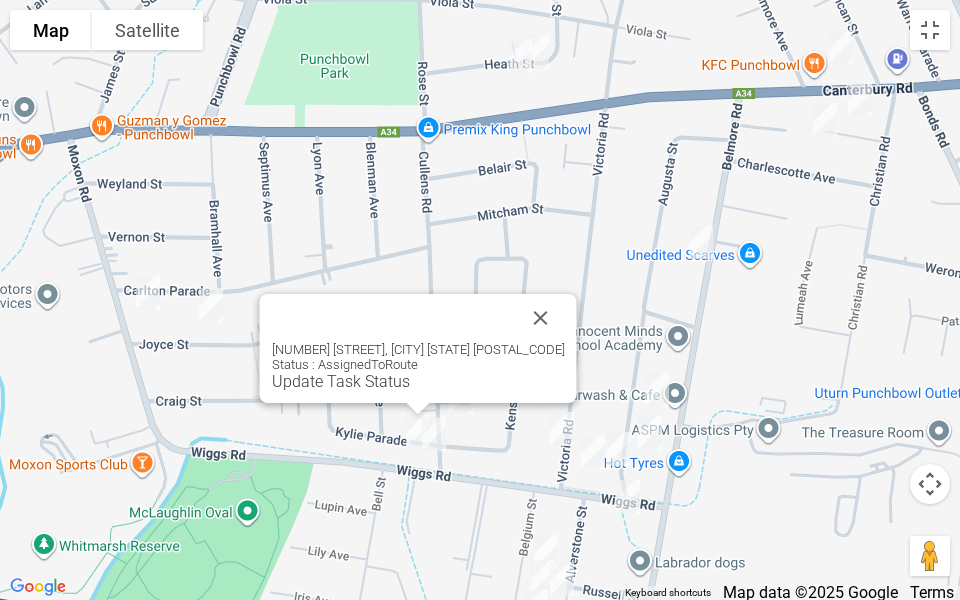 click on "Update Task Status" at bounding box center [341, 381] 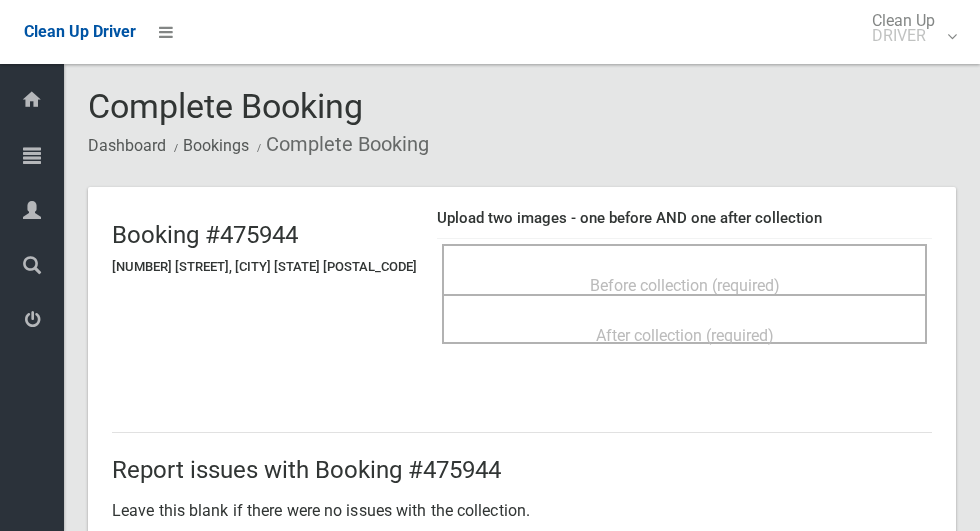 click on "Before collection (required)" at bounding box center (684, 284) 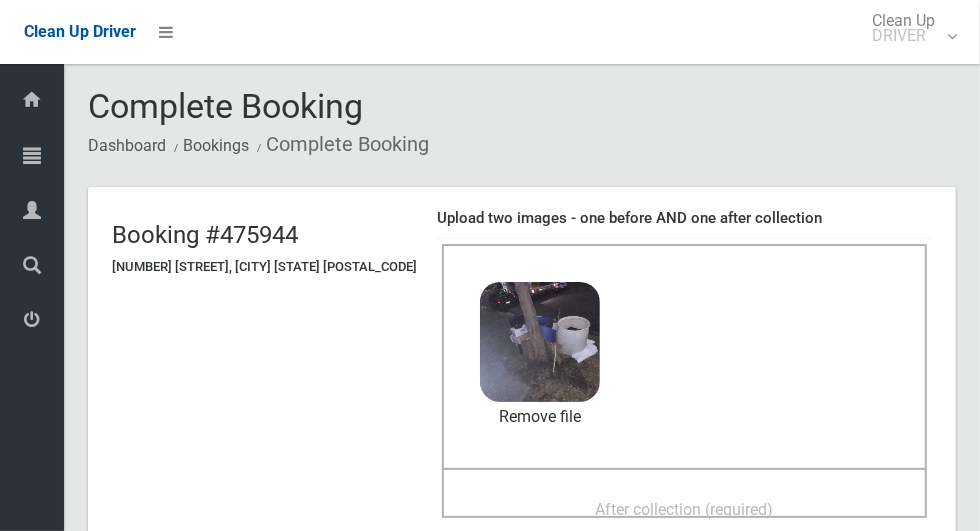 scroll, scrollTop: 192, scrollLeft: 0, axis: vertical 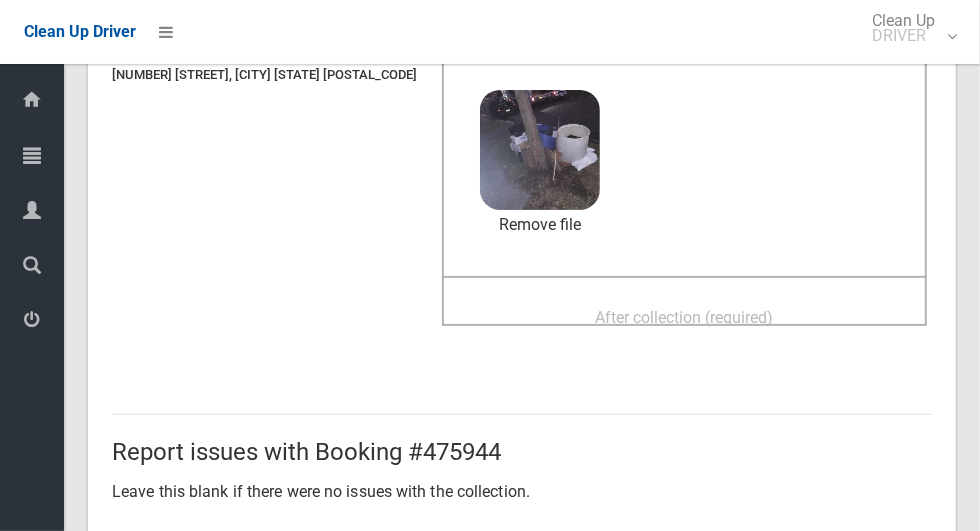 click on "After collection (required)" at bounding box center (685, 317) 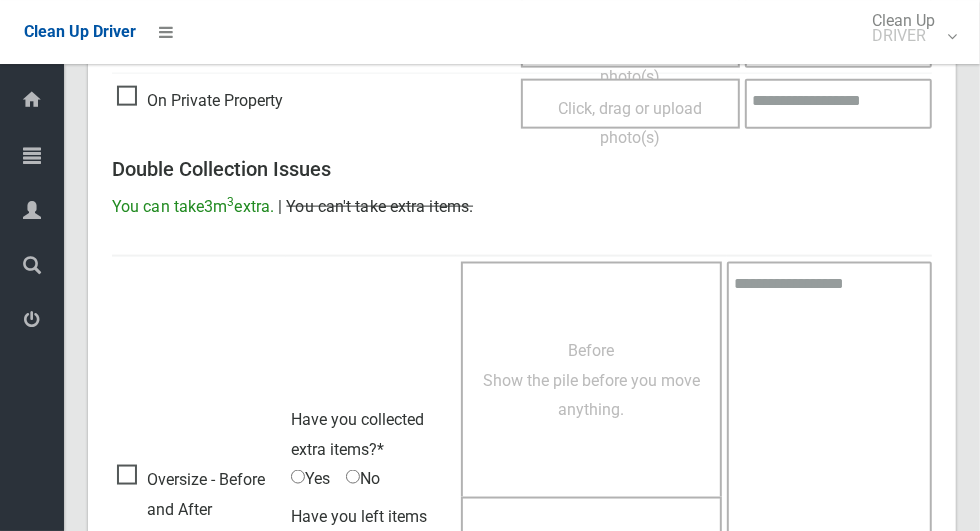 scroll, scrollTop: 1636, scrollLeft: 0, axis: vertical 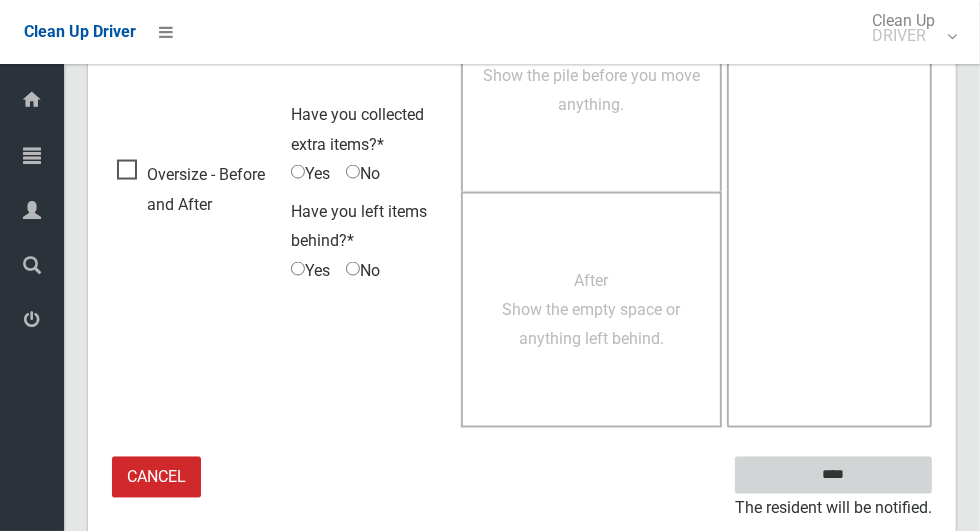 click on "****" at bounding box center [833, 475] 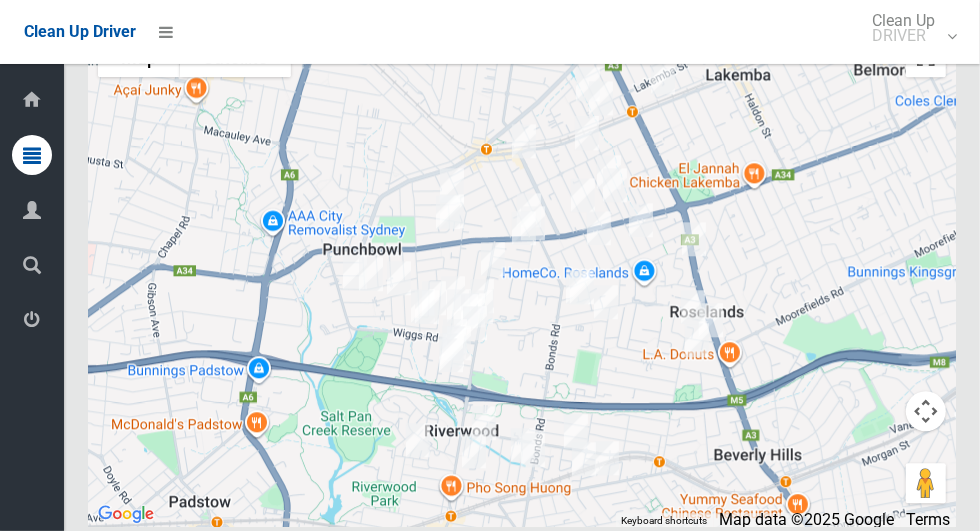 scroll, scrollTop: 10294, scrollLeft: 0, axis: vertical 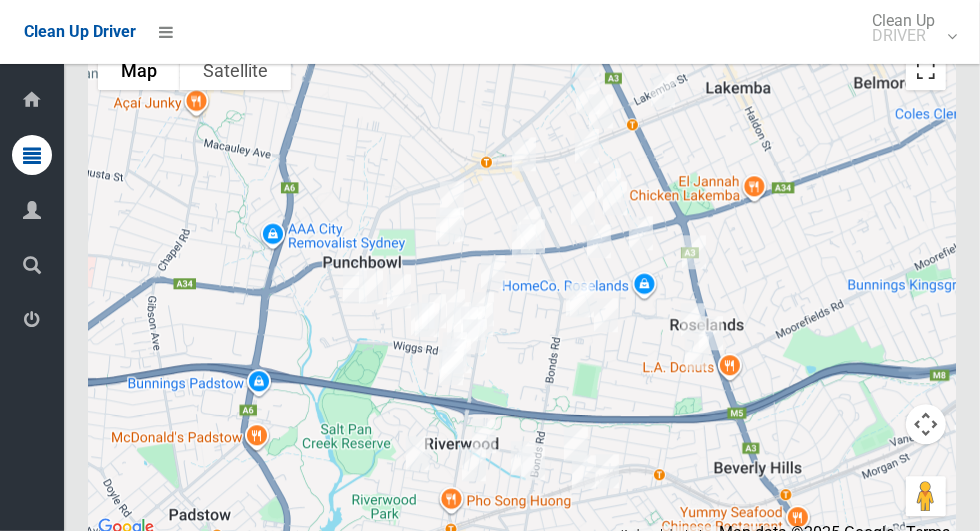 click at bounding box center (926, 70) 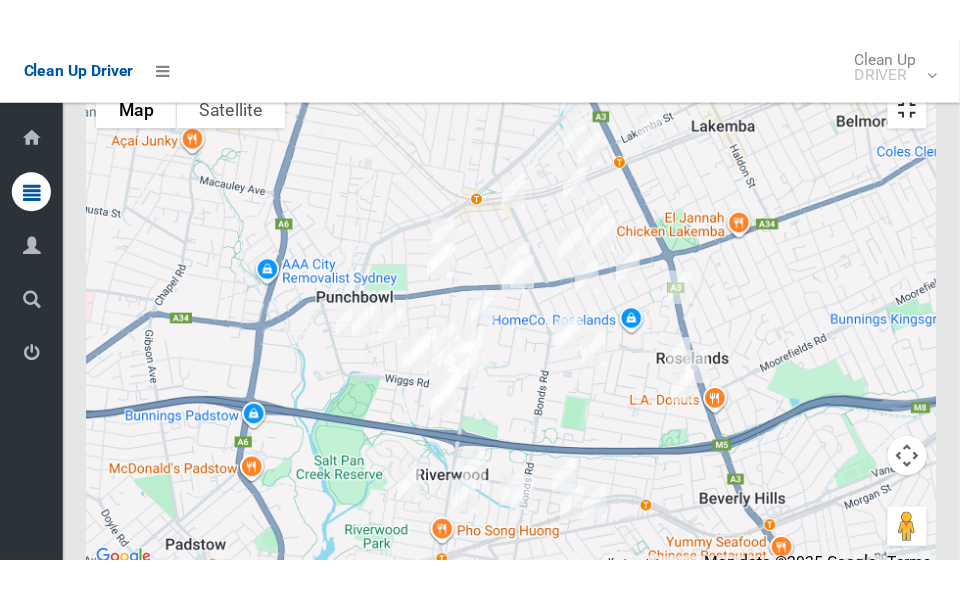 scroll, scrollTop: 10318, scrollLeft: 0, axis: vertical 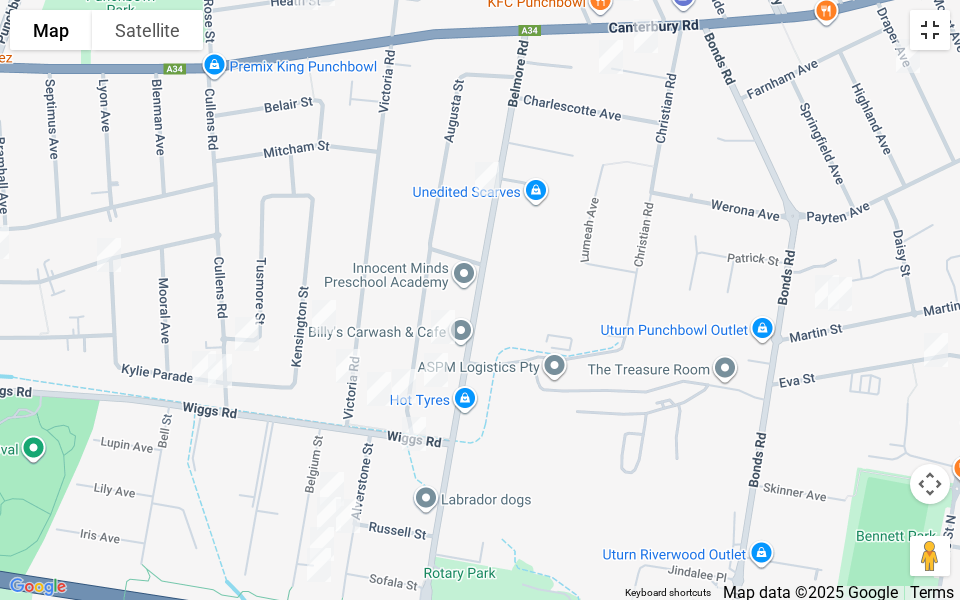 click at bounding box center [930, 30] 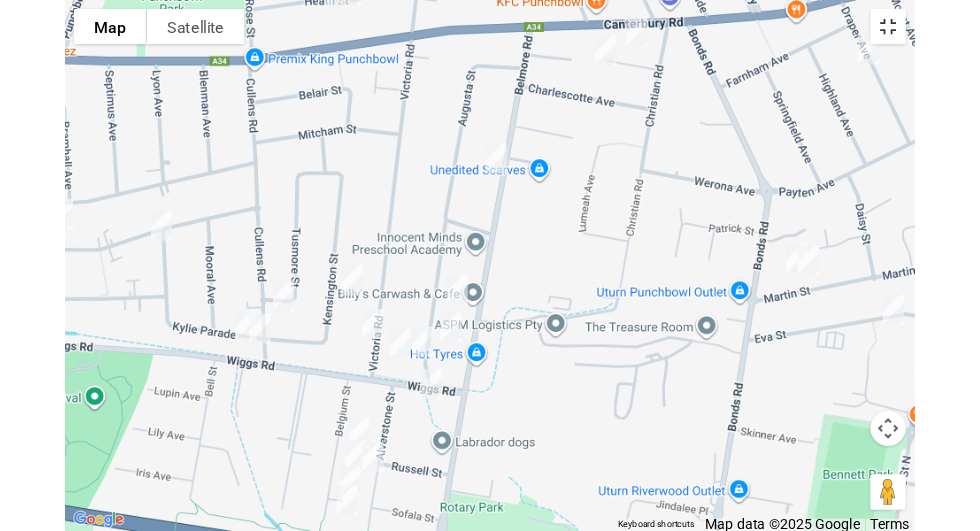 scroll, scrollTop: 10294, scrollLeft: 0, axis: vertical 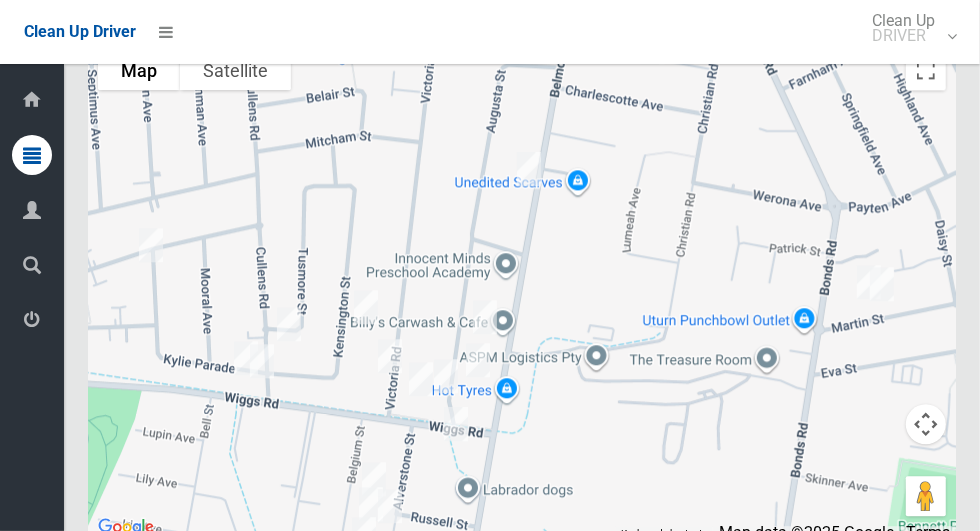 click at bounding box center (32, 320) 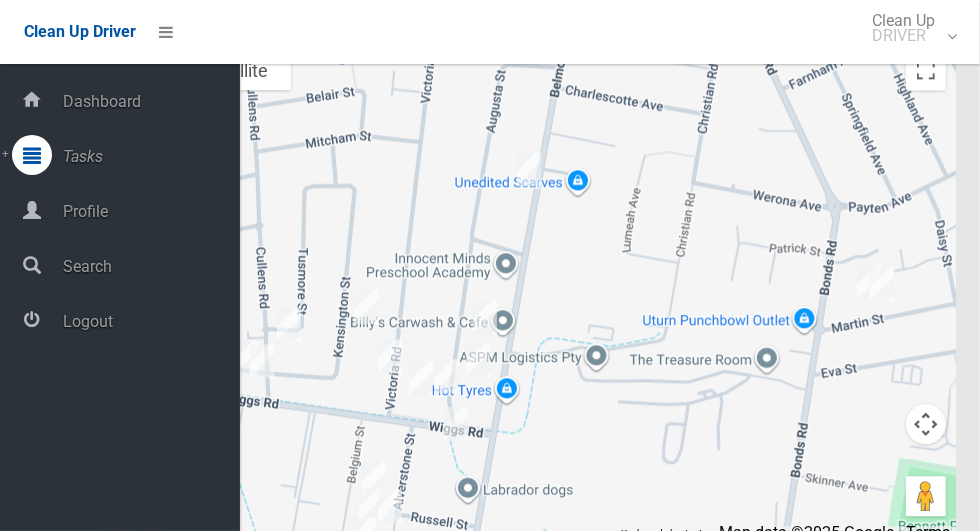 click on "Logout" at bounding box center [148, 321] 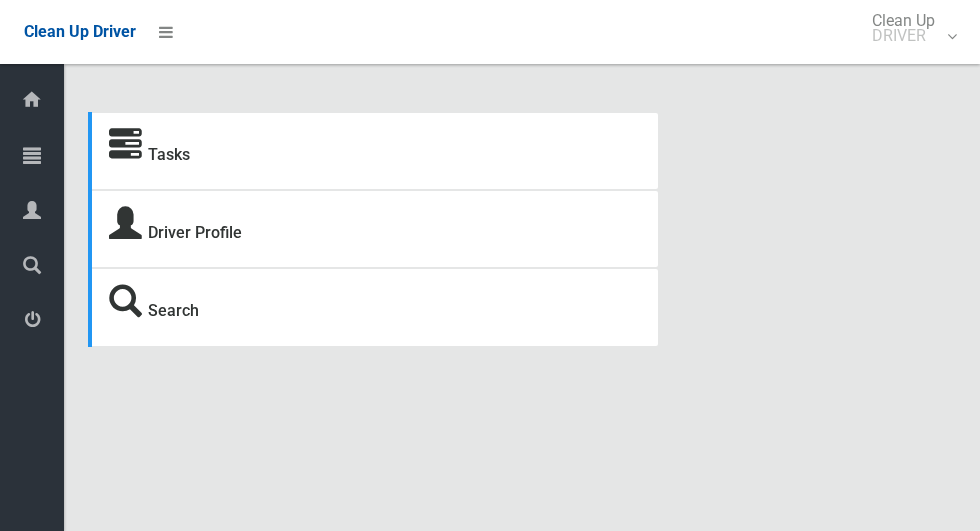 scroll, scrollTop: 0, scrollLeft: 0, axis: both 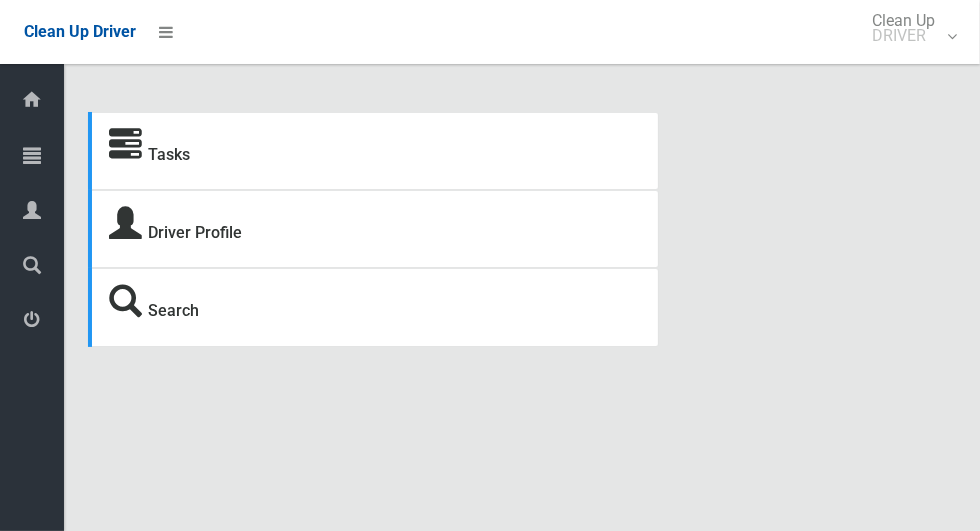 click at bounding box center [32, 155] 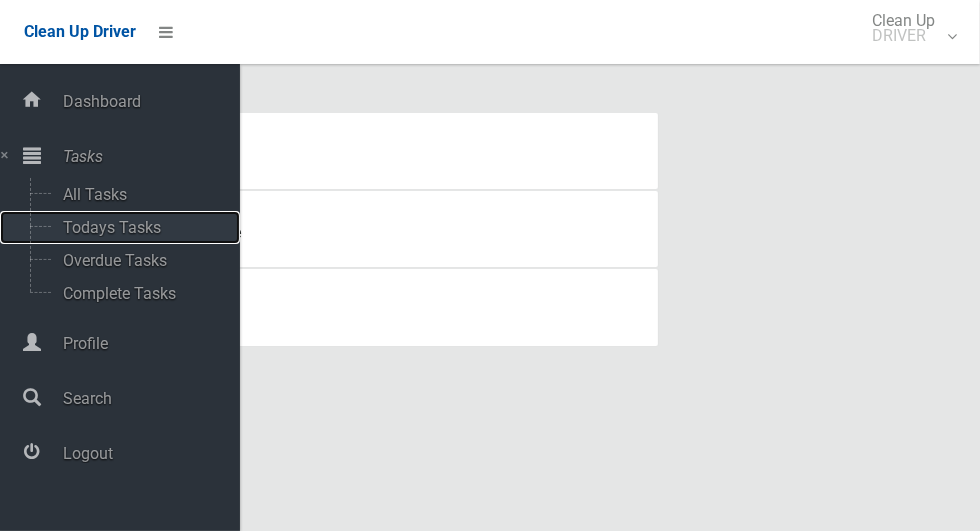 click on "Todays Tasks" at bounding box center [140, 227] 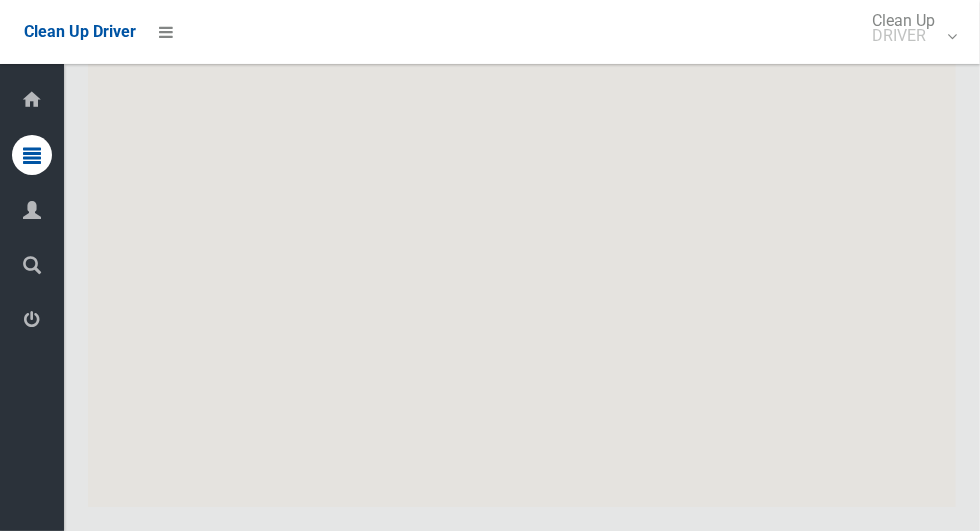 scroll, scrollTop: 10847, scrollLeft: 0, axis: vertical 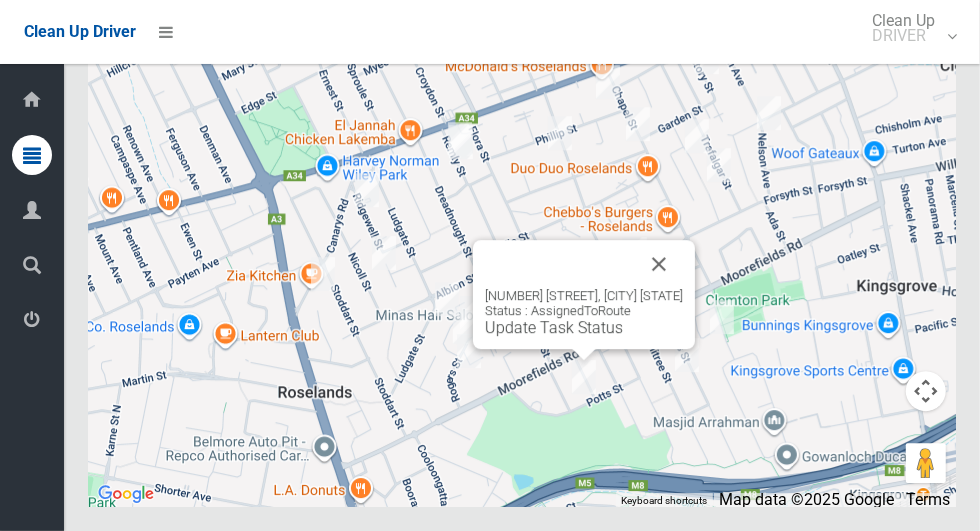click at bounding box center (659, 264) 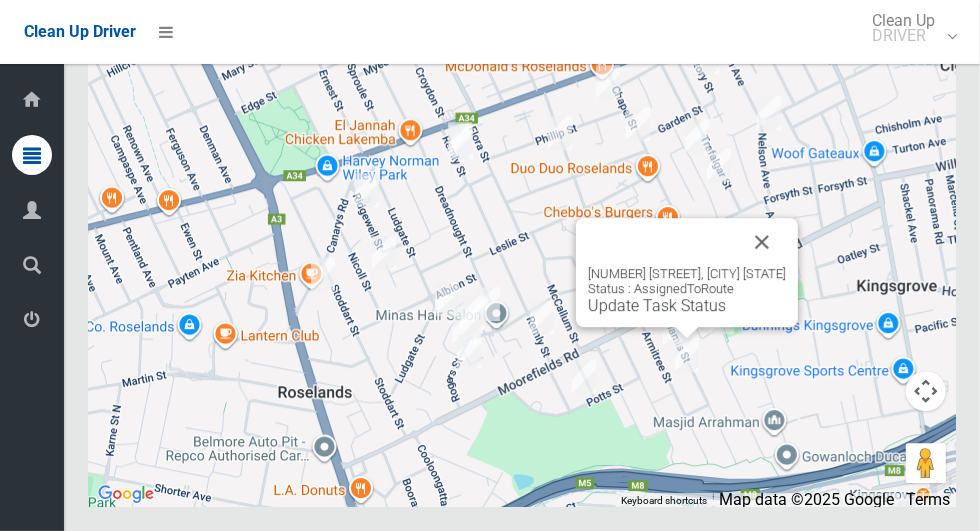 click at bounding box center (762, 242) 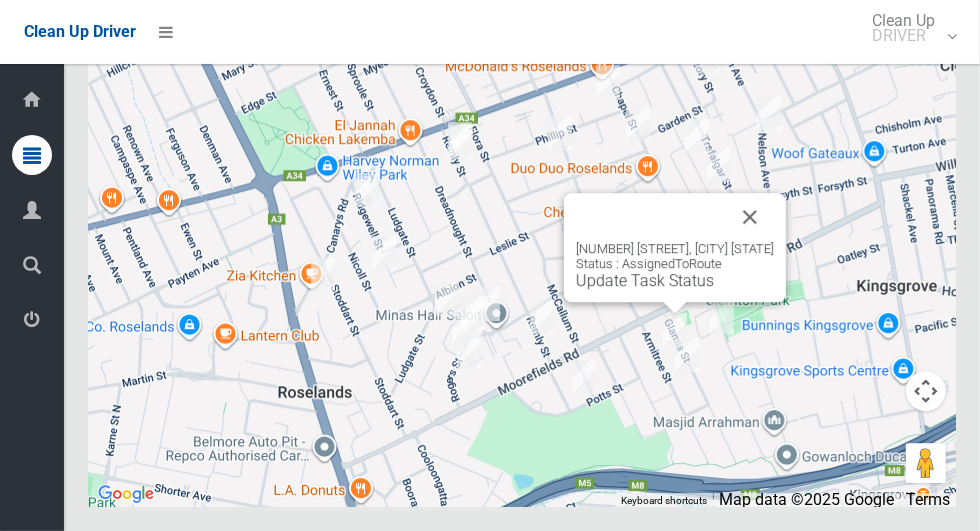 click at bounding box center (750, 217) 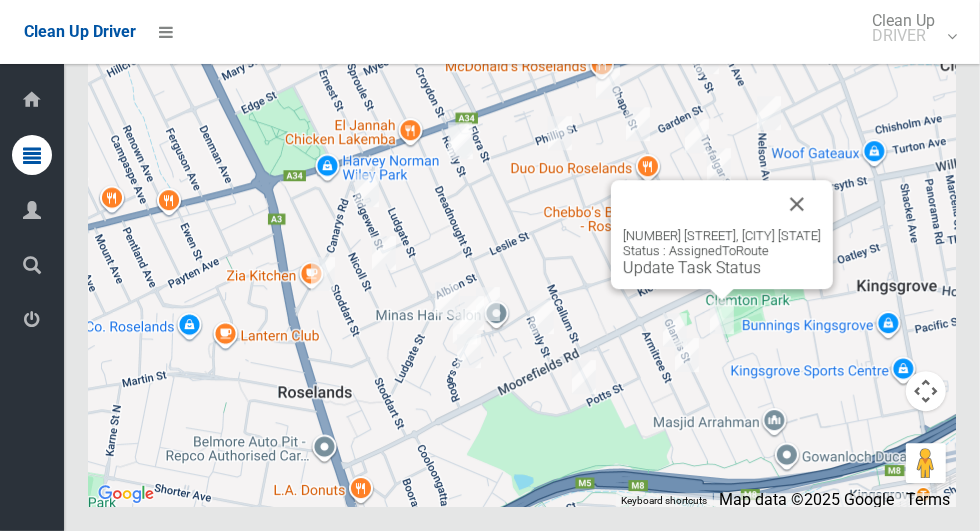 click at bounding box center [32, 210] 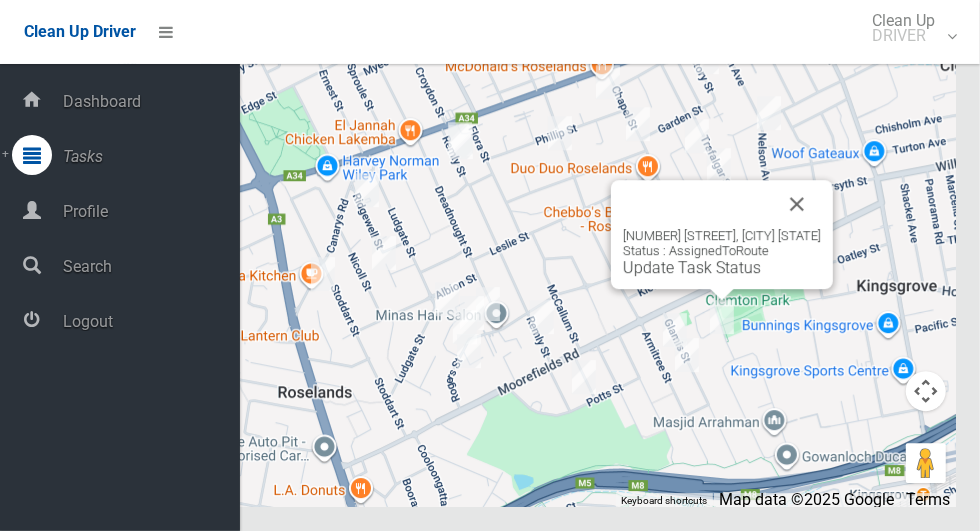 click on "Profile" at bounding box center [148, 211] 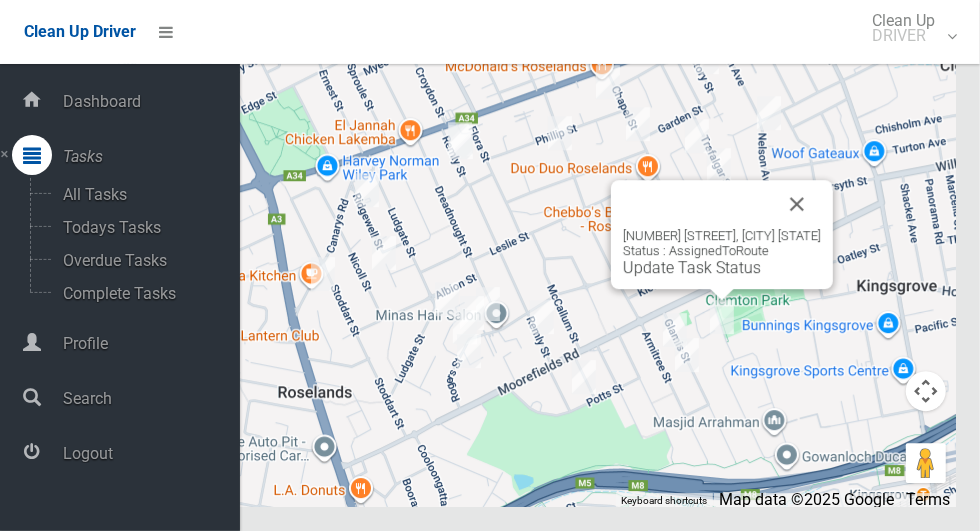 click at bounding box center (797, 204) 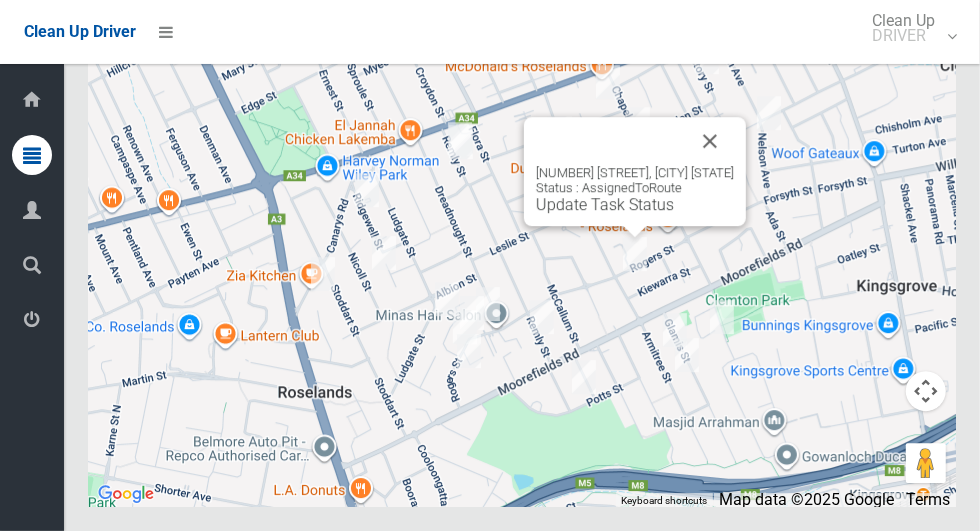 click at bounding box center (710, 141) 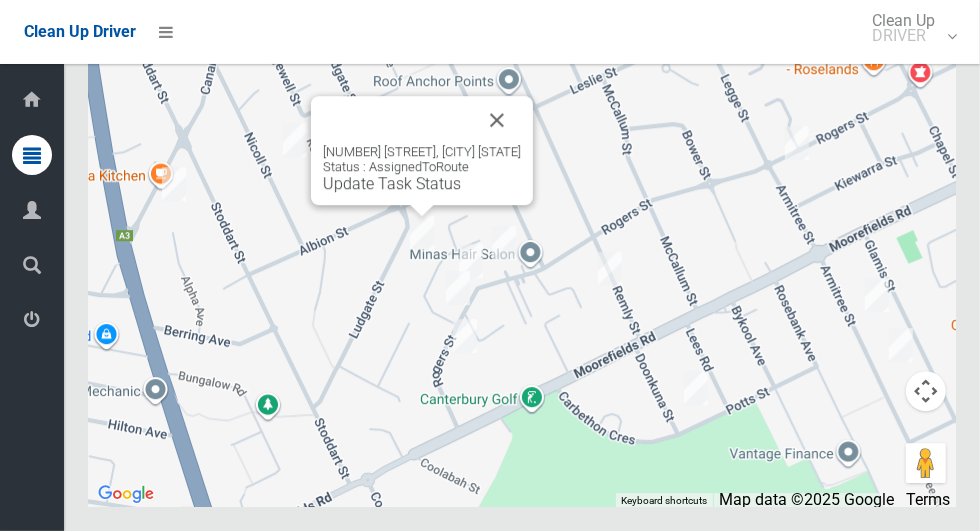 click at bounding box center (497, 120) 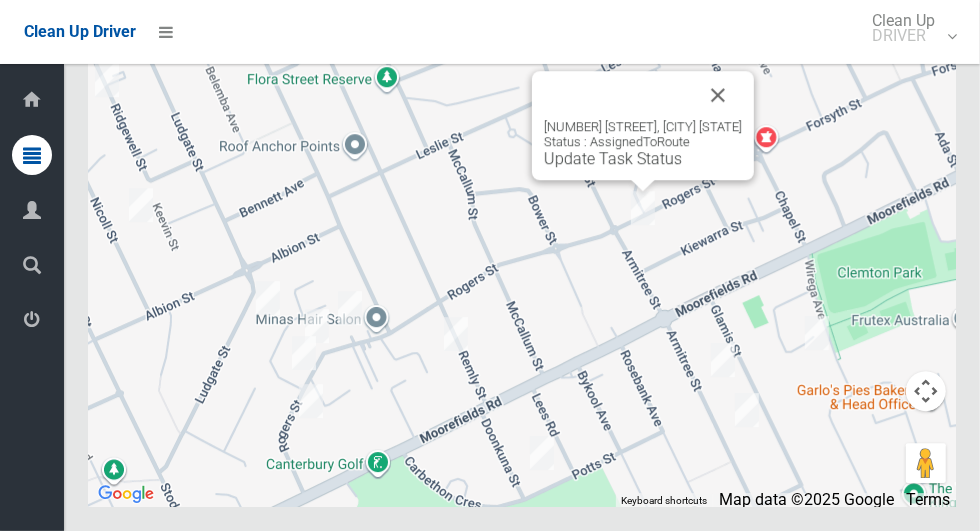 click at bounding box center [718, 95] 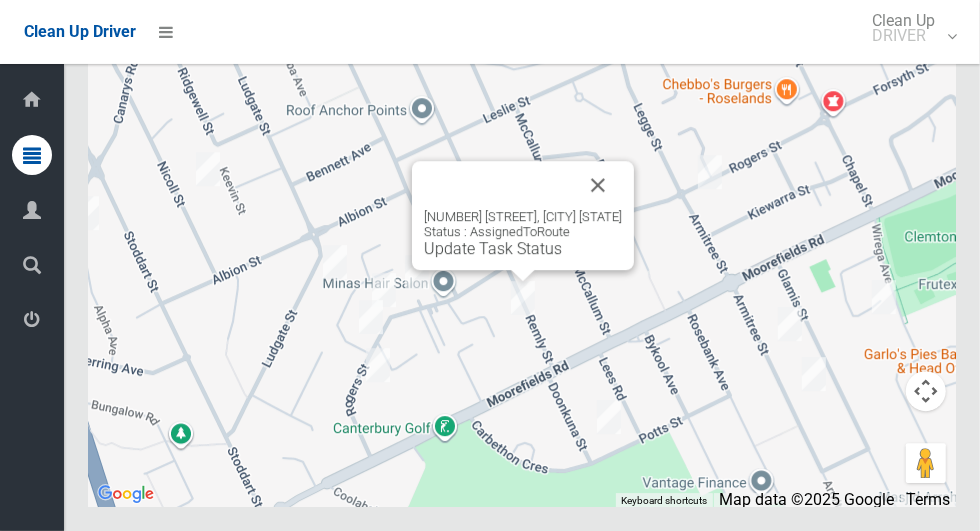 click at bounding box center (598, 185) 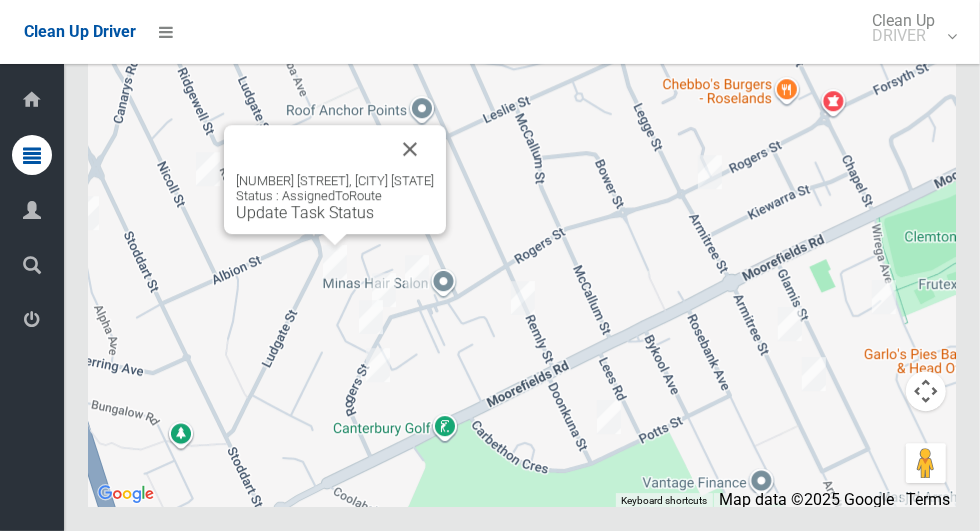 click at bounding box center (410, 149) 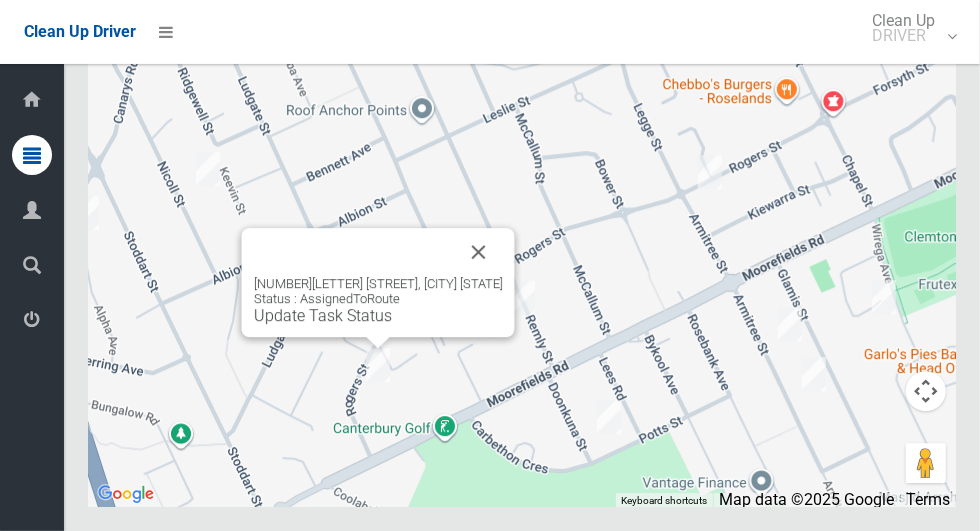 click at bounding box center [479, 252] 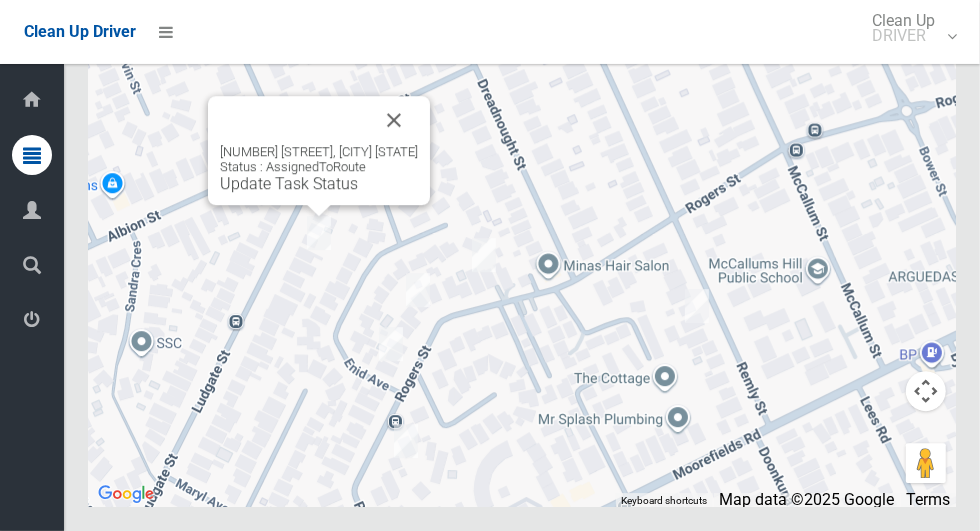 click at bounding box center [394, 120] 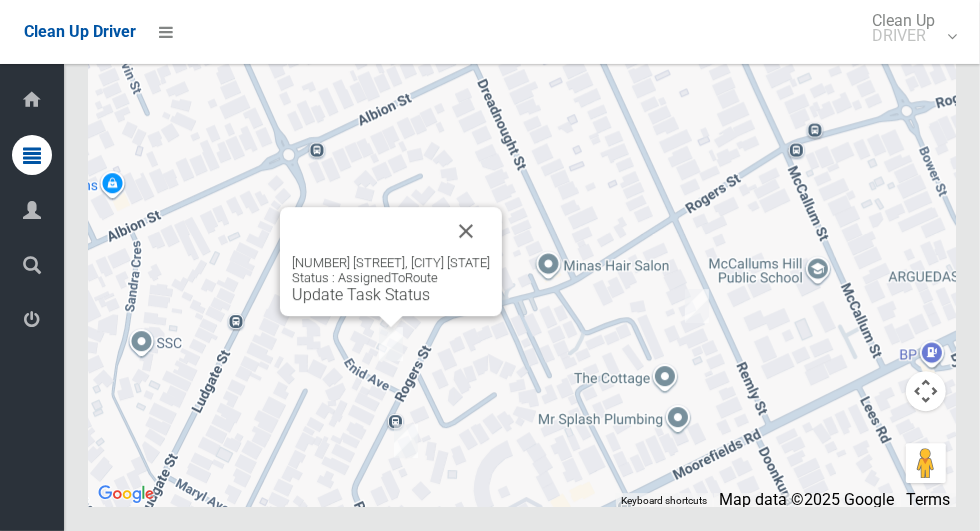 click at bounding box center [466, 231] 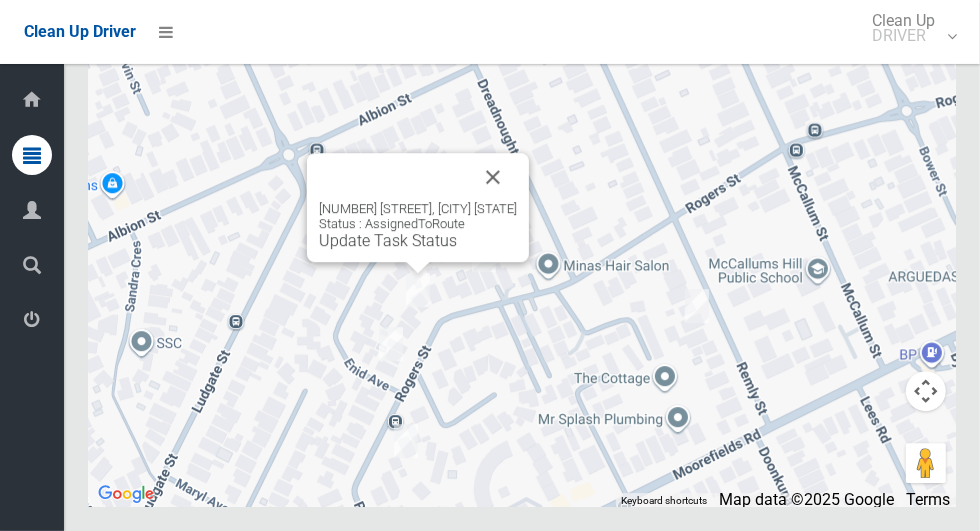 click at bounding box center (394, 177) 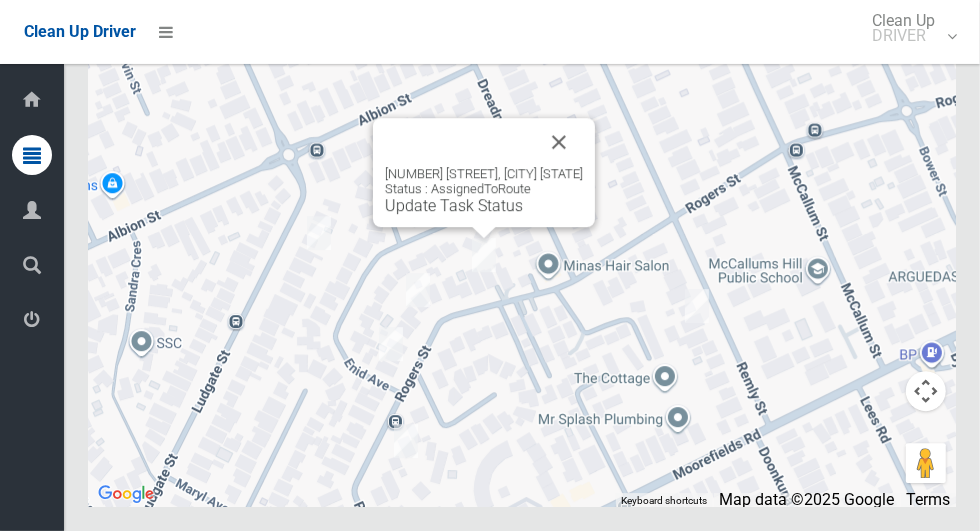click at bounding box center [559, 142] 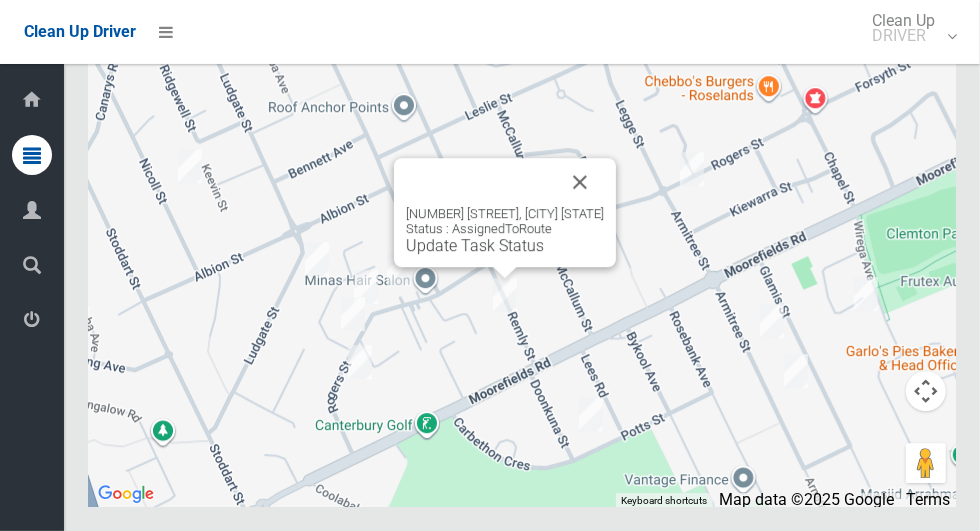 click at bounding box center [580, 182] 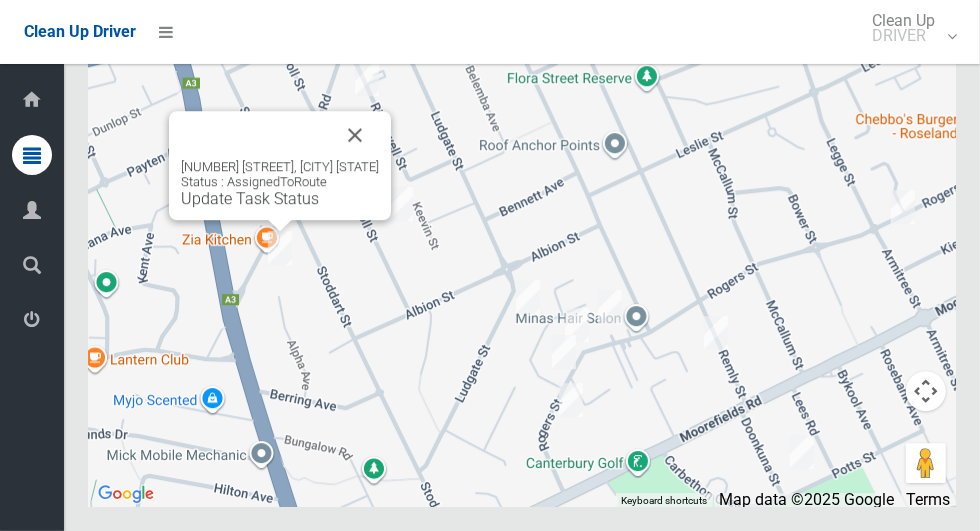 click at bounding box center [355, 135] 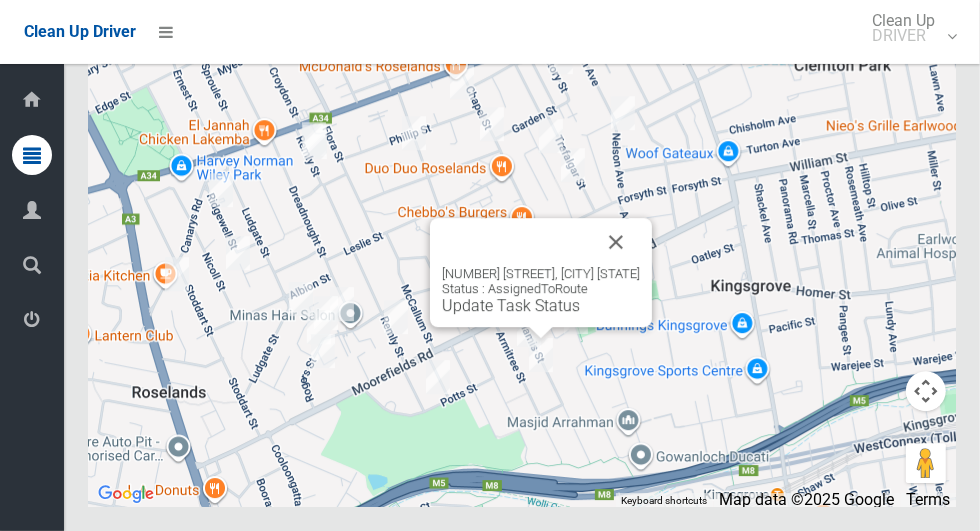 click at bounding box center [616, 242] 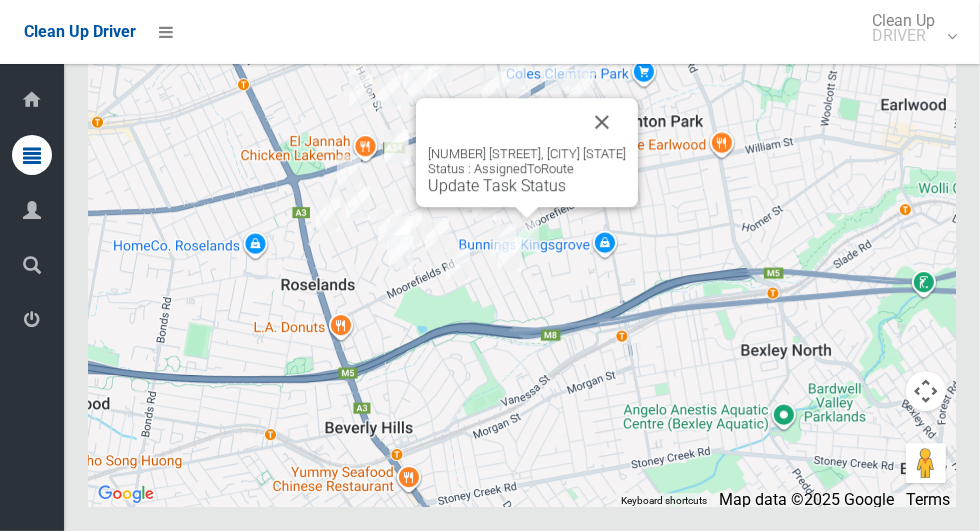 click at bounding box center (602, 122) 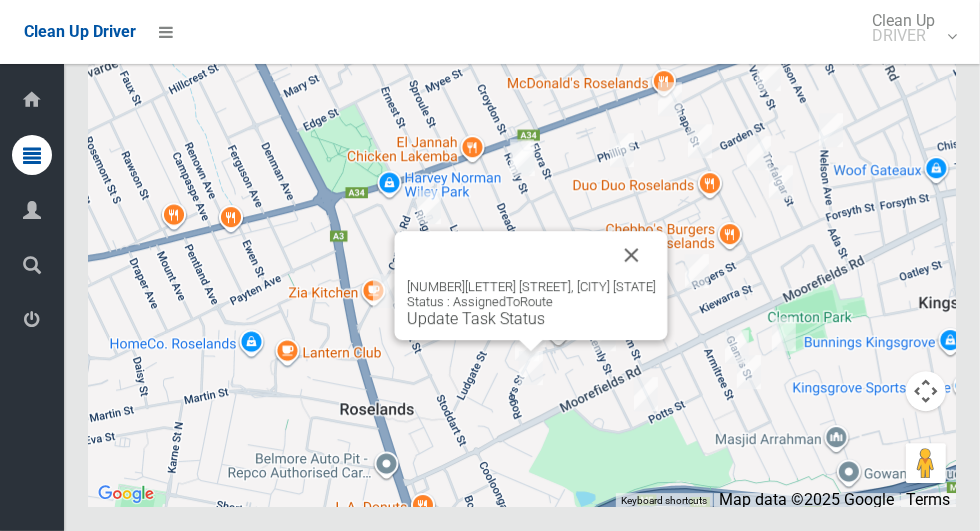 click at bounding box center (632, 255) 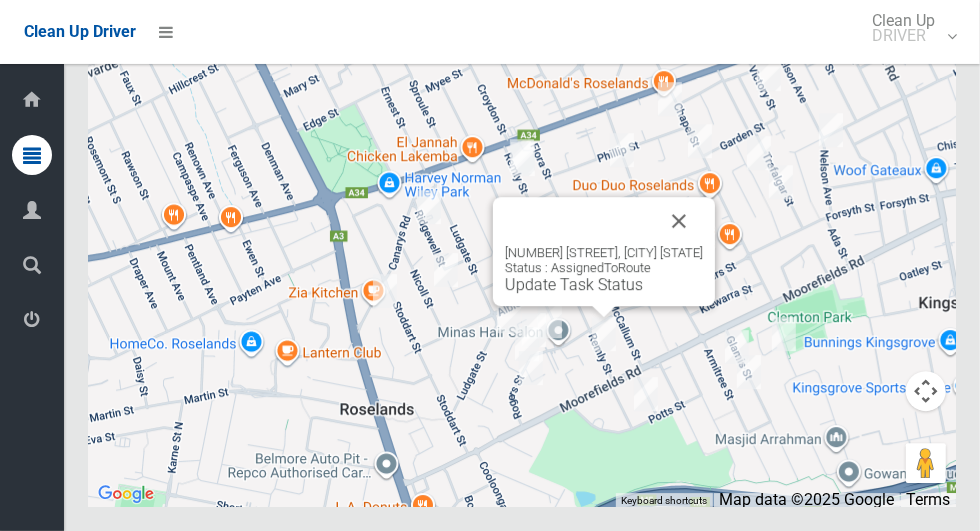 click at bounding box center [679, 221] 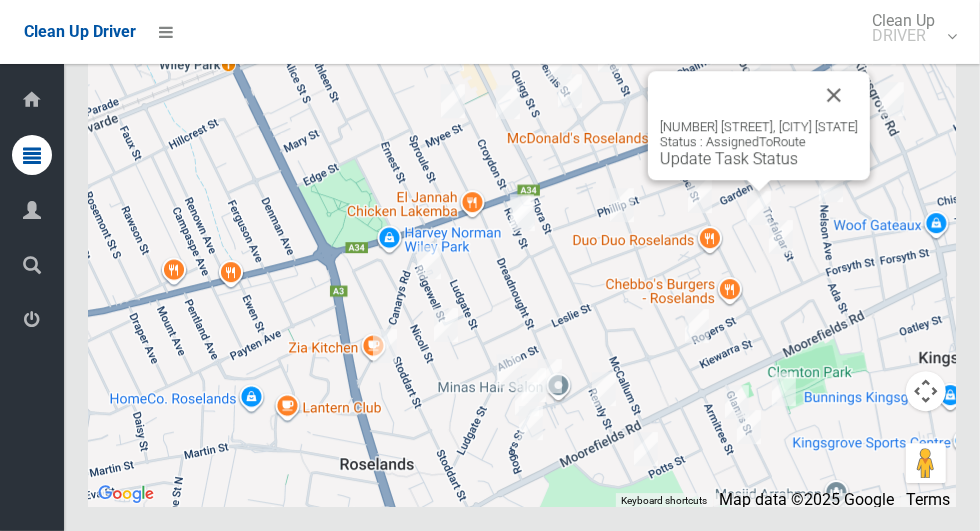 click at bounding box center (834, 95) 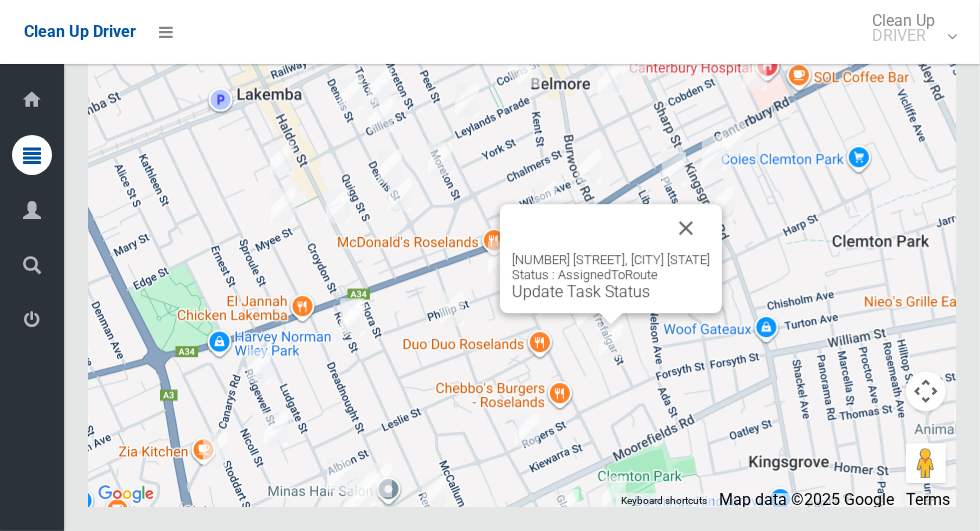 click at bounding box center (686, 228) 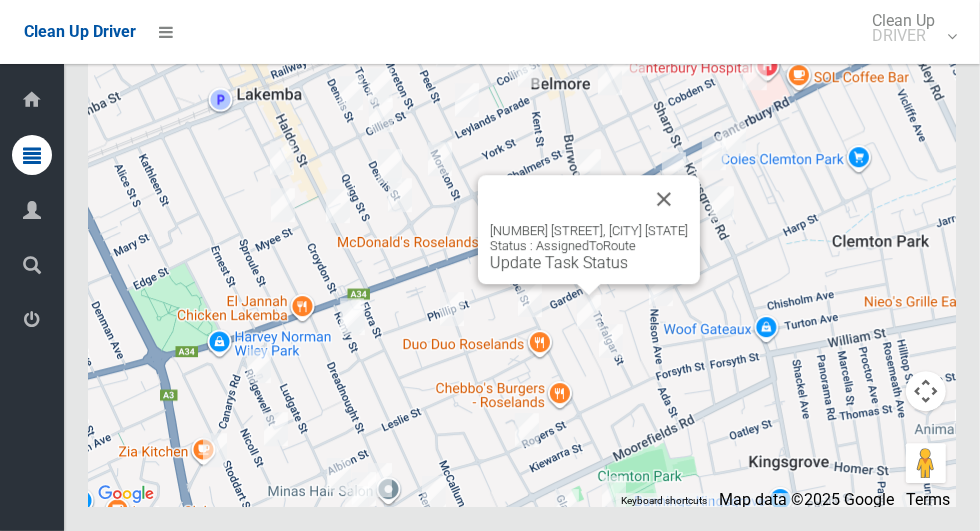 click at bounding box center [664, 199] 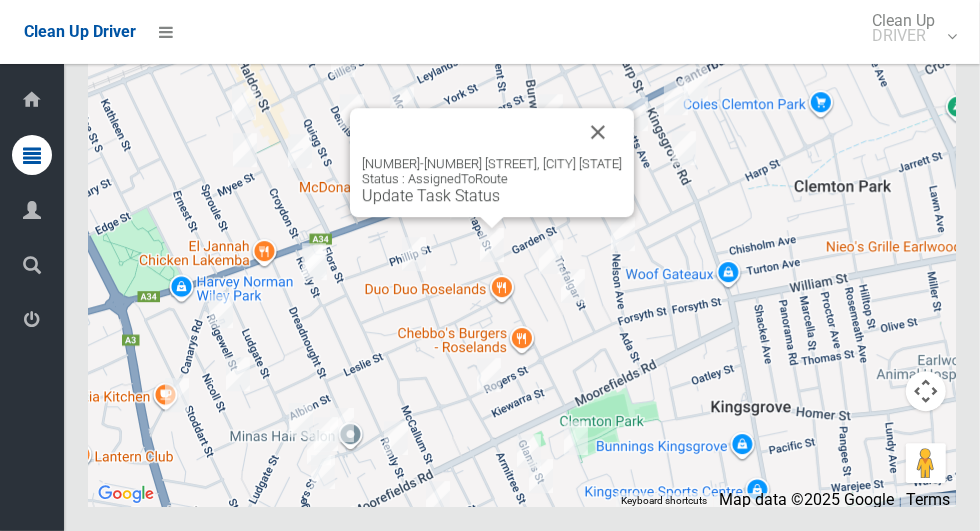 click at bounding box center [598, 132] 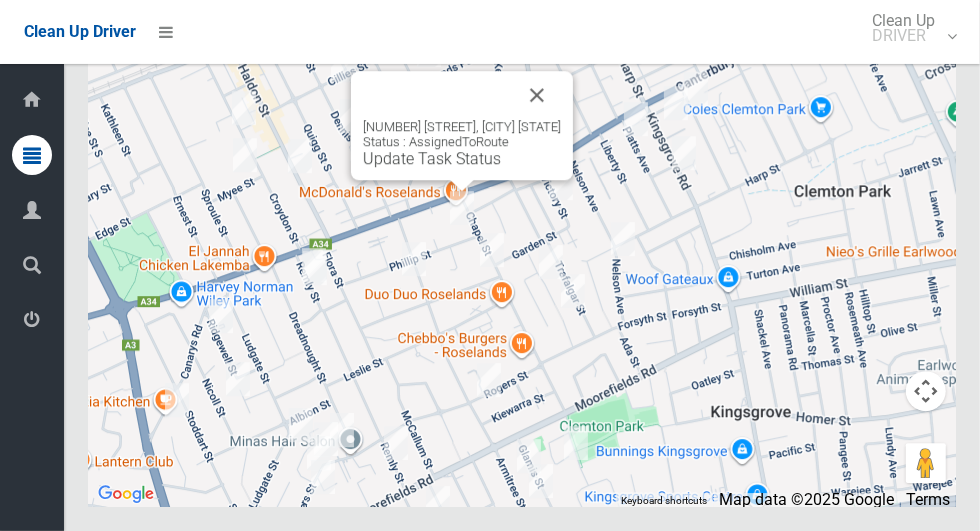 click at bounding box center (537, 95) 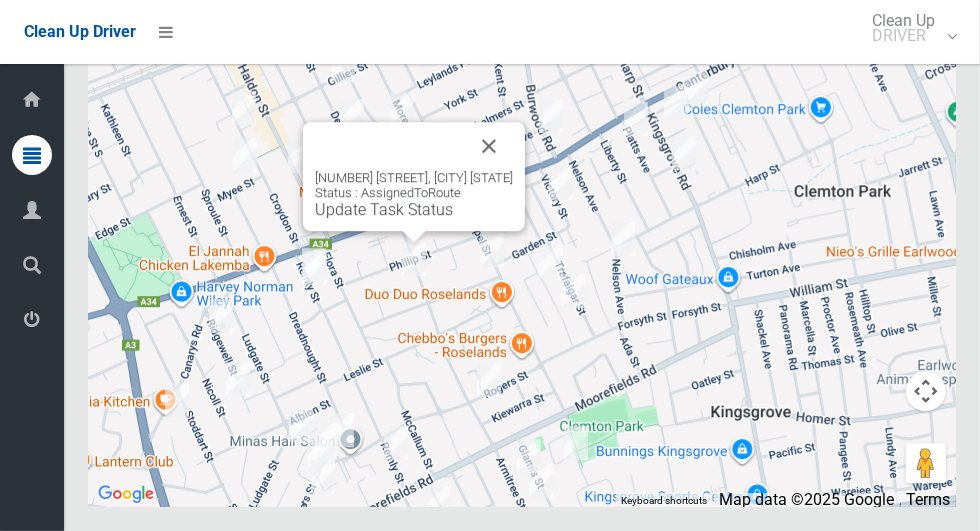click at bounding box center (489, 146) 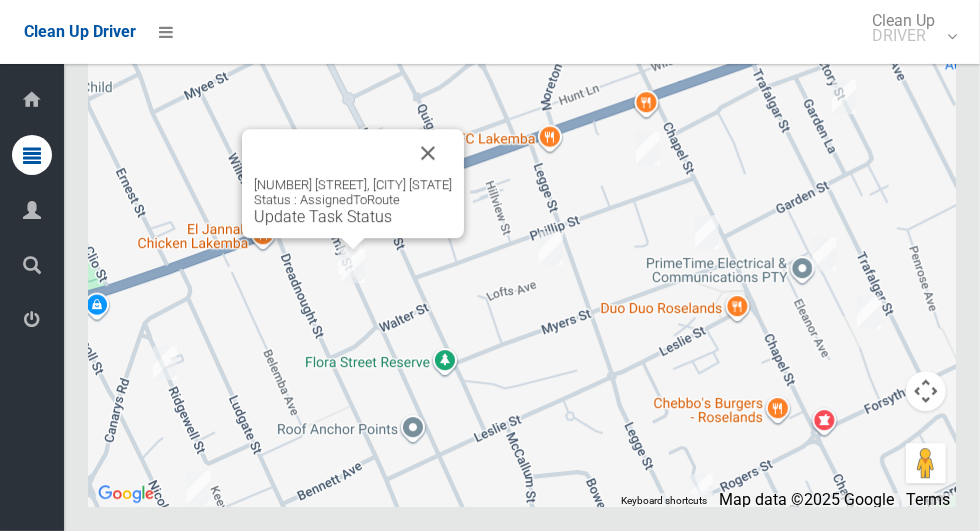 click at bounding box center (428, 153) 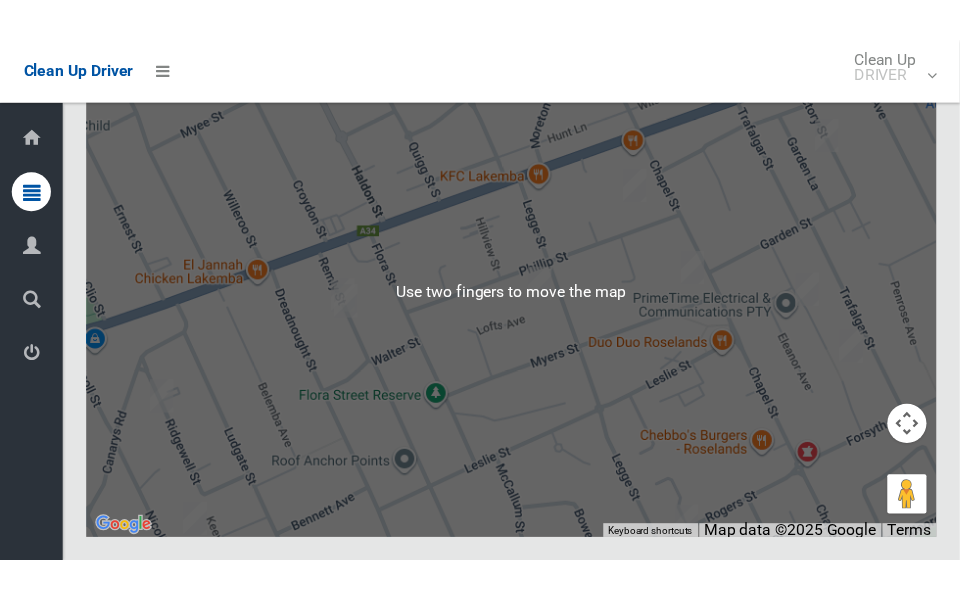 scroll, scrollTop: 10847, scrollLeft: 0, axis: vertical 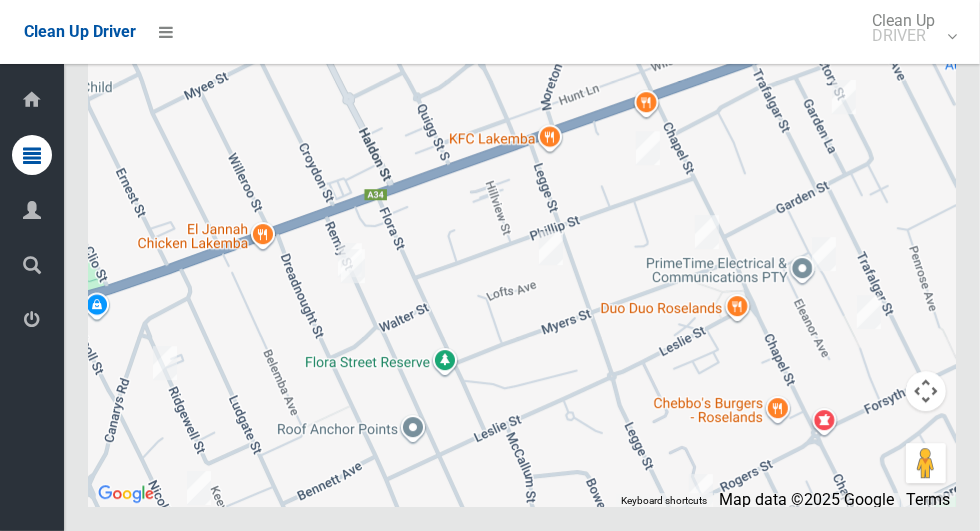 click at bounding box center [926, 37] 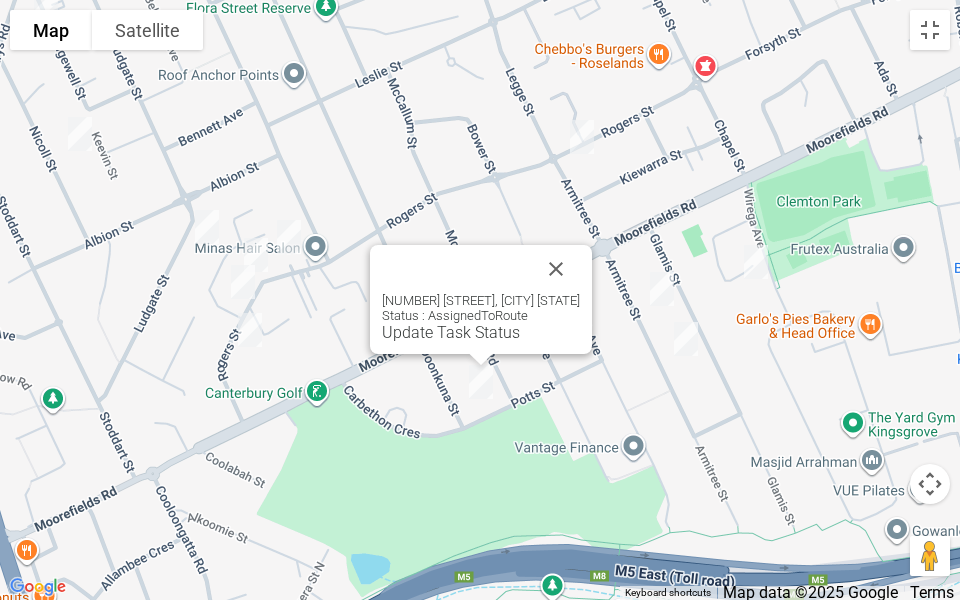 click on "26 Doonkuna Street, BEVERLY HILLS NSW 2209 Status : AssignedToRoute Update Task Status" at bounding box center (481, 299) 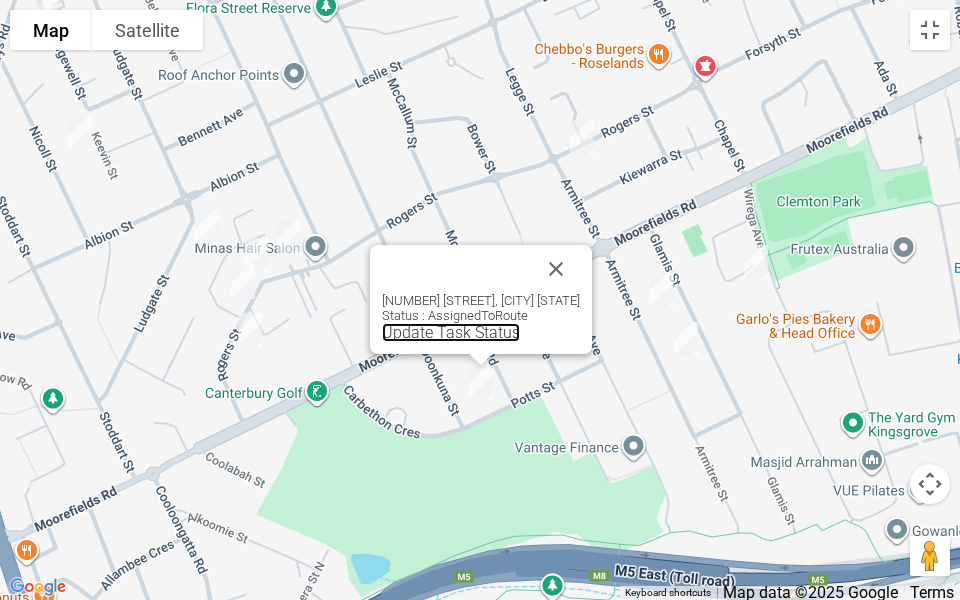 click on "Update Task Status" at bounding box center [451, 332] 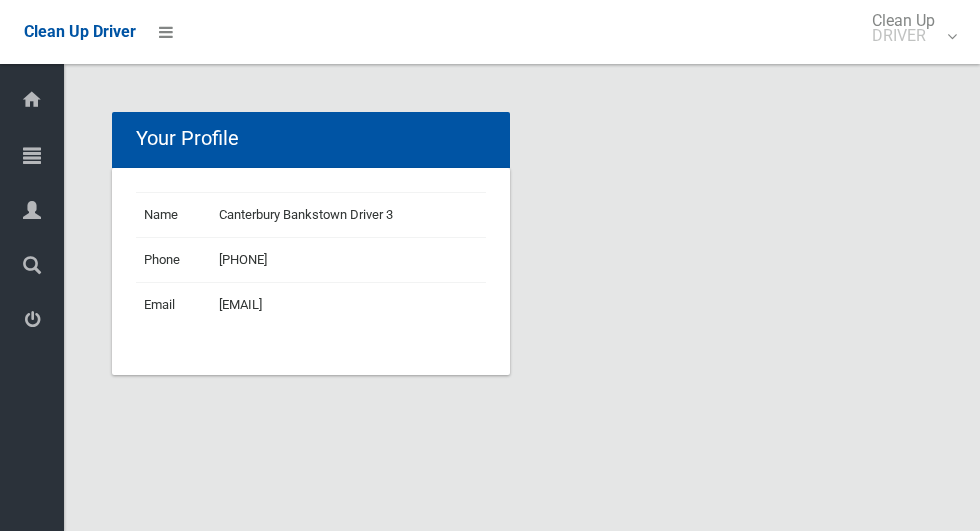 scroll, scrollTop: 0, scrollLeft: 0, axis: both 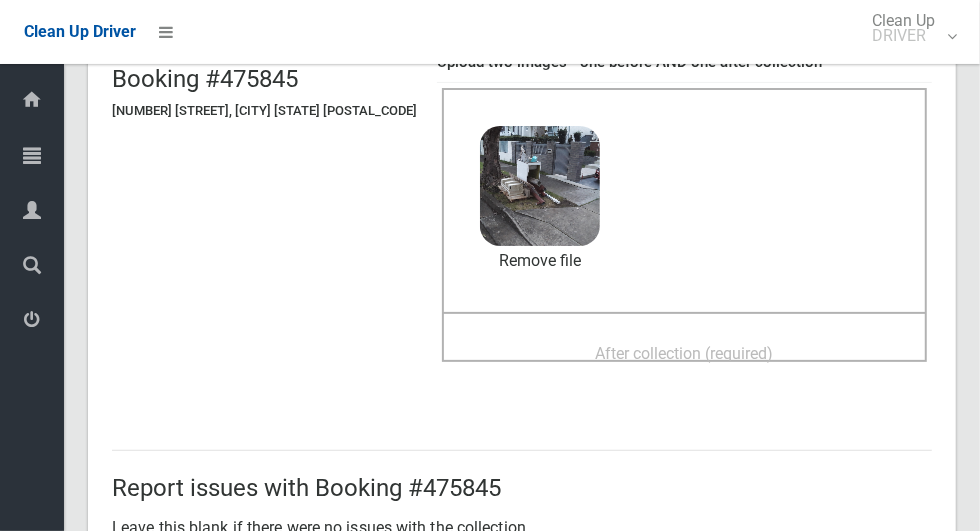 click on "After collection (required)" at bounding box center (685, 353) 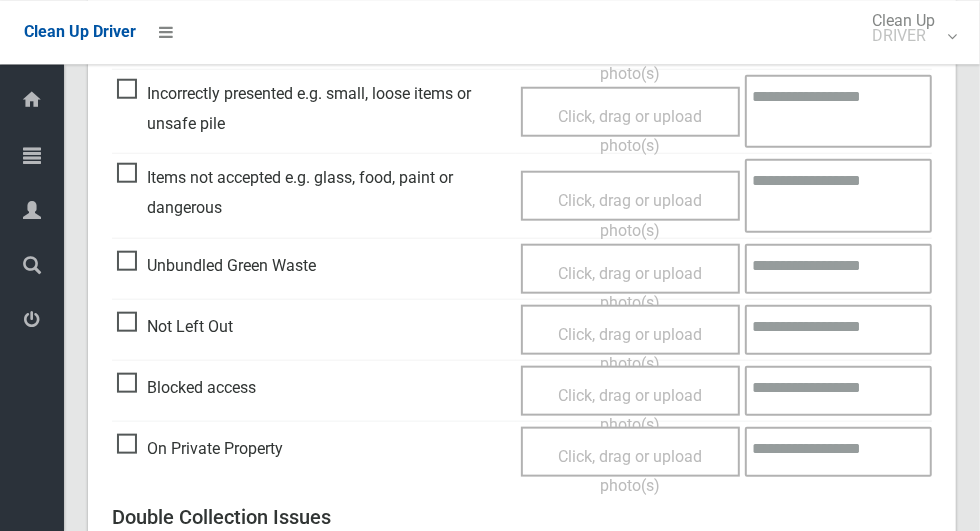scroll, scrollTop: 1636, scrollLeft: 0, axis: vertical 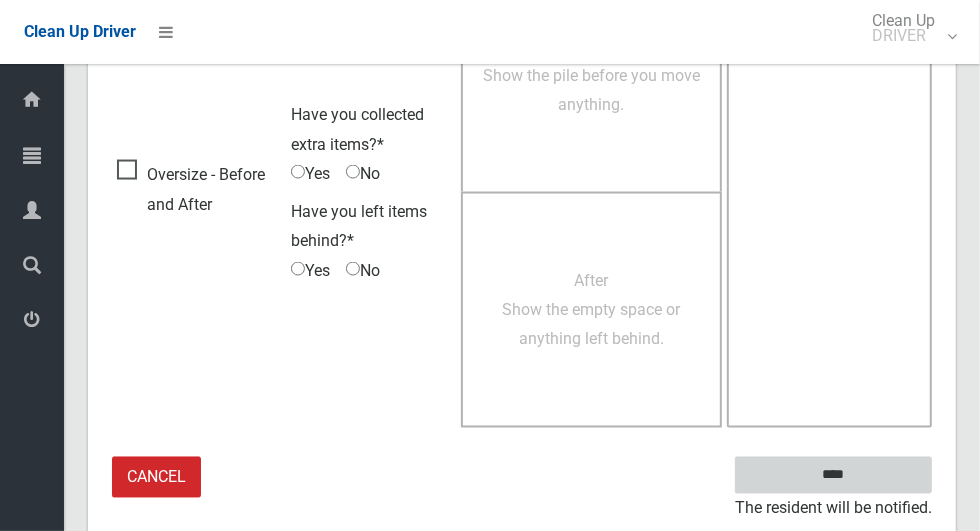 click on "****" at bounding box center [833, 475] 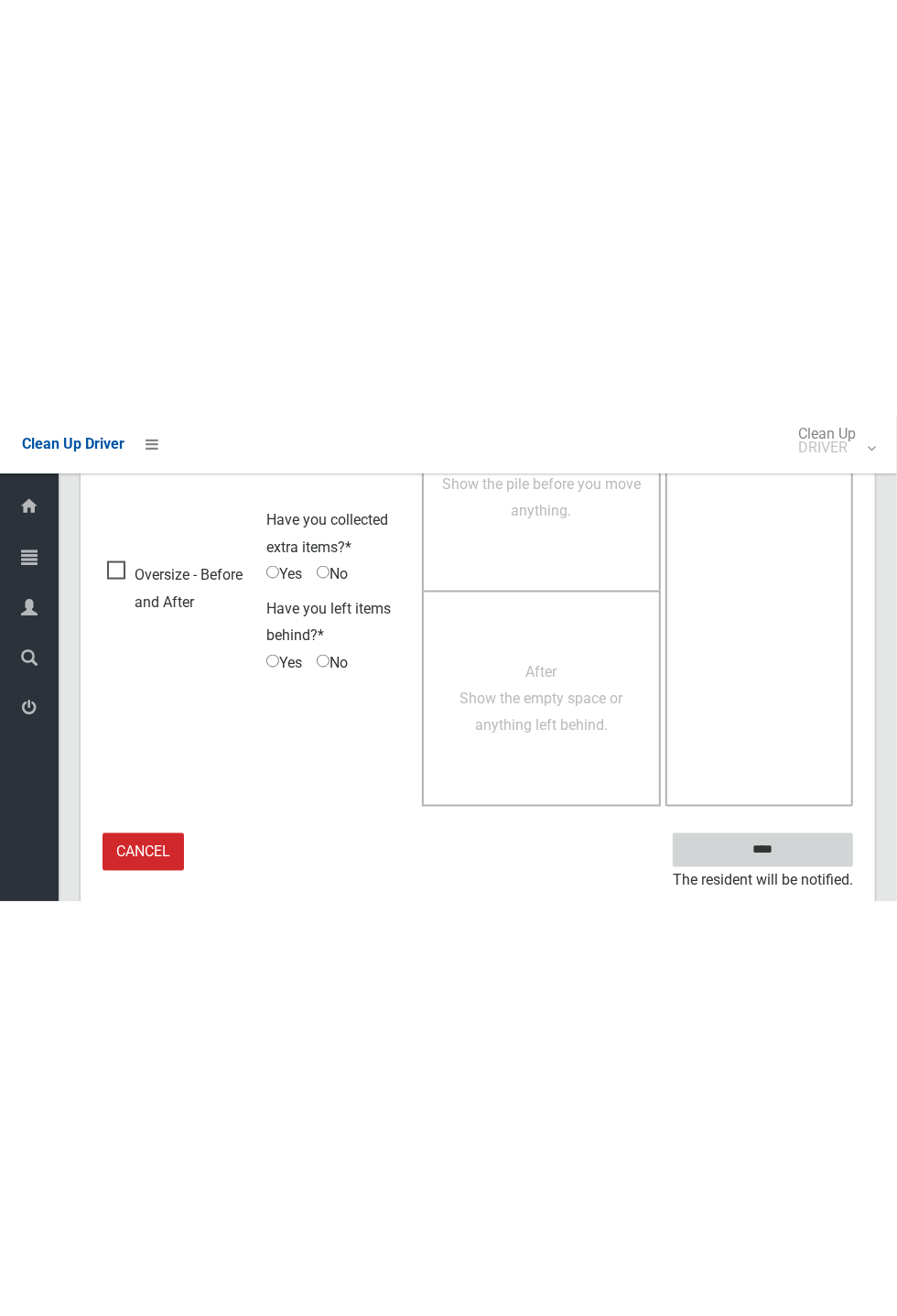 scroll, scrollTop: 721, scrollLeft: 0, axis: vertical 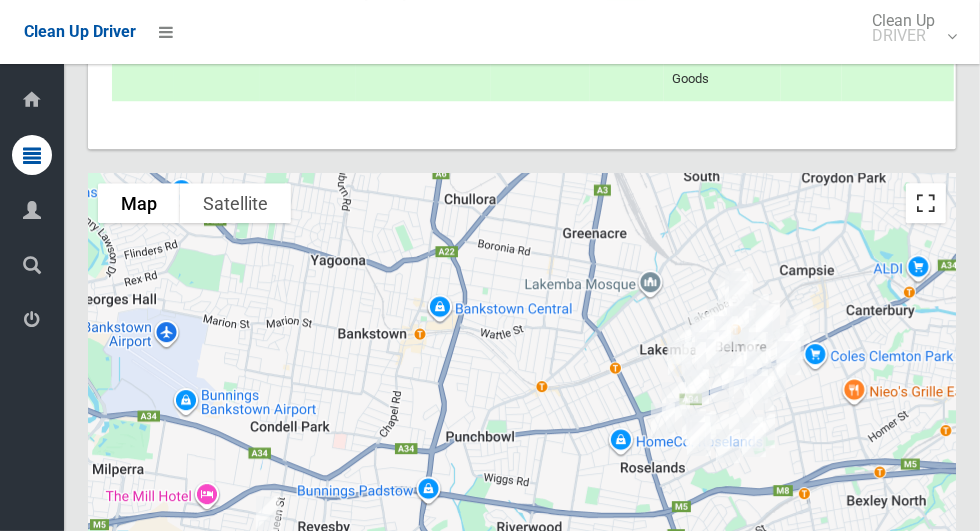 click at bounding box center [926, 203] 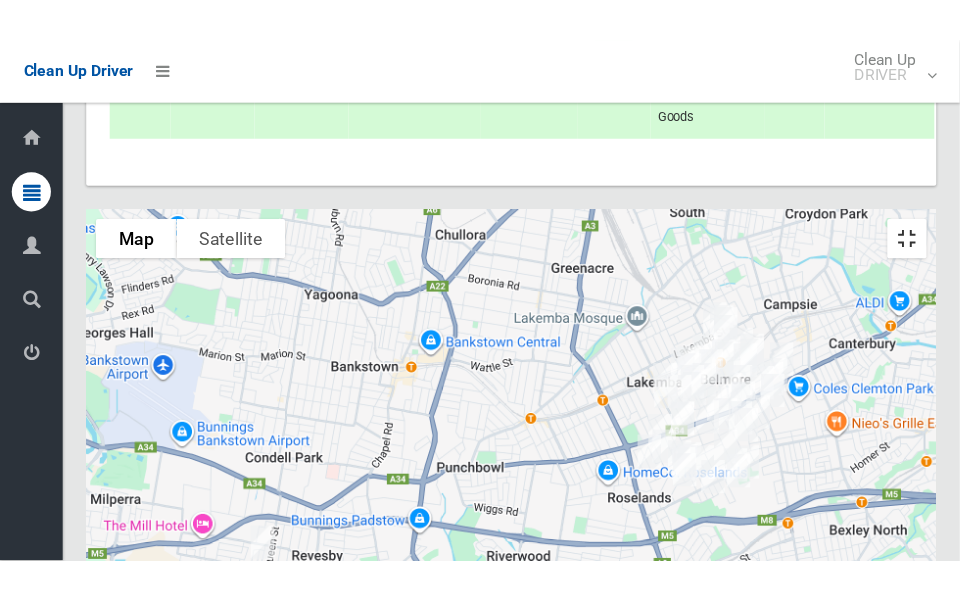 scroll, scrollTop: 10803, scrollLeft: 0, axis: vertical 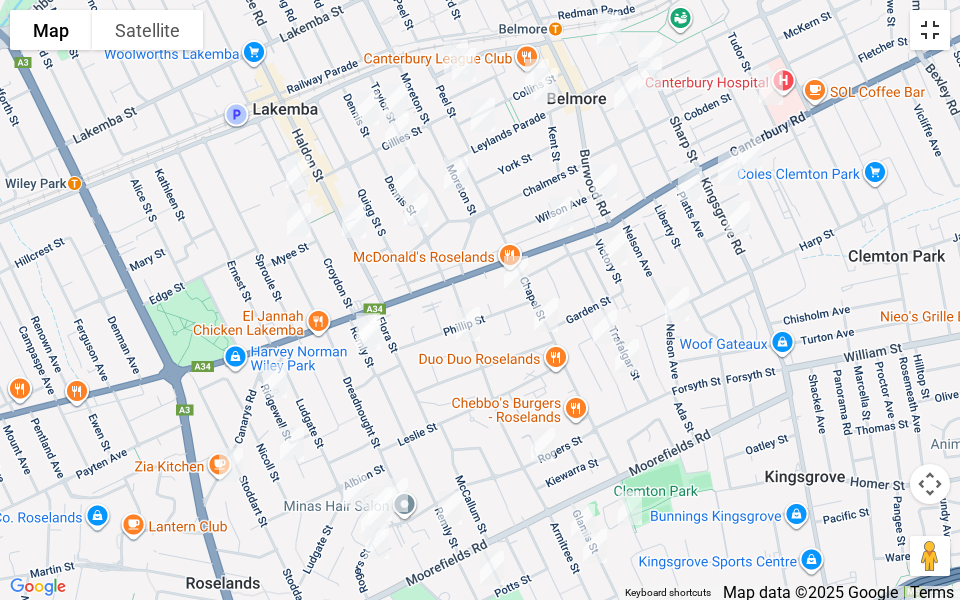 click at bounding box center [930, 30] 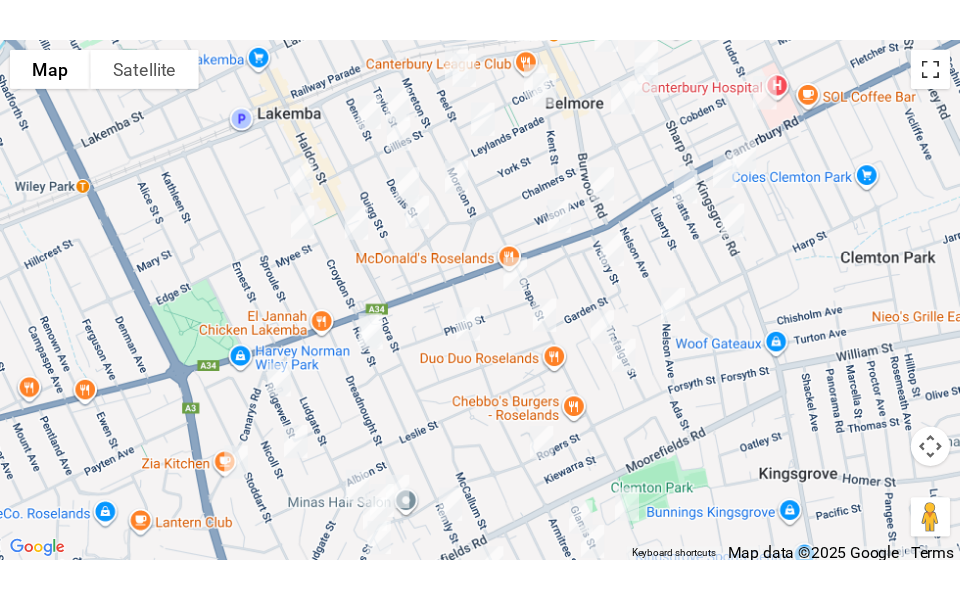 scroll, scrollTop: 10847, scrollLeft: 0, axis: vertical 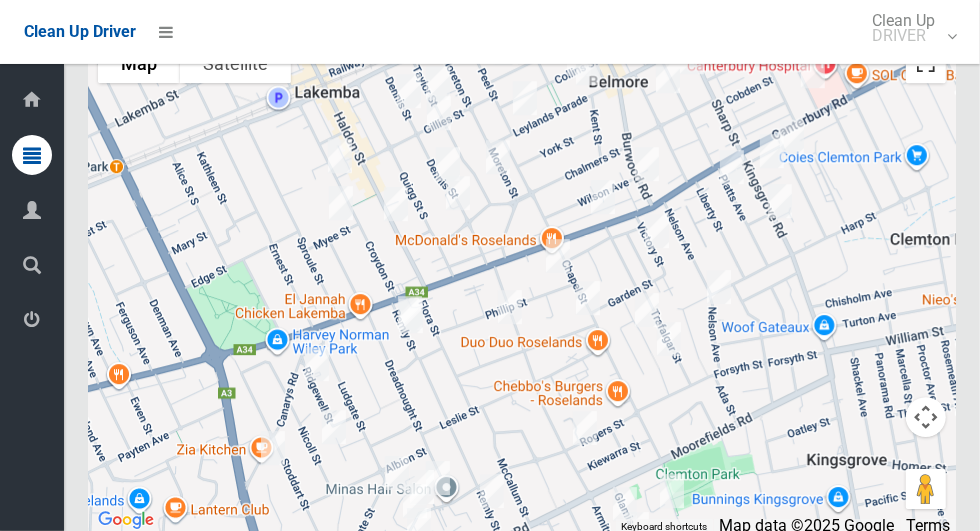 click at bounding box center (926, 63) 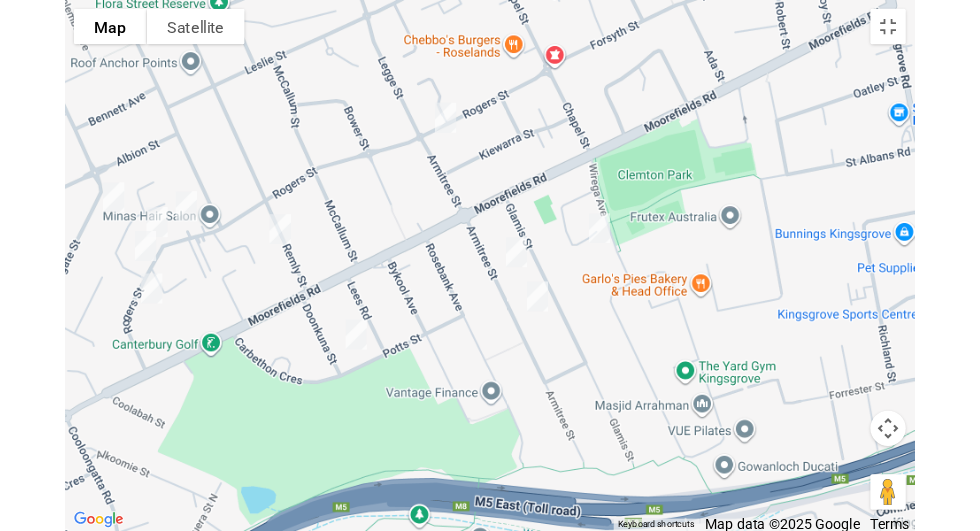 scroll, scrollTop: 10751, scrollLeft: 0, axis: vertical 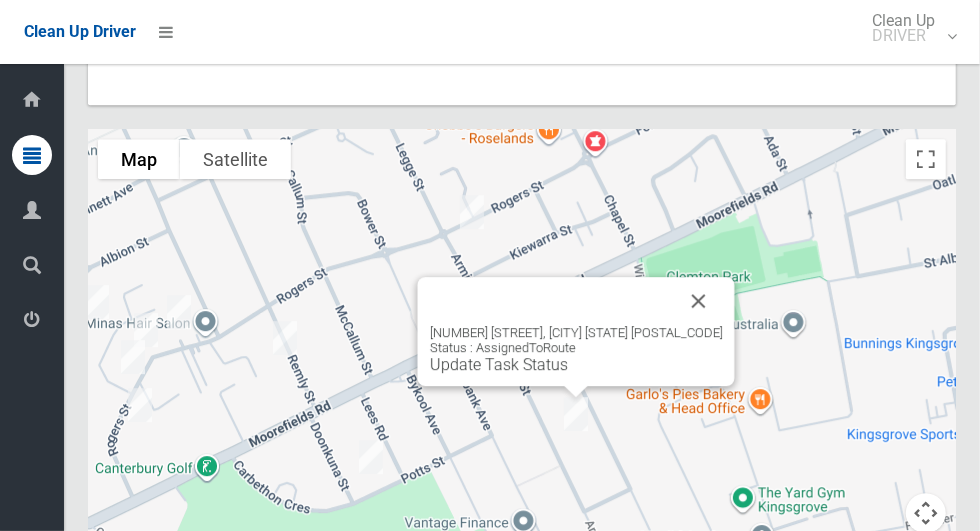 click at bounding box center (699, 301) 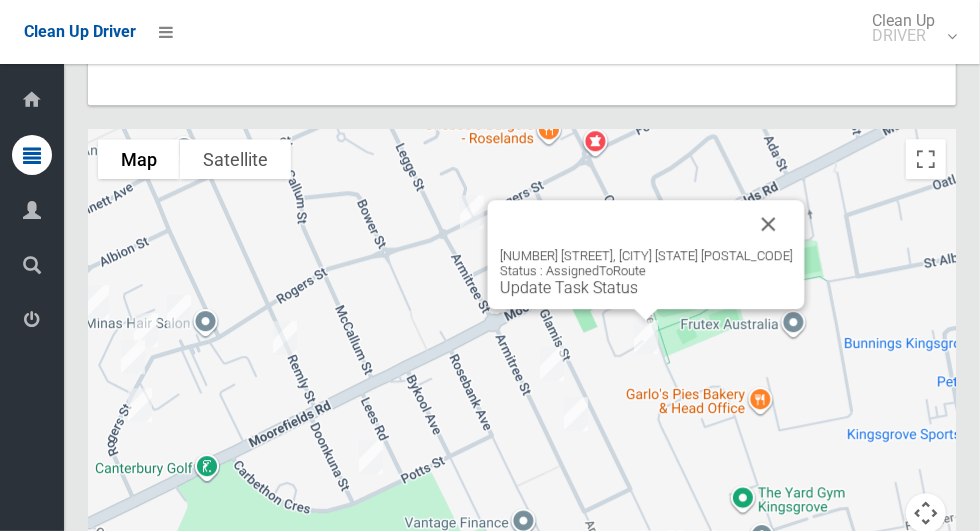 click at bounding box center [769, 224] 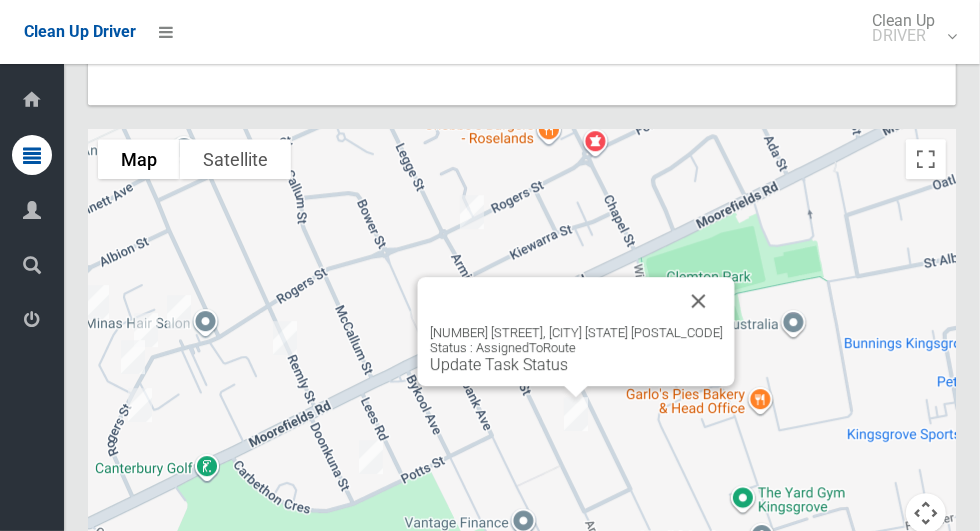 click at bounding box center (699, 301) 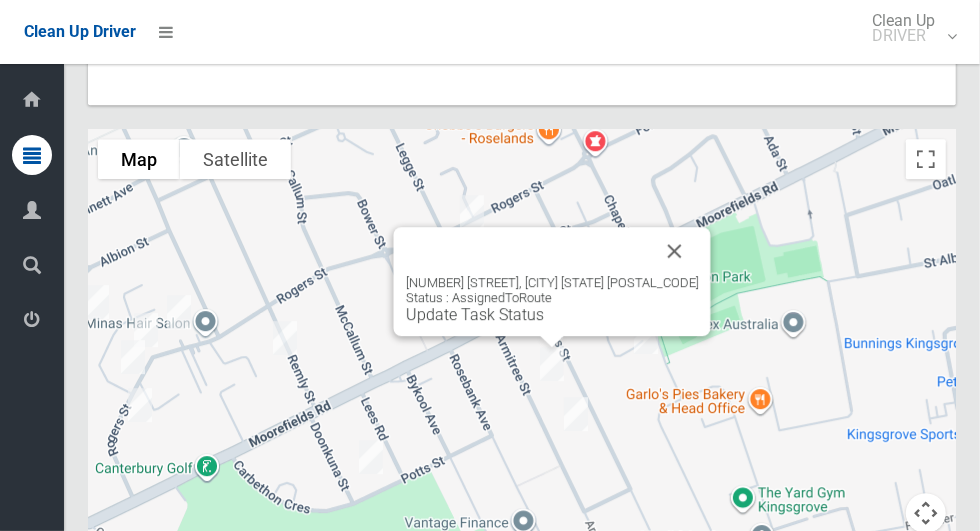 click on "Update Task Status" at bounding box center (475, 314) 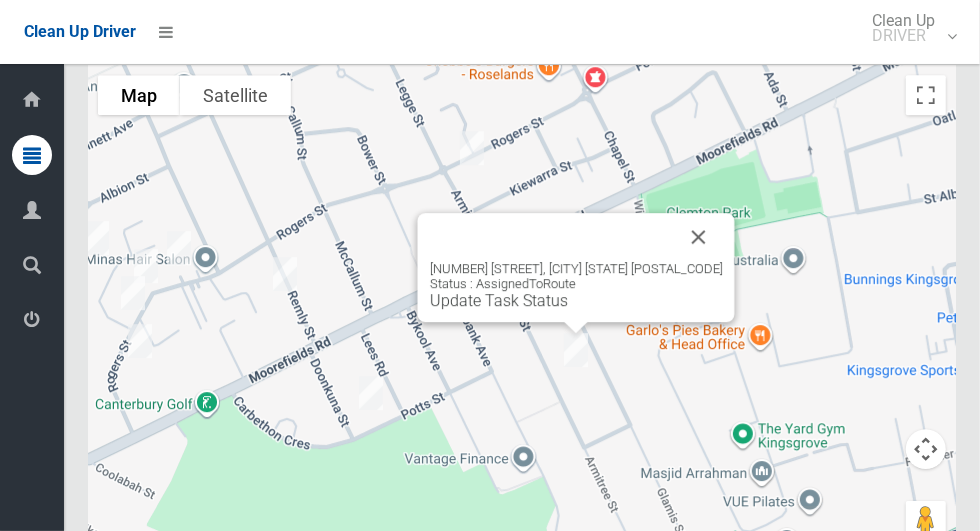 scroll, scrollTop: 10828, scrollLeft: 0, axis: vertical 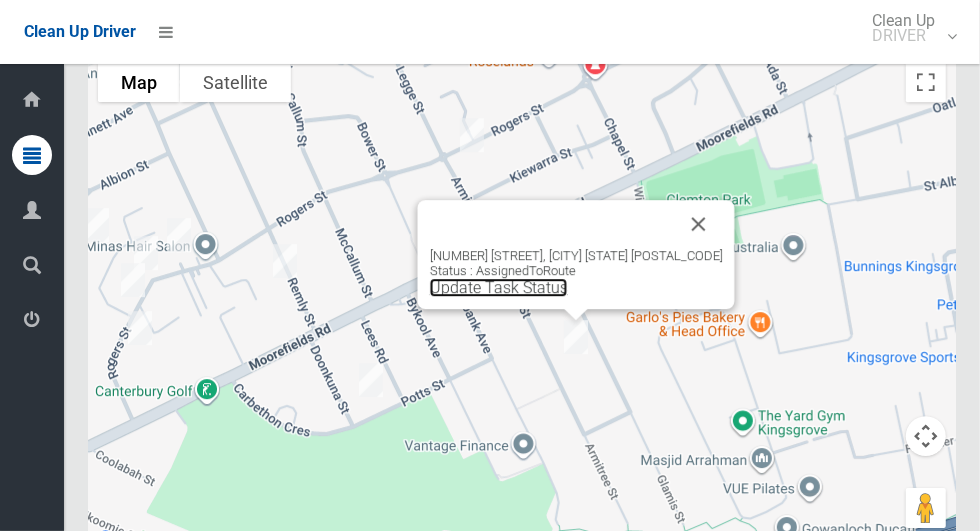 click on "Update Task Status" at bounding box center [499, 287] 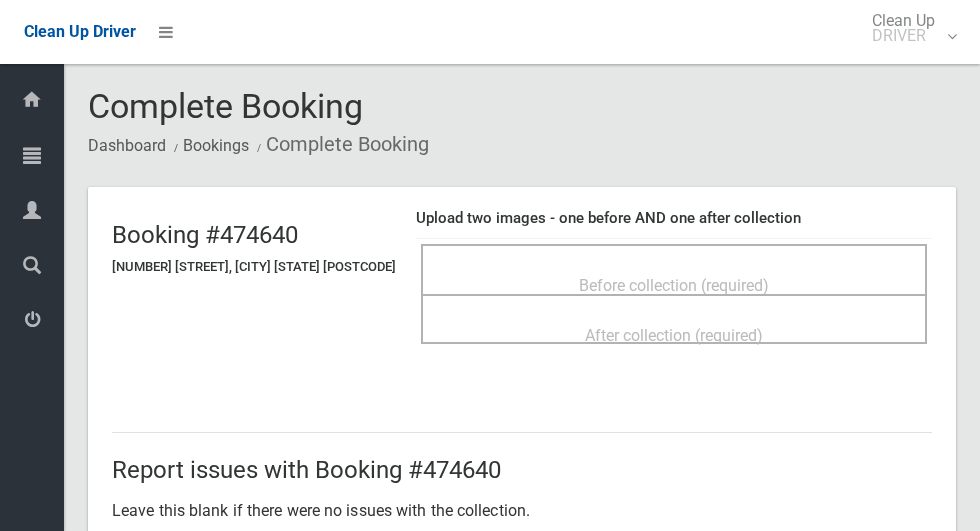 scroll, scrollTop: 0, scrollLeft: 0, axis: both 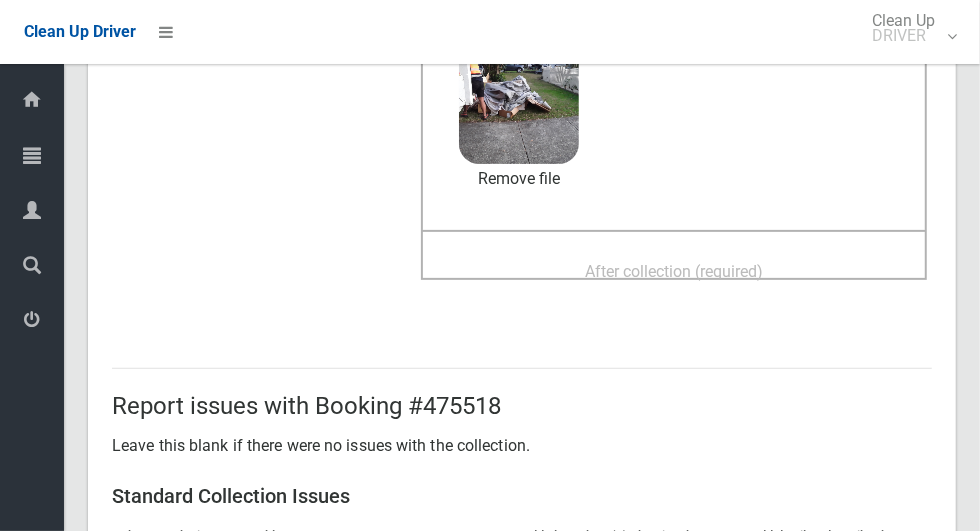 click on "After collection (required)" at bounding box center (674, 271) 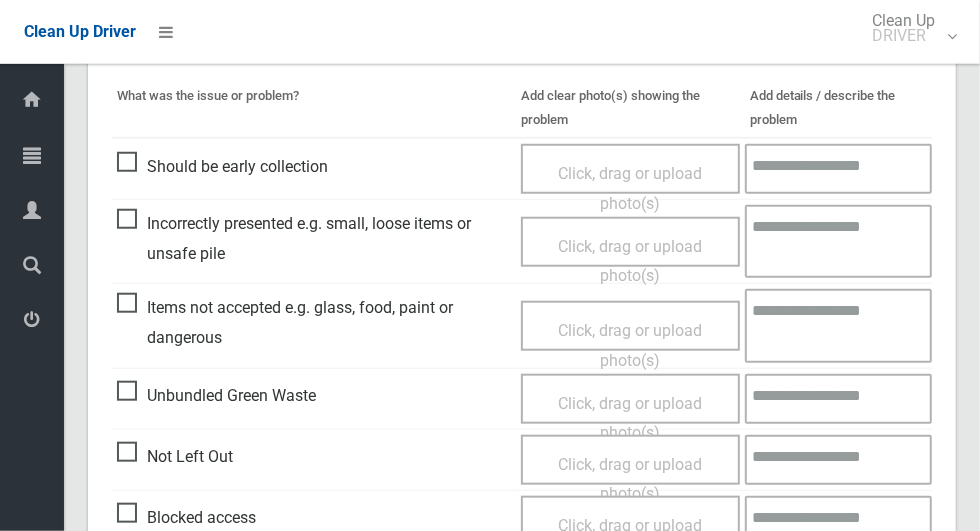 scroll, scrollTop: 1636, scrollLeft: 0, axis: vertical 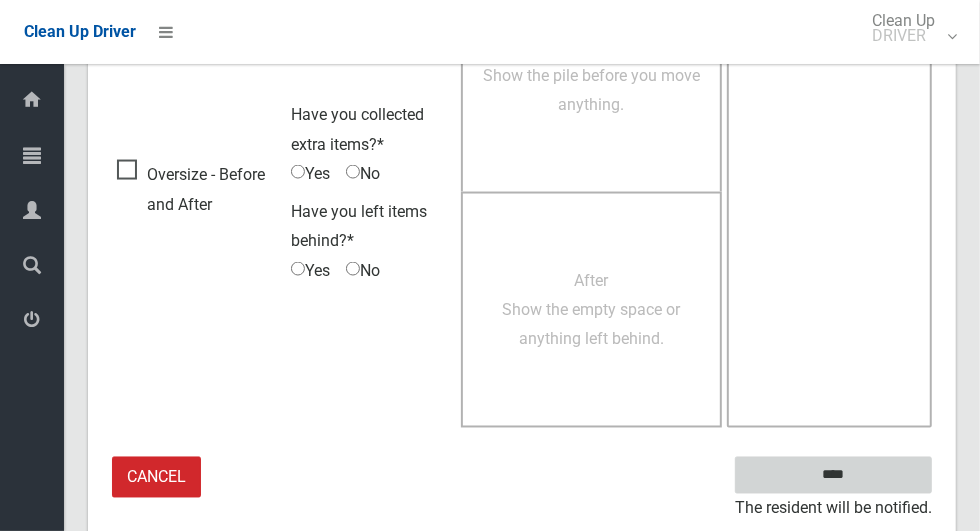 click on "****" at bounding box center [833, 475] 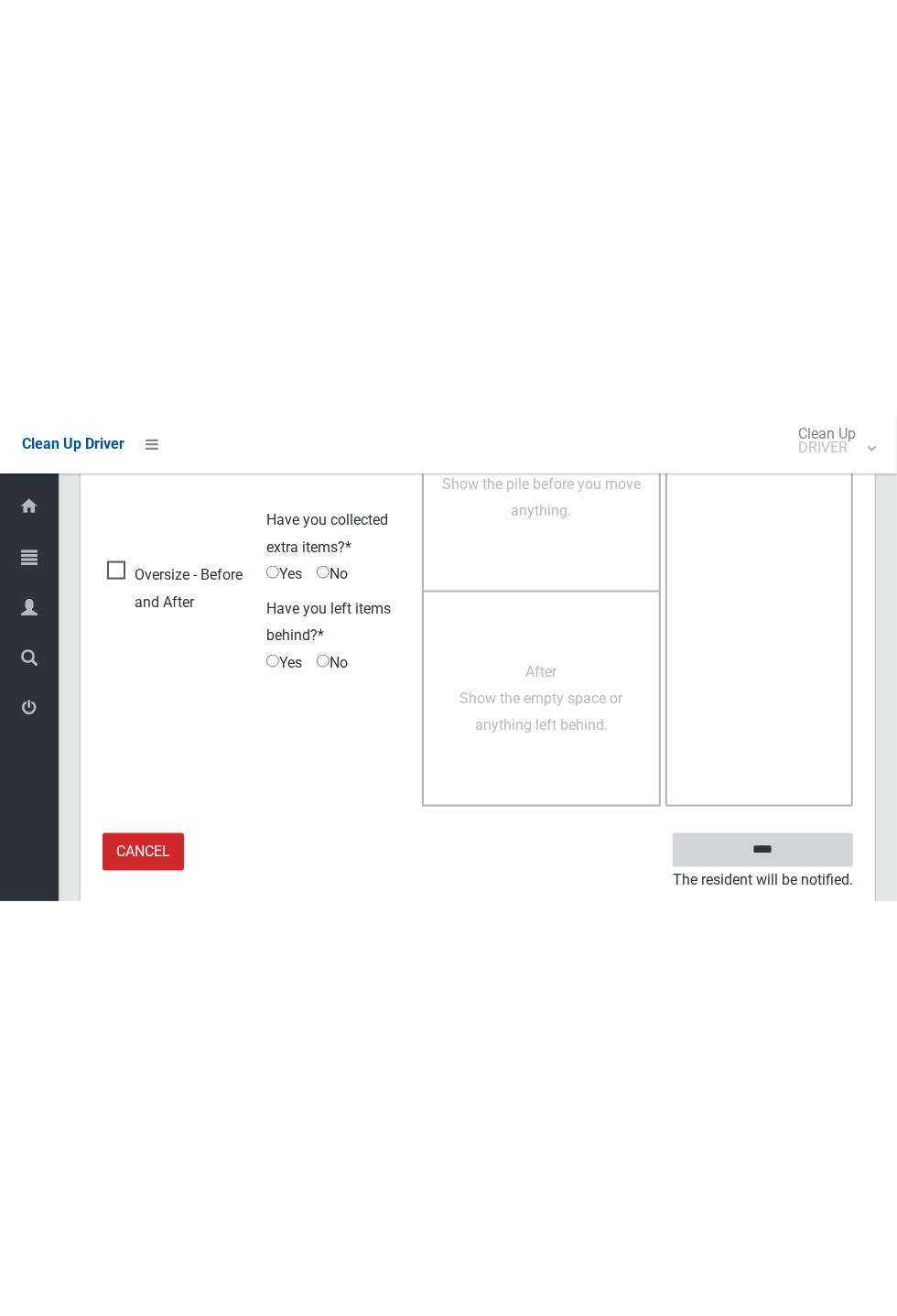 scroll, scrollTop: 721, scrollLeft: 0, axis: vertical 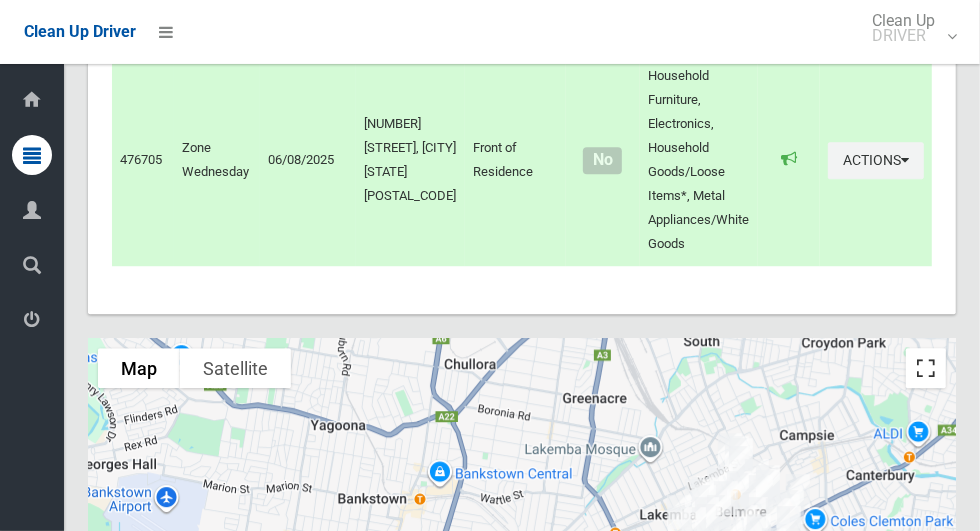 click at bounding box center [926, 368] 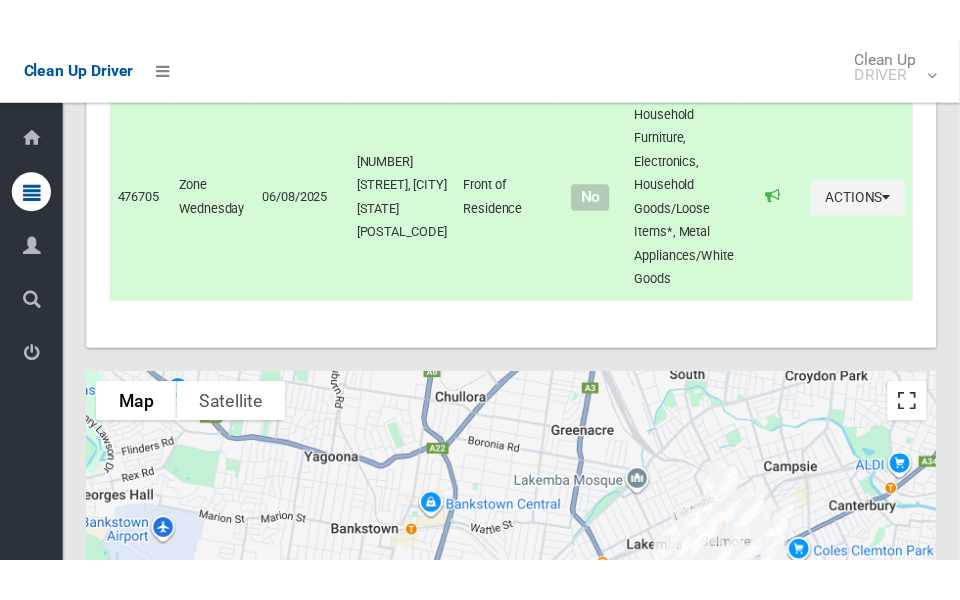 scroll, scrollTop: 10686, scrollLeft: 0, axis: vertical 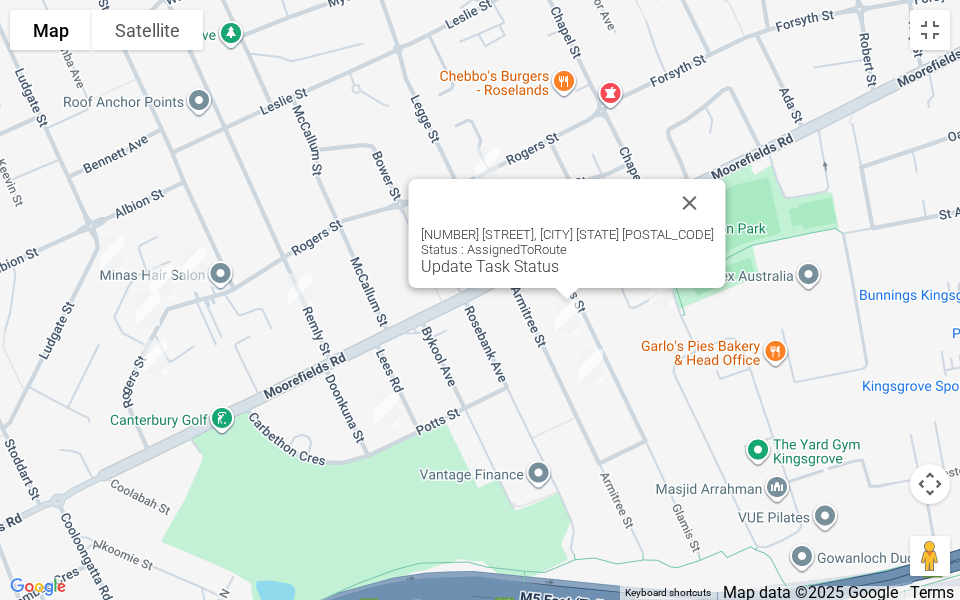 click on "38 Armitree Street, KINGSGROVE NSW 2208 Status : AssignedToRoute Update Task Status" at bounding box center [567, 233] 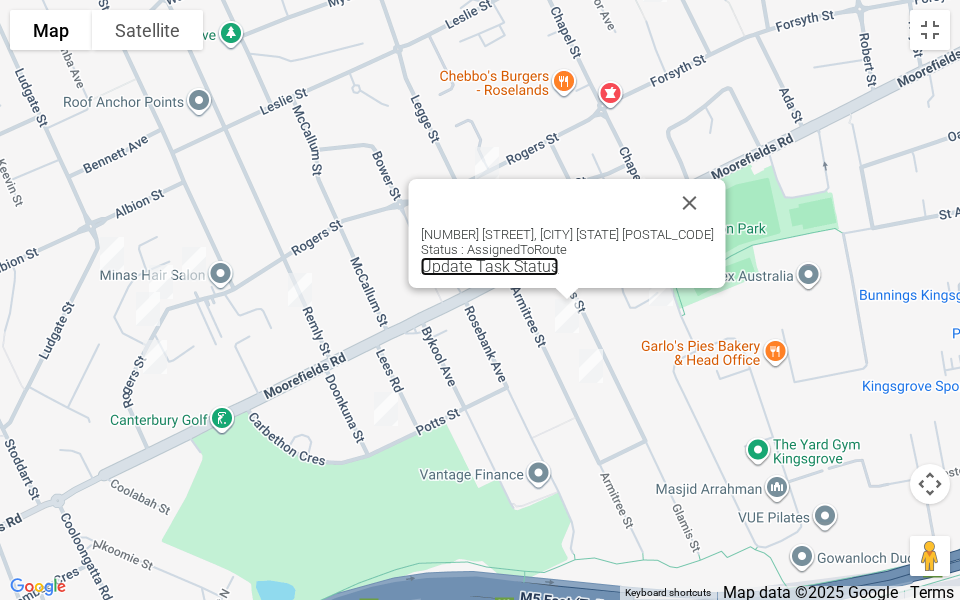 click on "Update Task Status" at bounding box center [490, 266] 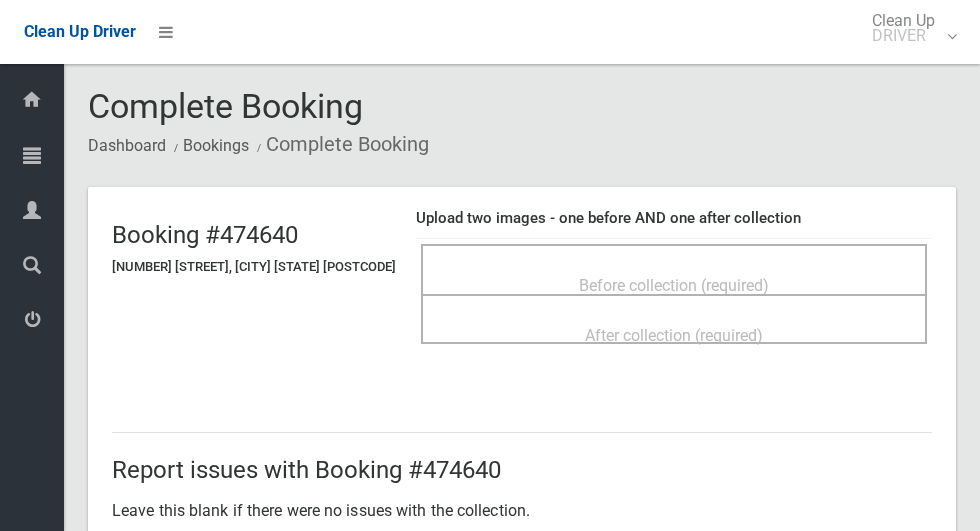 scroll, scrollTop: 0, scrollLeft: 0, axis: both 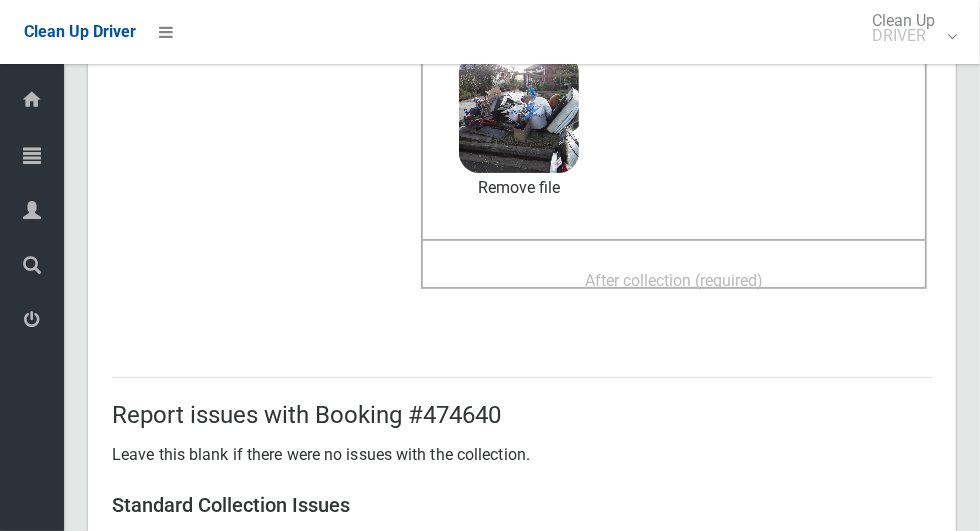 click on "After collection (required)" at bounding box center (674, 280) 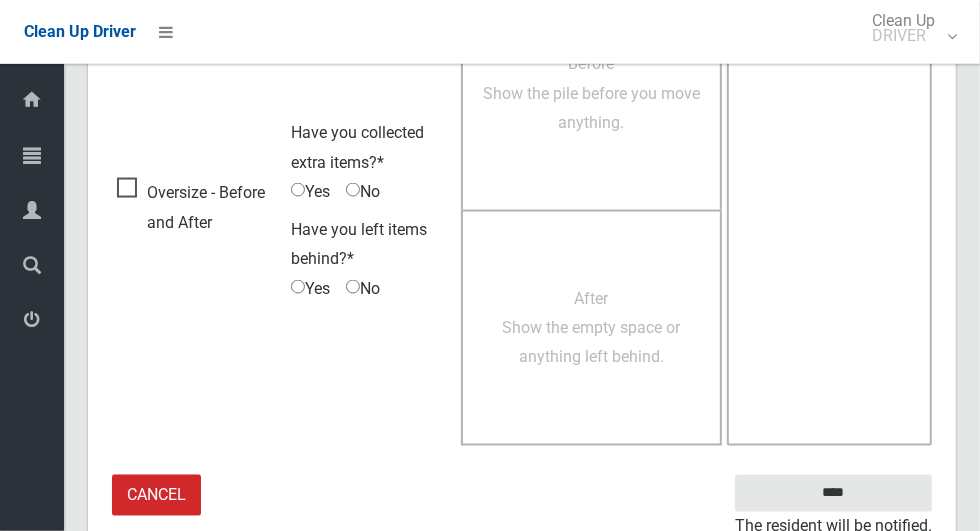 scroll, scrollTop: 1636, scrollLeft: 0, axis: vertical 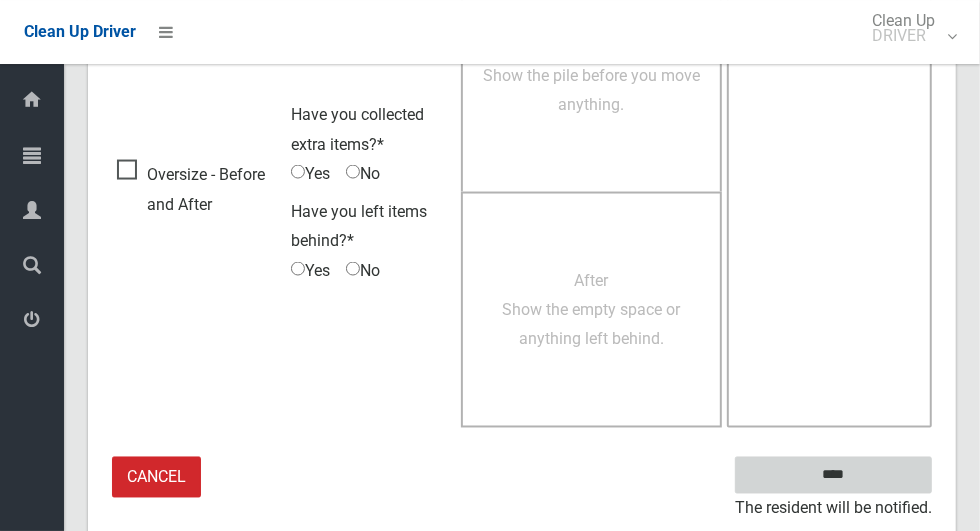 click on "****" at bounding box center (833, 475) 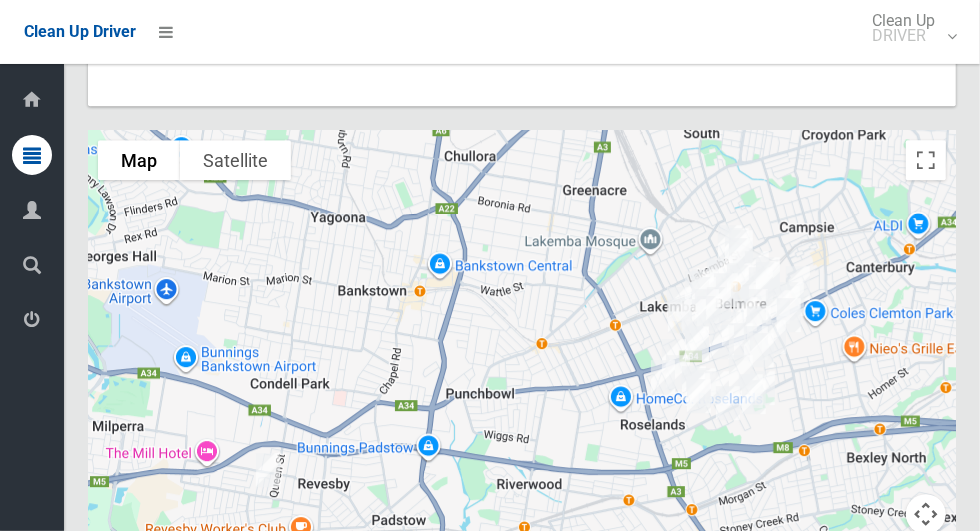 scroll, scrollTop: 10749, scrollLeft: 0, axis: vertical 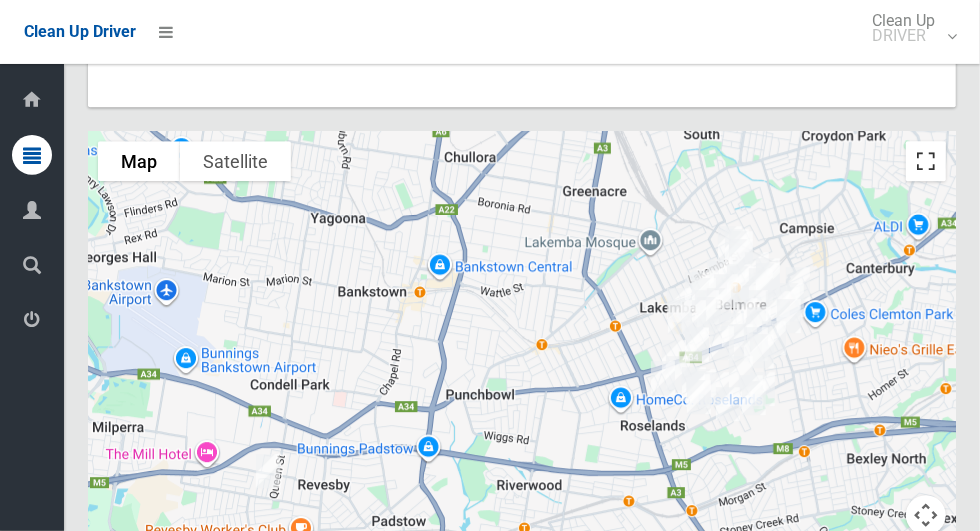 click at bounding box center [926, 161] 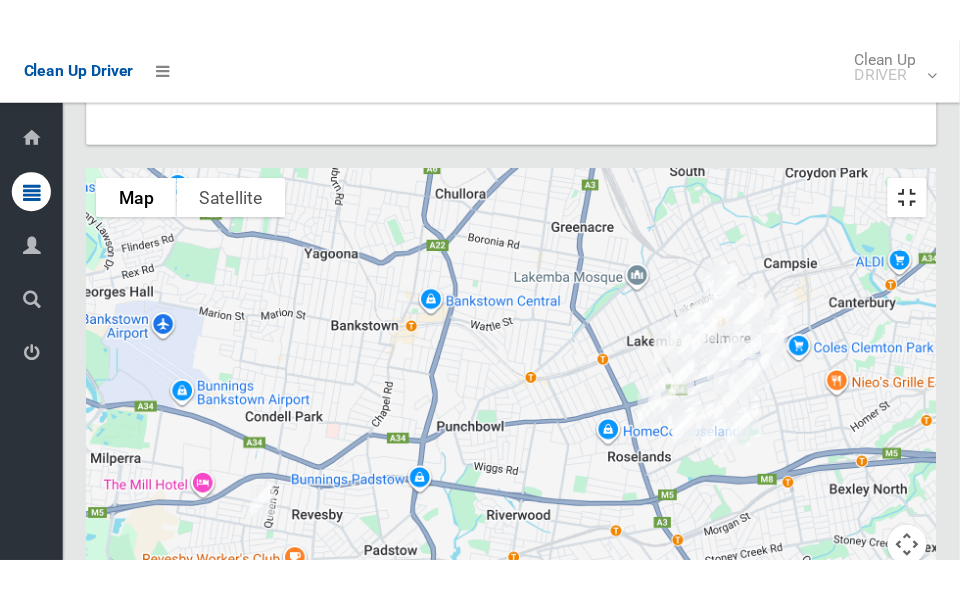 scroll, scrollTop: 10845, scrollLeft: 0, axis: vertical 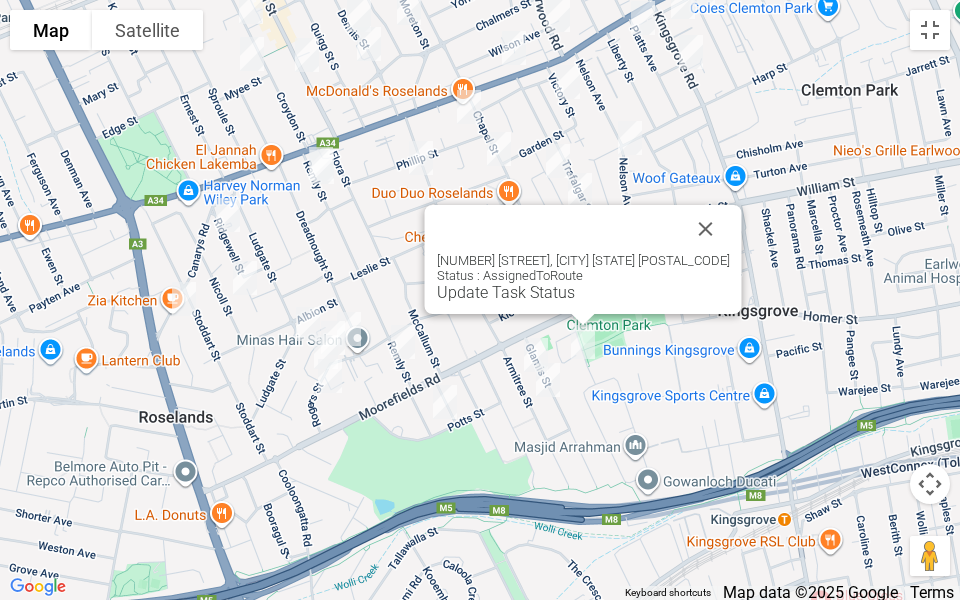 click on "Update Task Status" at bounding box center (506, 292) 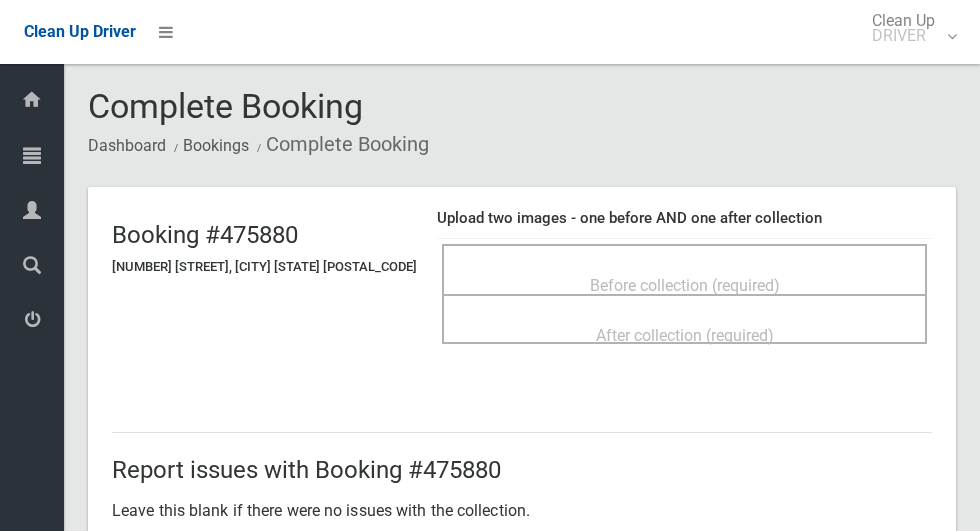 scroll, scrollTop: 0, scrollLeft: 0, axis: both 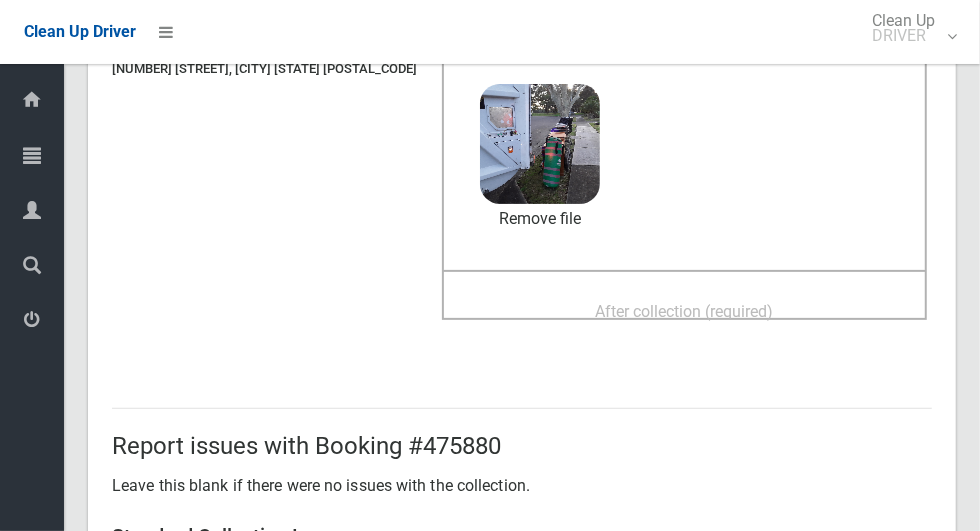 click on "After collection (required)" at bounding box center [685, 311] 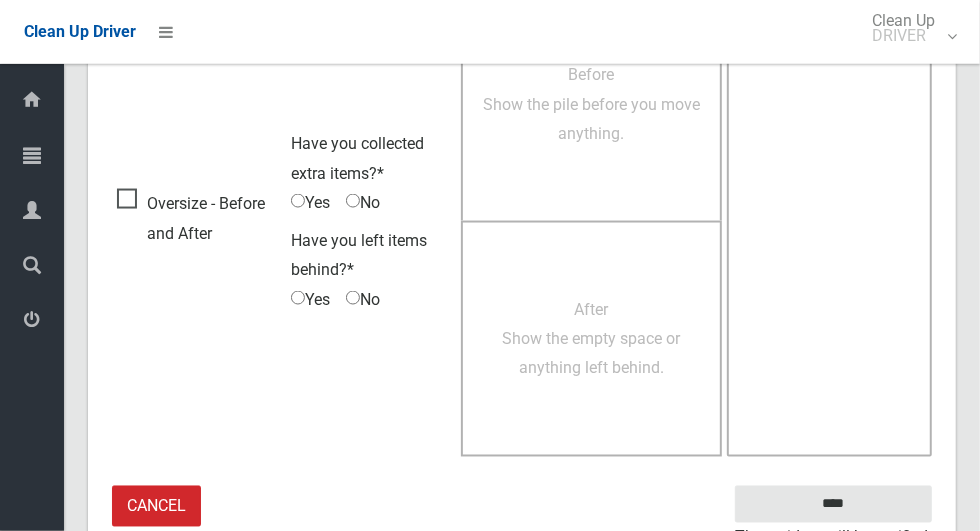scroll, scrollTop: 1636, scrollLeft: 0, axis: vertical 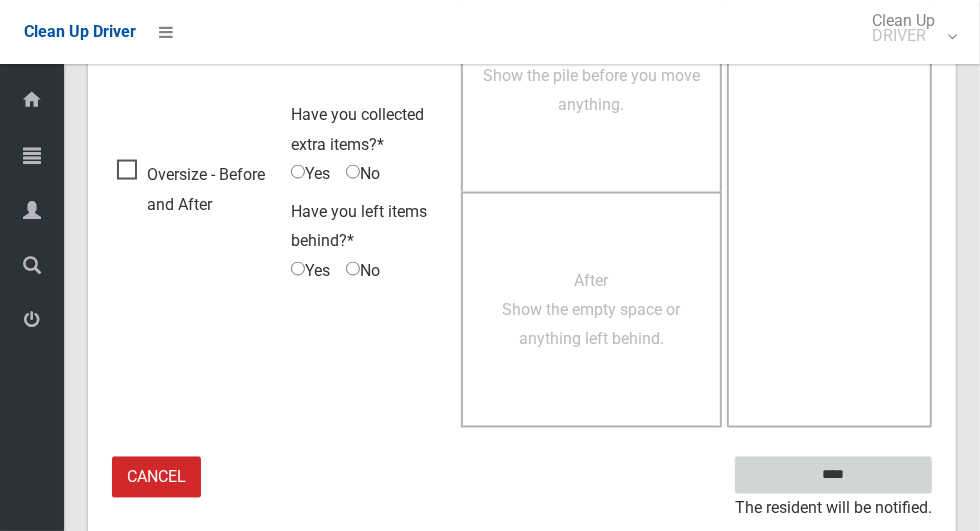 click on "****" at bounding box center (833, 475) 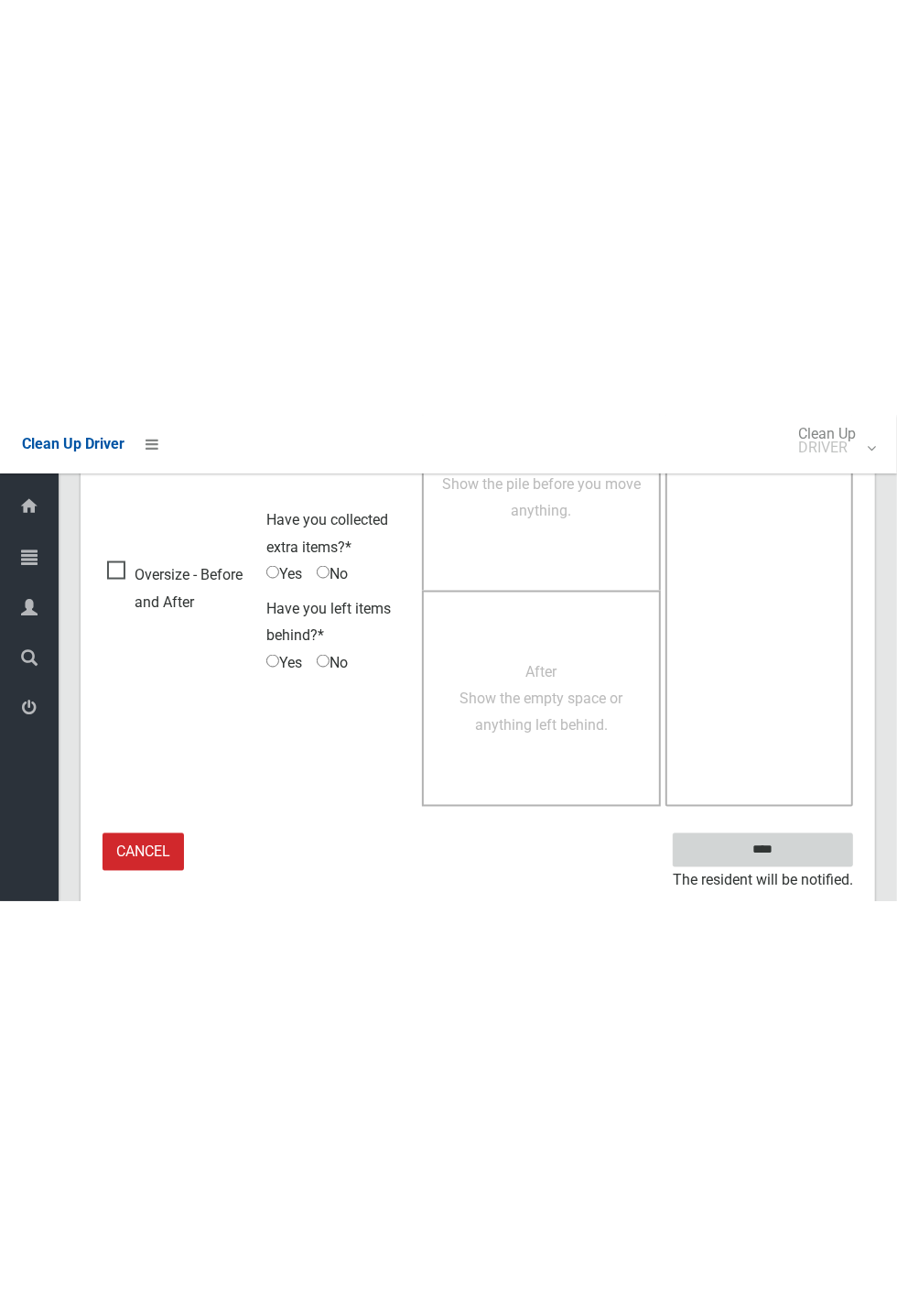 scroll, scrollTop: 721, scrollLeft: 0, axis: vertical 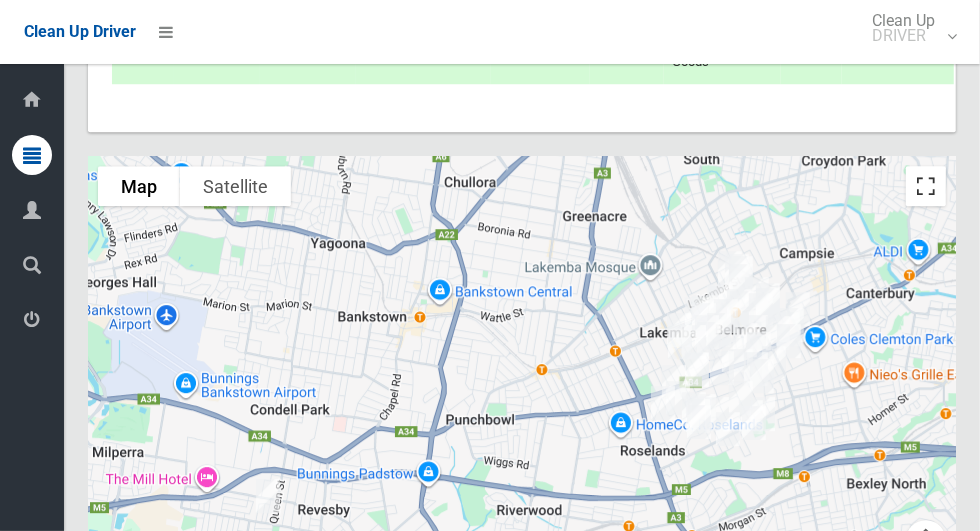 click at bounding box center [926, 186] 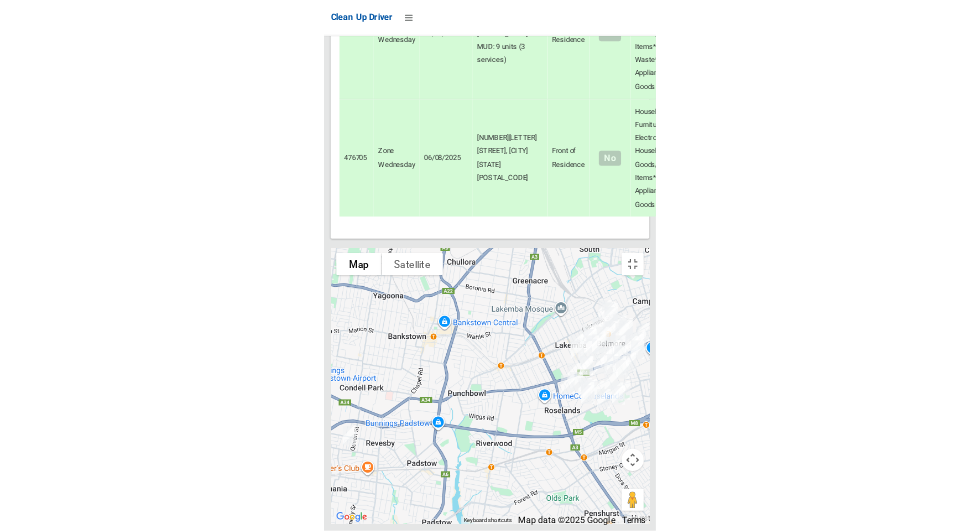 scroll, scrollTop: 9867, scrollLeft: 0, axis: vertical 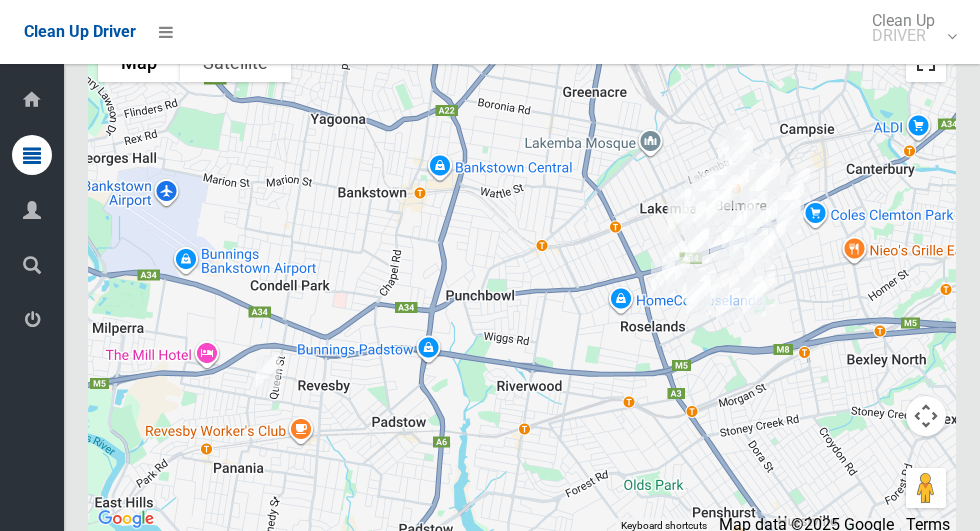 click at bounding box center [926, 62] 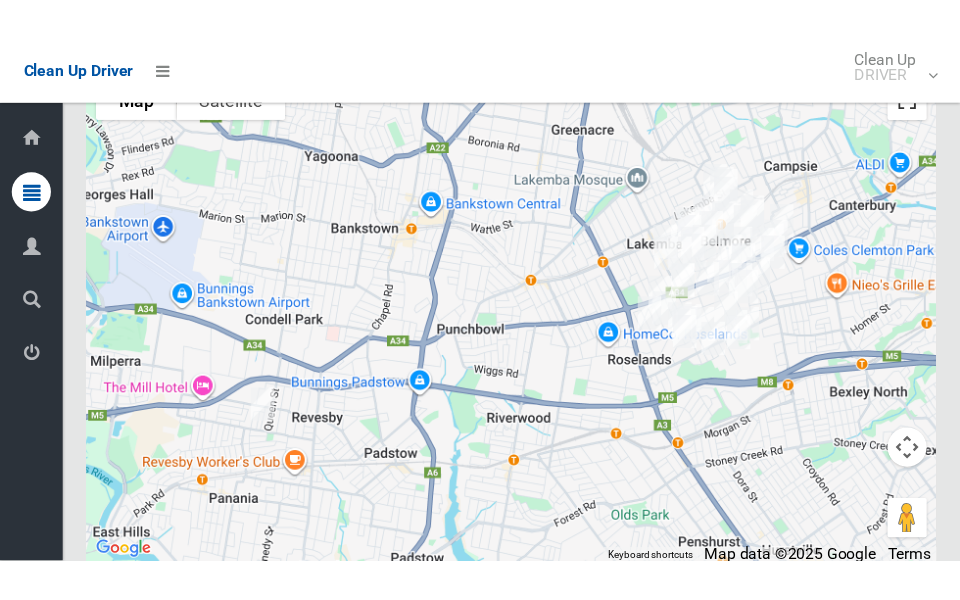 scroll, scrollTop: 10848, scrollLeft: 0, axis: vertical 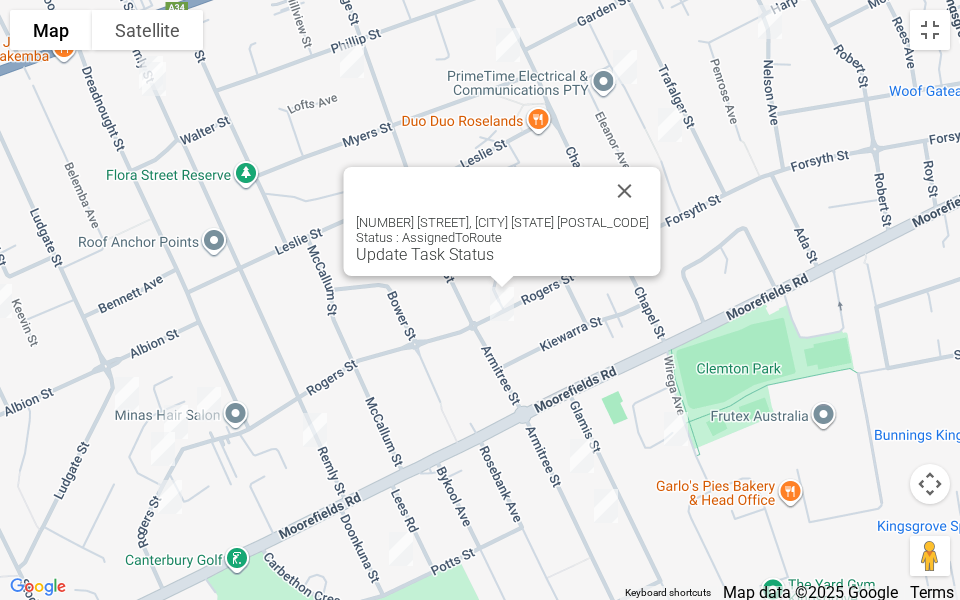 click on "Update Task Status" at bounding box center [425, 254] 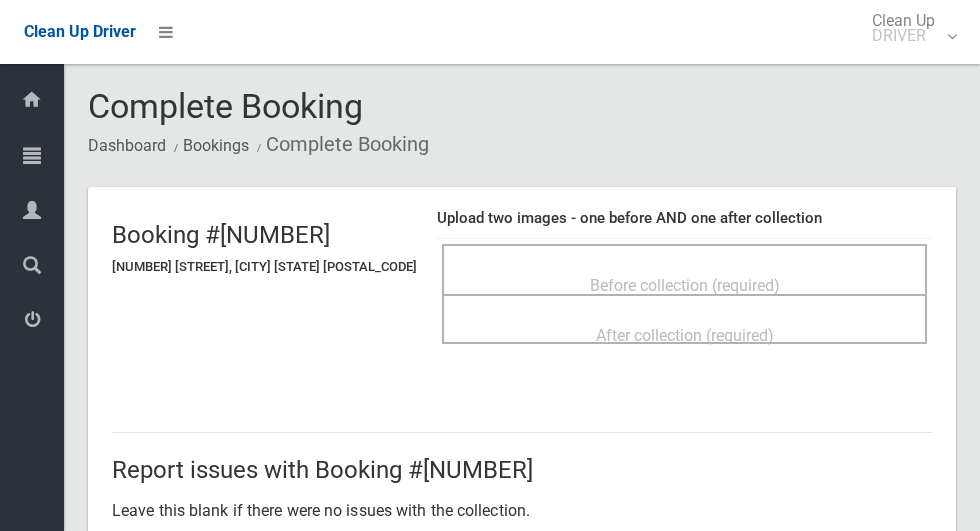 scroll, scrollTop: 0, scrollLeft: 0, axis: both 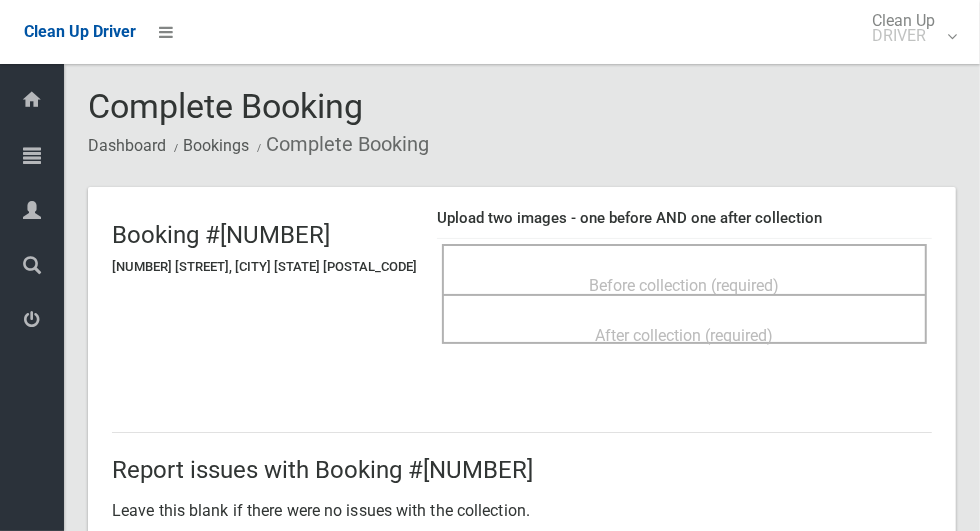 click on "Before collection (required)" at bounding box center [684, 269] 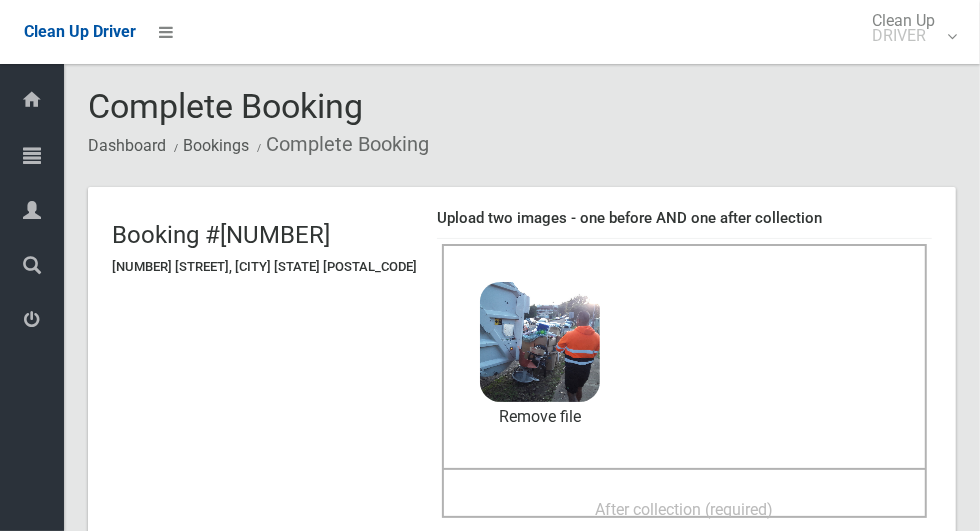 scroll, scrollTop: 190, scrollLeft: 0, axis: vertical 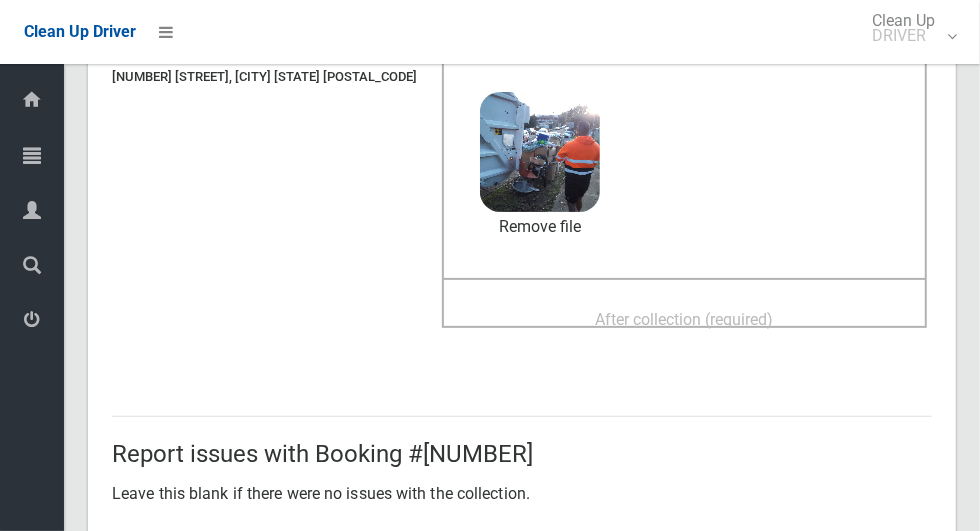 click on "After collection (required)" at bounding box center (685, 319) 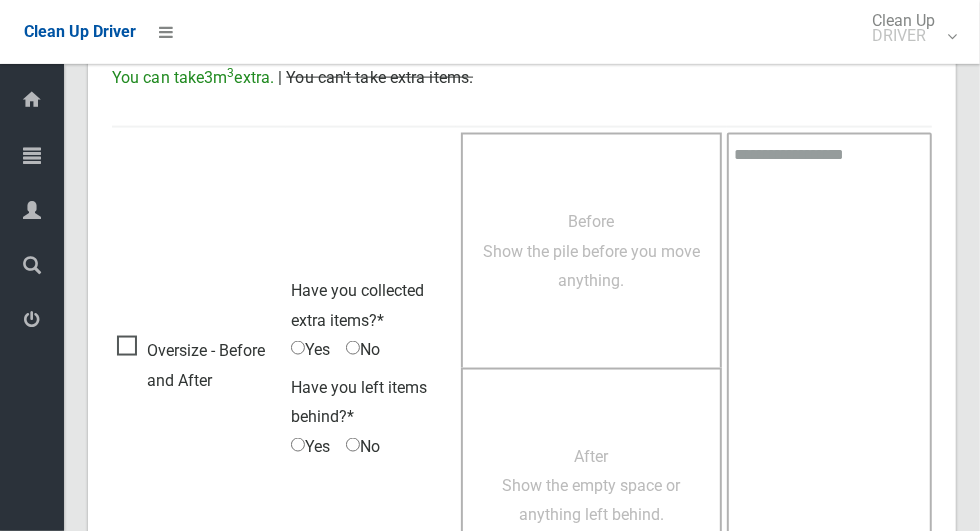 scroll, scrollTop: 1636, scrollLeft: 0, axis: vertical 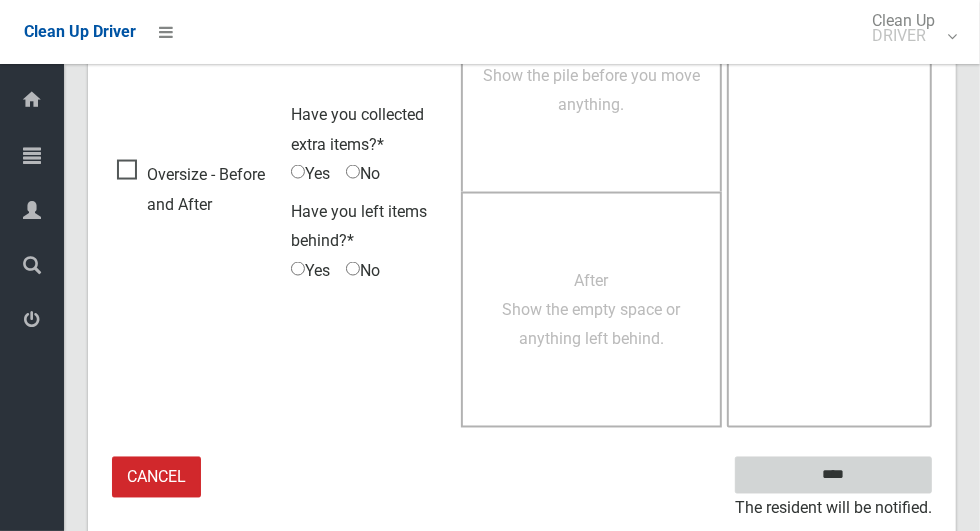 click on "****" at bounding box center (833, 475) 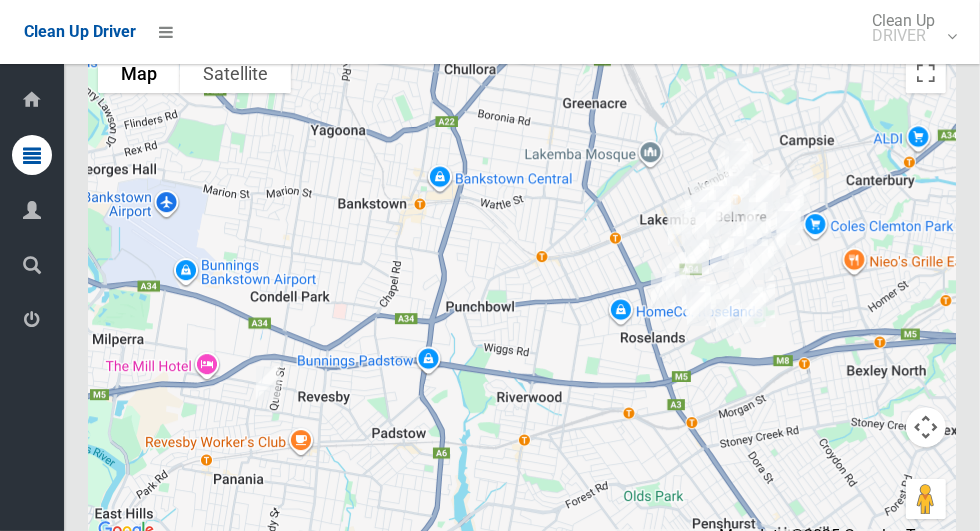 scroll, scrollTop: 10824, scrollLeft: 0, axis: vertical 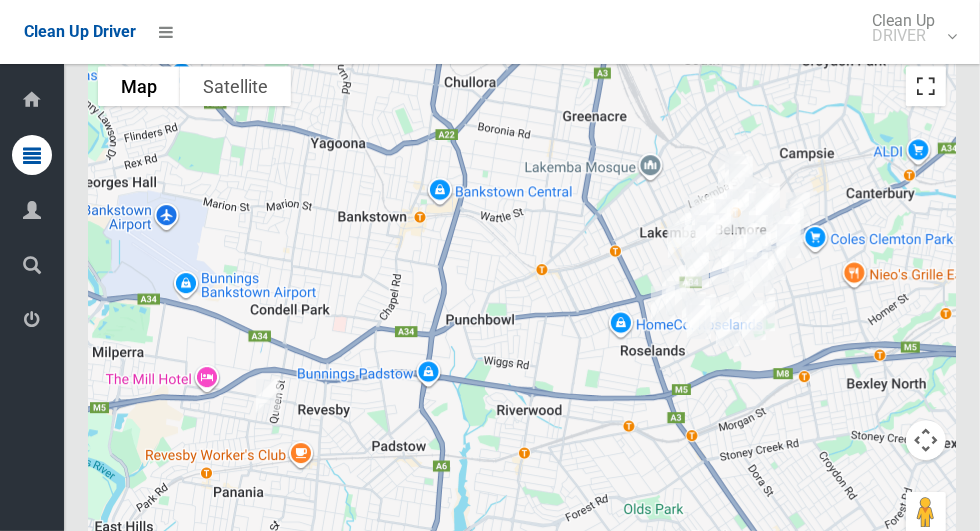 click at bounding box center (926, 86) 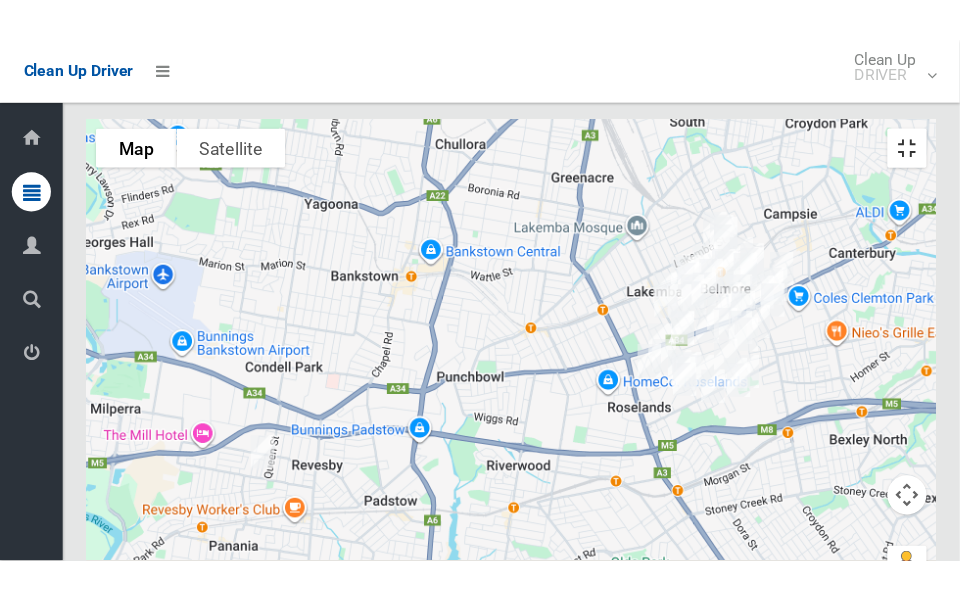 scroll, scrollTop: 10920, scrollLeft: 0, axis: vertical 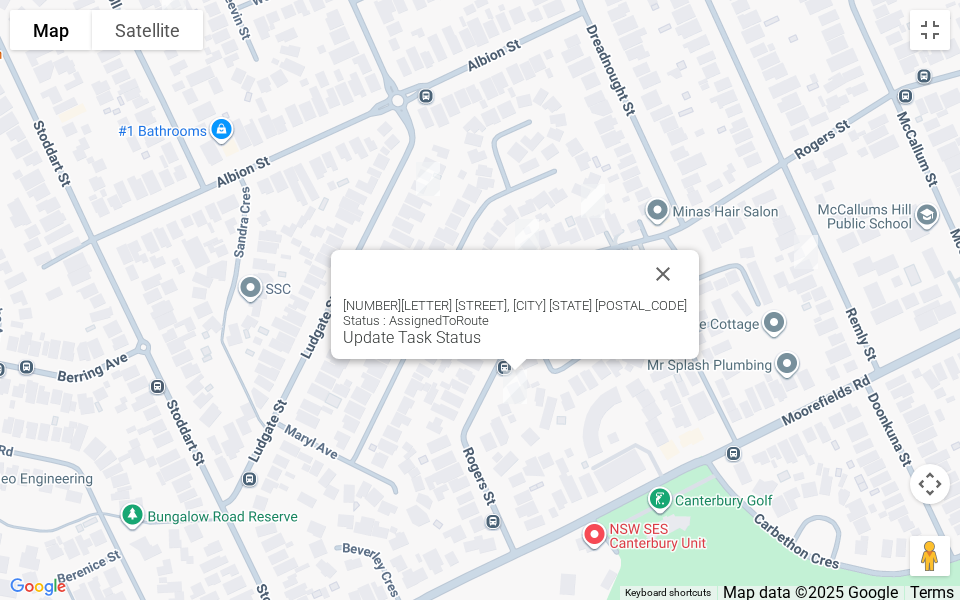 click at bounding box center (663, 274) 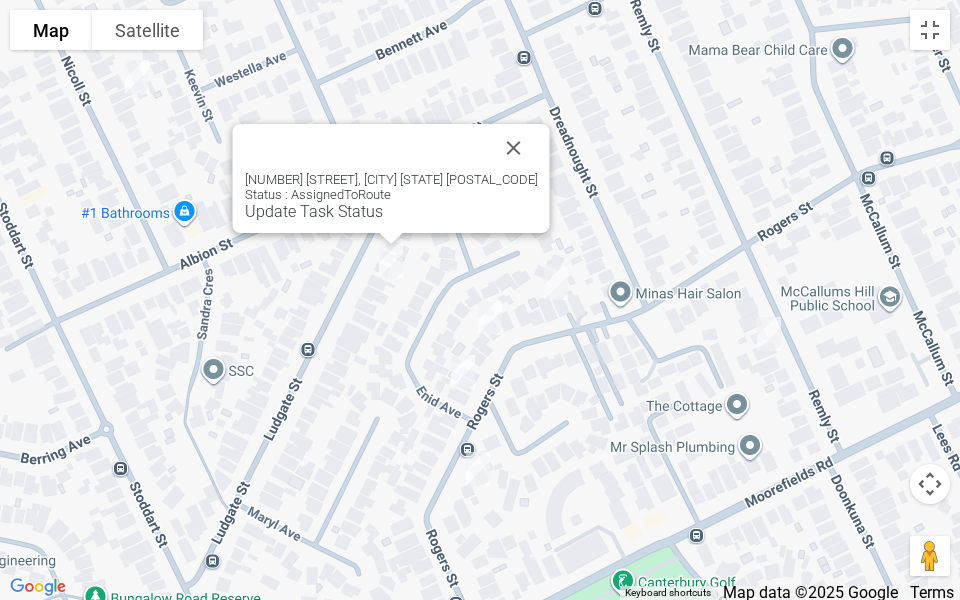click on "[NUMBER] [STREET], [CITY] [STATE] [POSTAL_CODE] Status : AssignedToRoute Update Task Status" at bounding box center [391, 178] 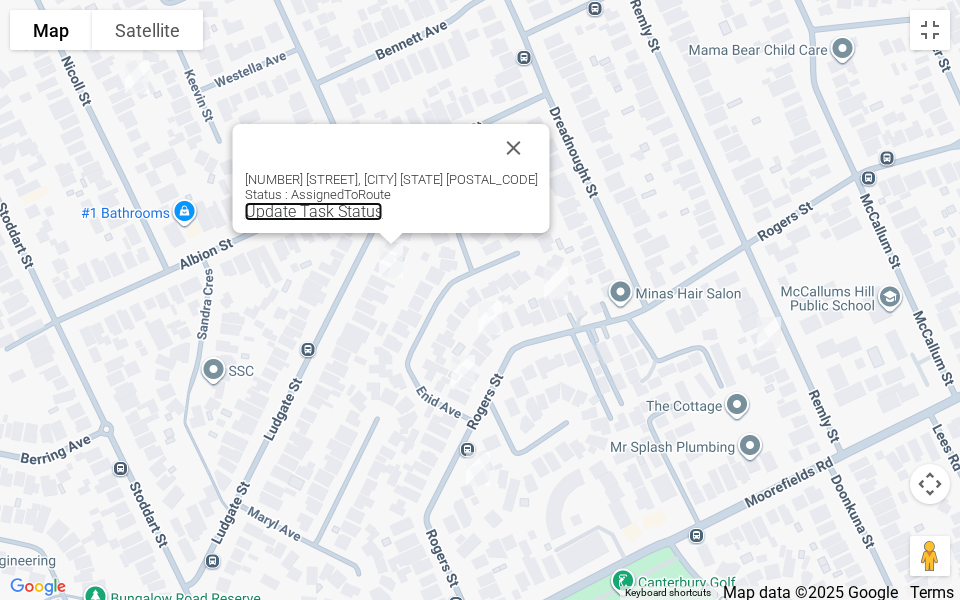 click on "Update Task Status" at bounding box center (314, 211) 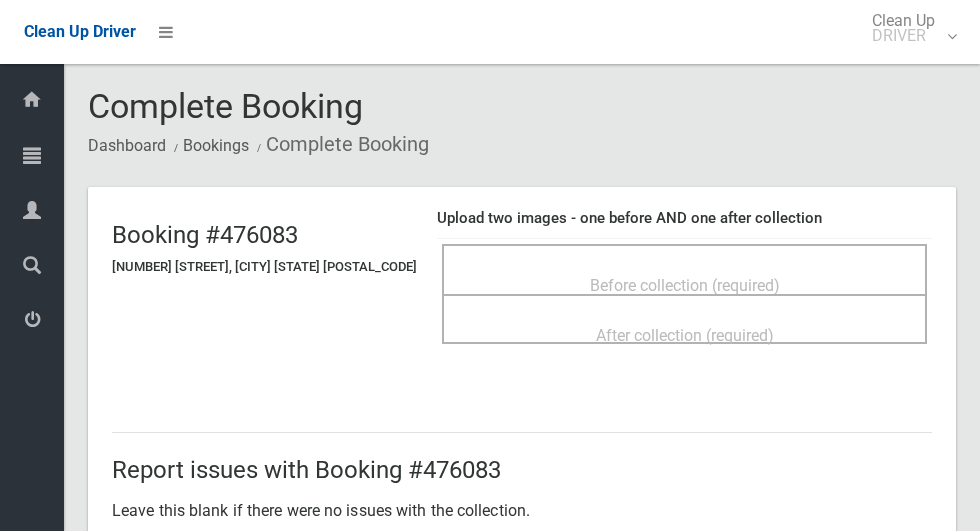 click on "Before collection (required)" at bounding box center (684, 284) 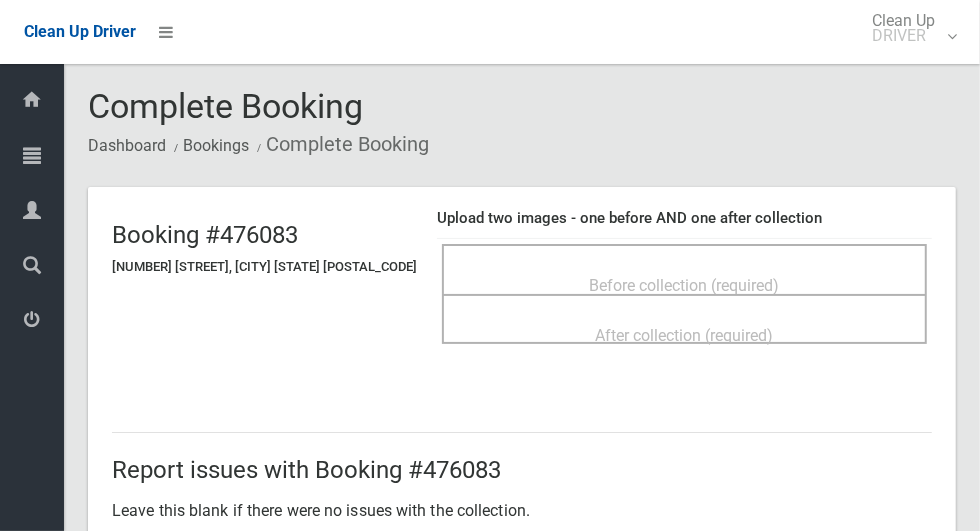 click on "Before collection (required)" at bounding box center (684, 269) 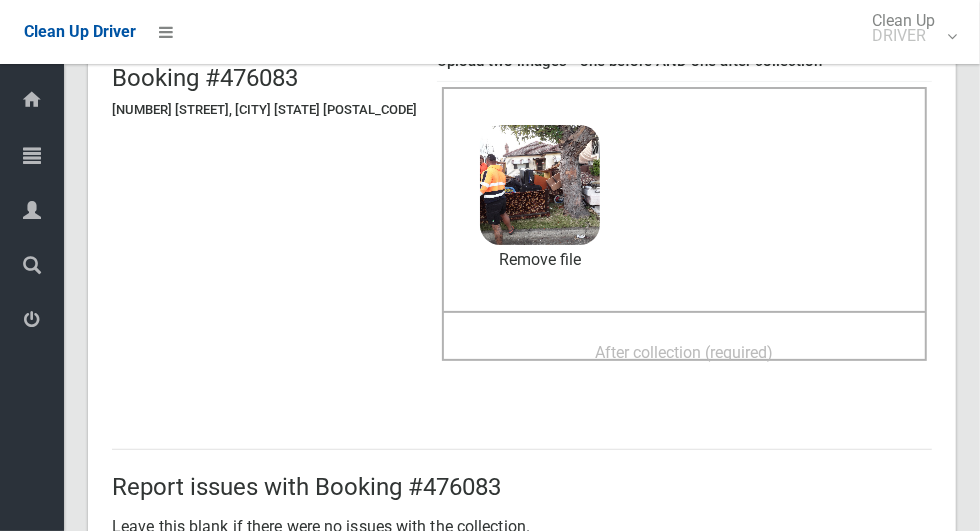 scroll, scrollTop: 232, scrollLeft: 0, axis: vertical 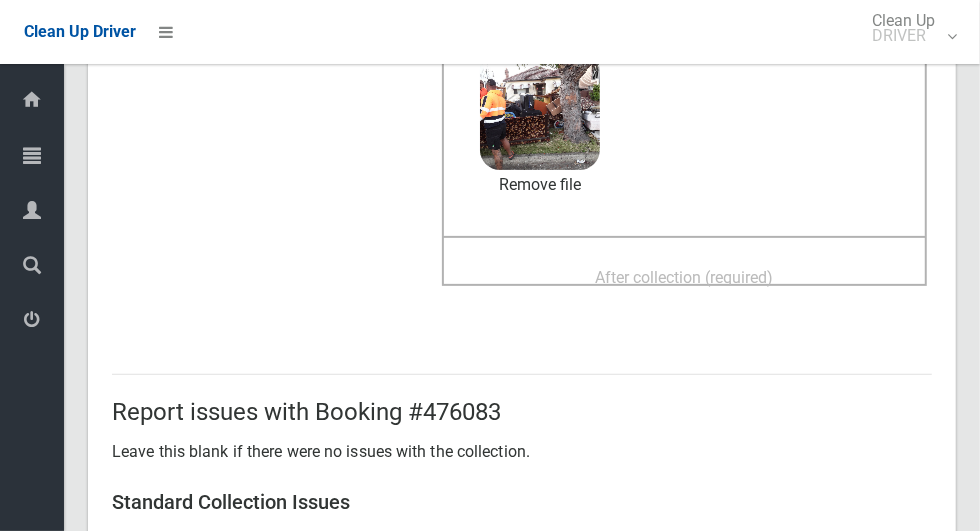 click on "After collection (required)" at bounding box center (685, 277) 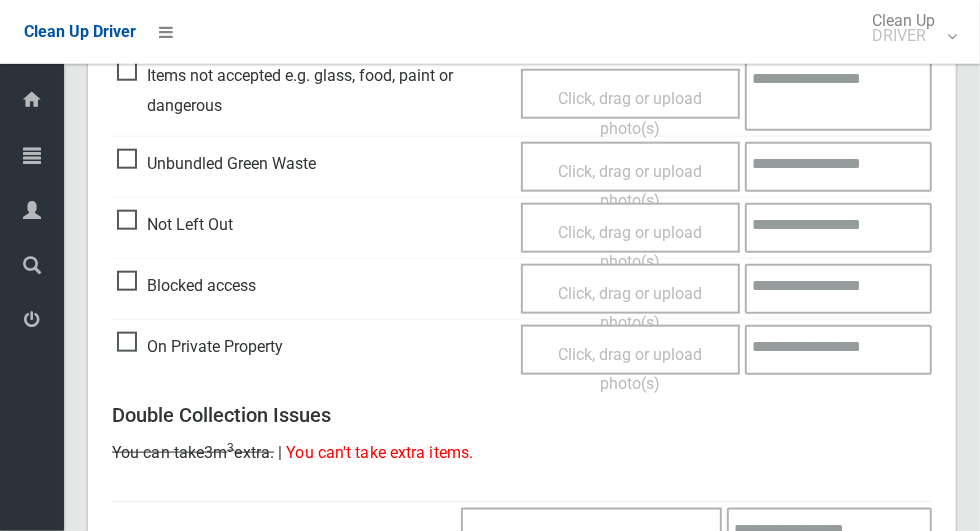 scroll, scrollTop: 1636, scrollLeft: 0, axis: vertical 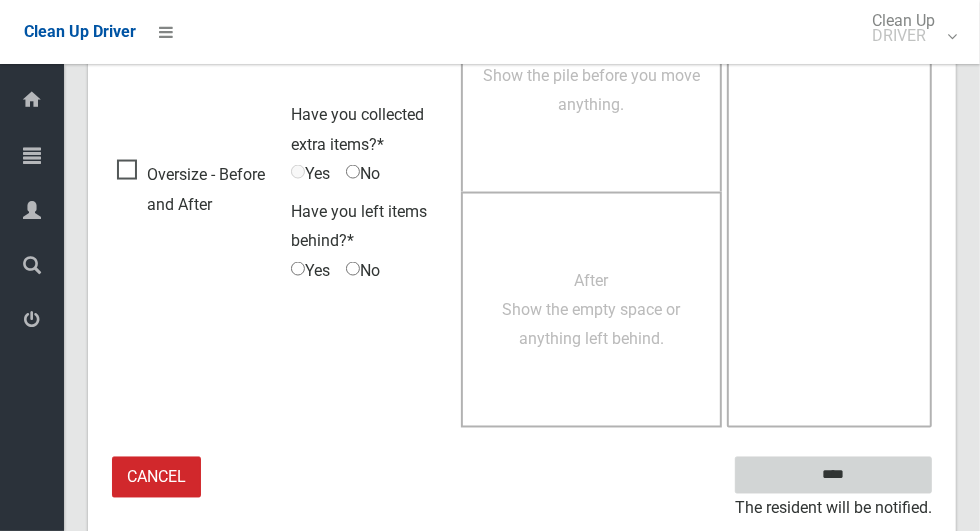 click on "****" at bounding box center (833, 475) 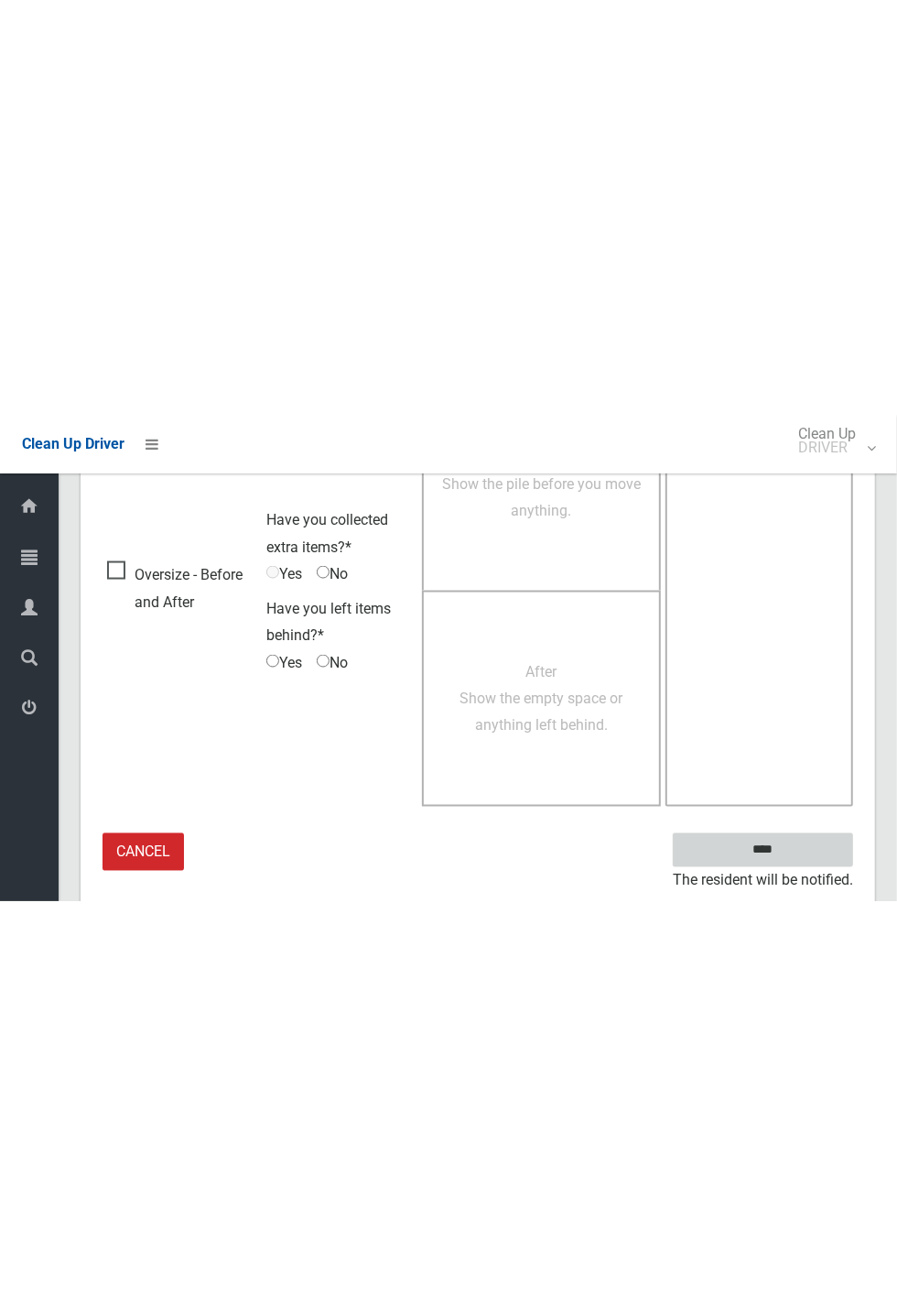 scroll, scrollTop: 721, scrollLeft: 0, axis: vertical 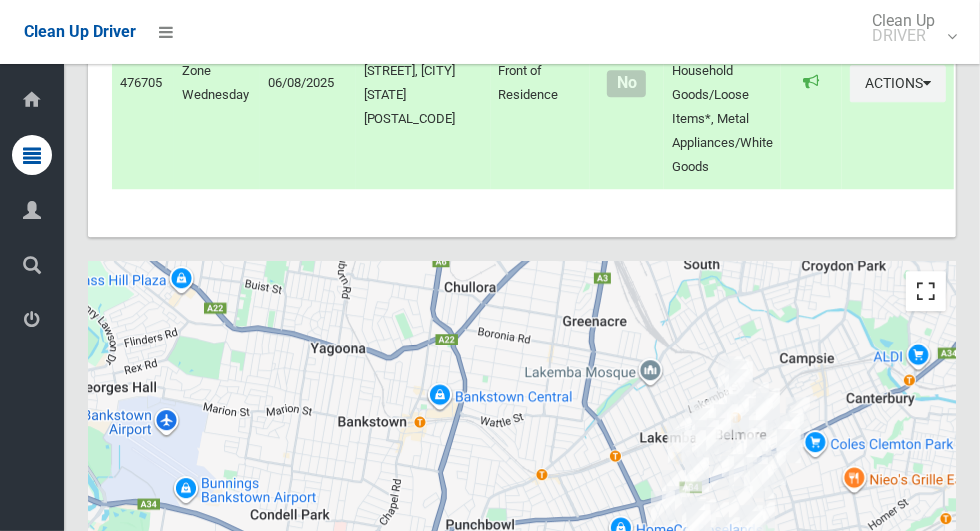 click at bounding box center (926, 291) 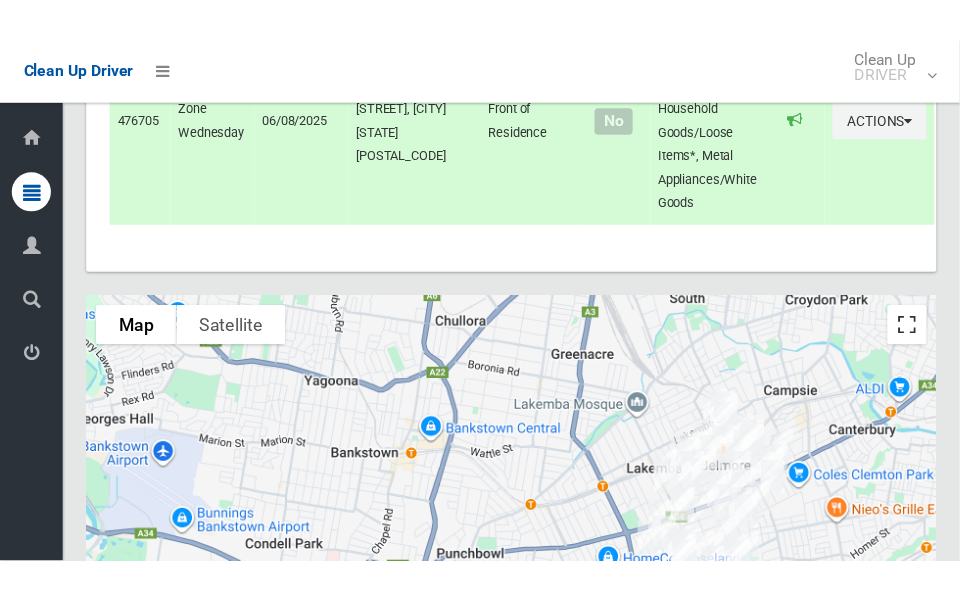 scroll, scrollTop: 10715, scrollLeft: 0, axis: vertical 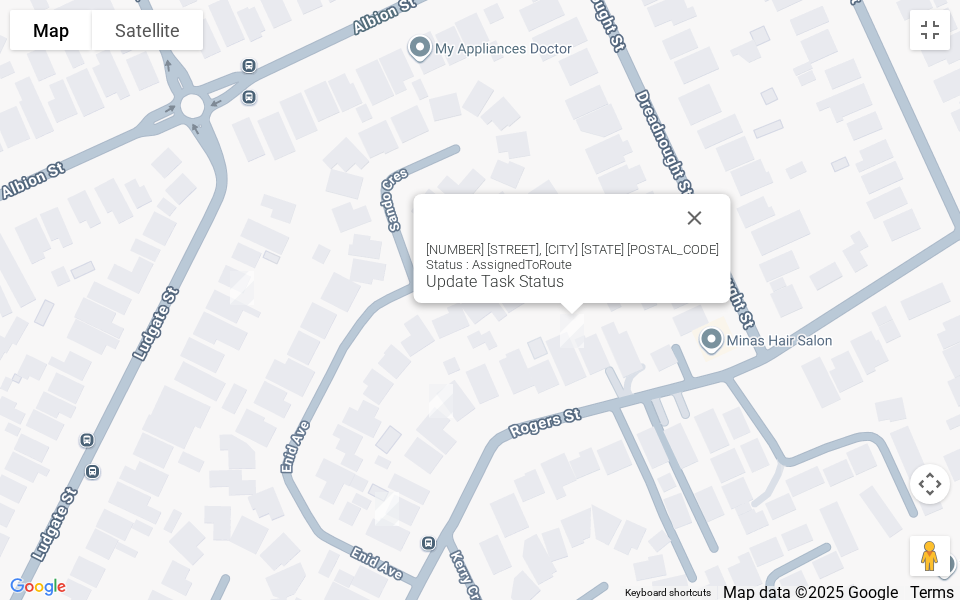 click at bounding box center (695, 218) 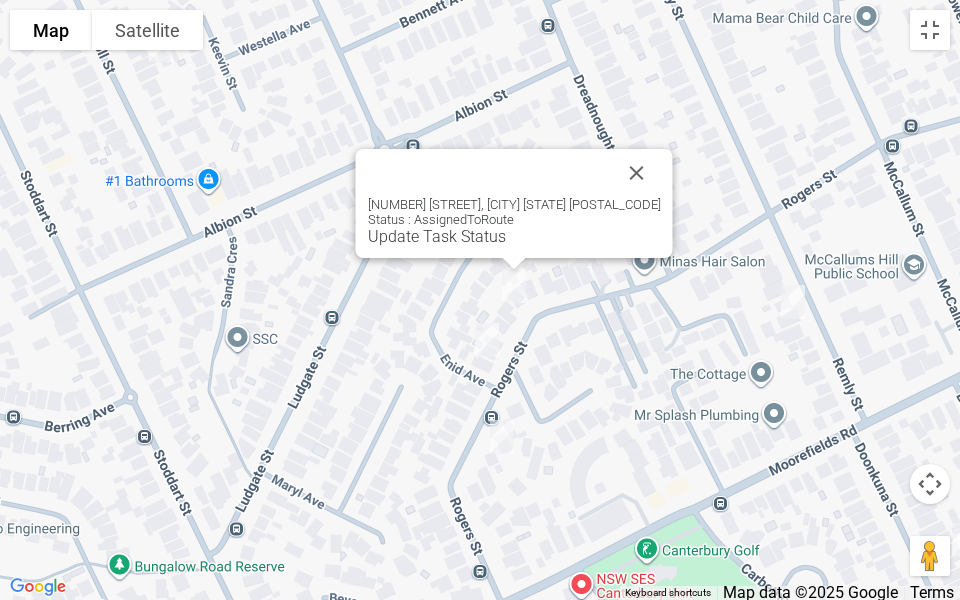 click at bounding box center (637, 173) 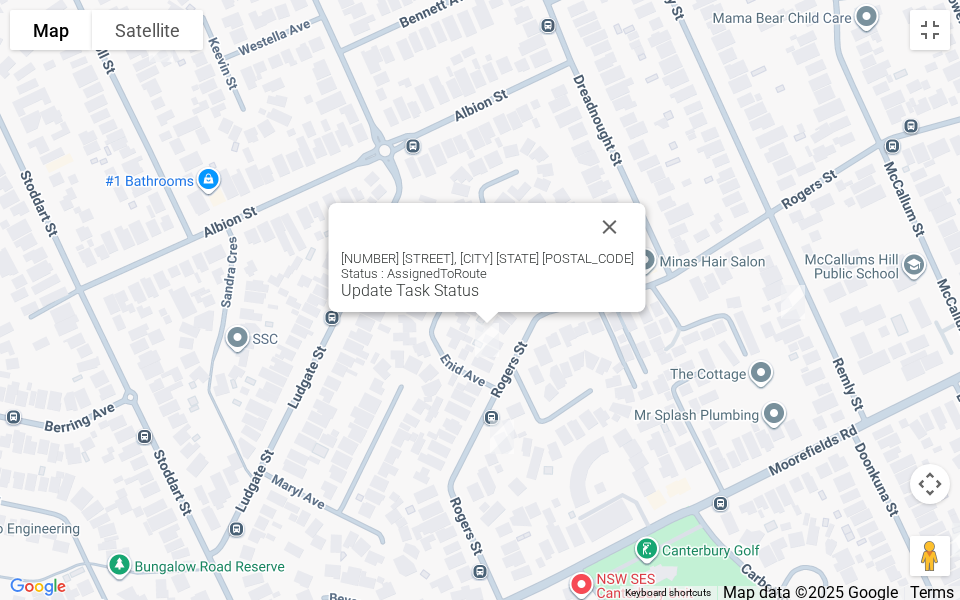 click at bounding box center [610, 227] 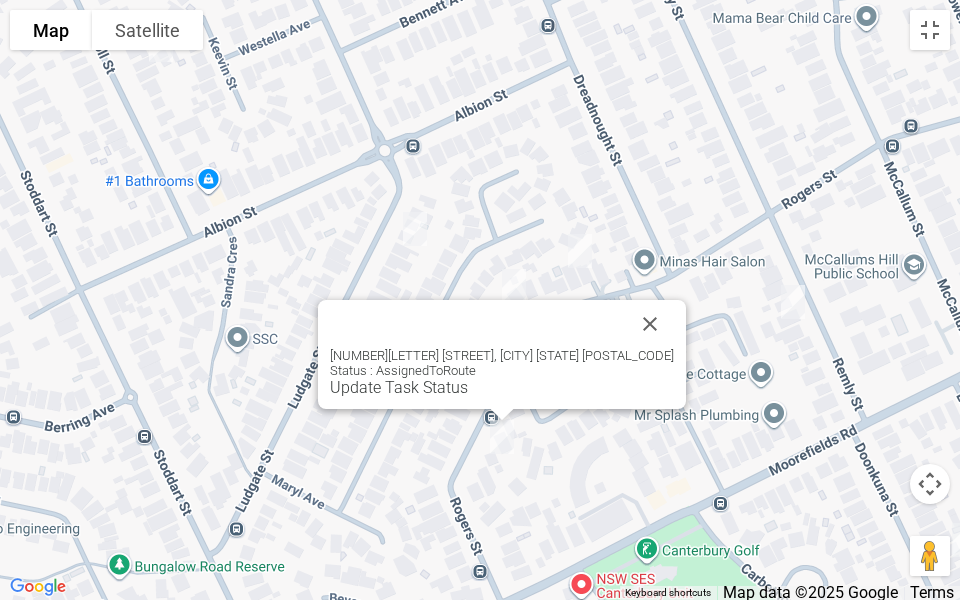 click at bounding box center (478, 324) 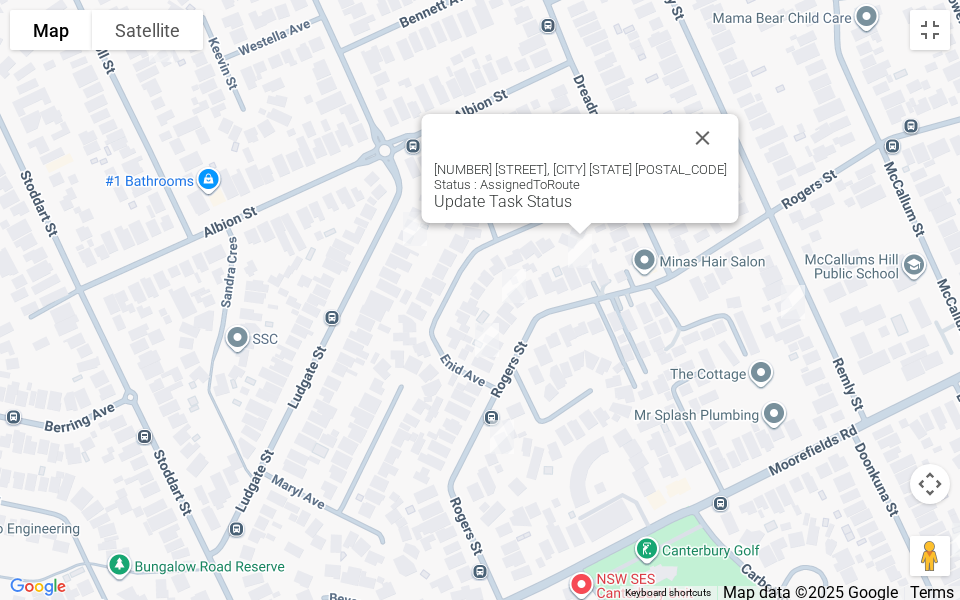 click on "Update Task Status" at bounding box center [503, 201] 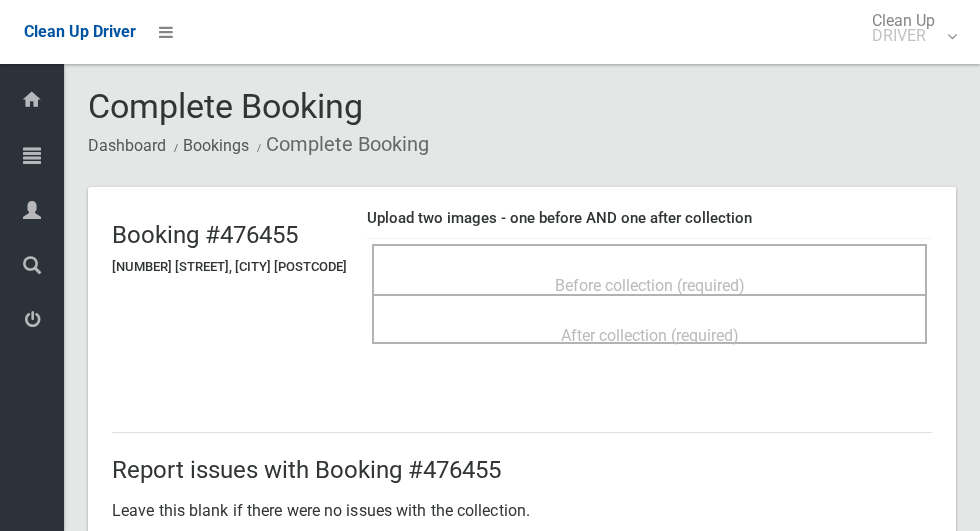 click on "Before collection (required)" at bounding box center (649, 284) 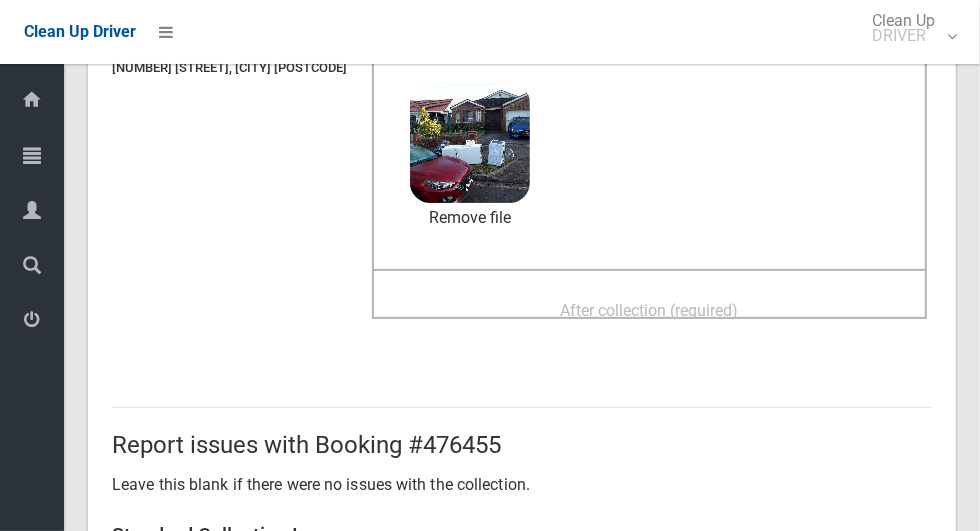 scroll, scrollTop: 210, scrollLeft: 0, axis: vertical 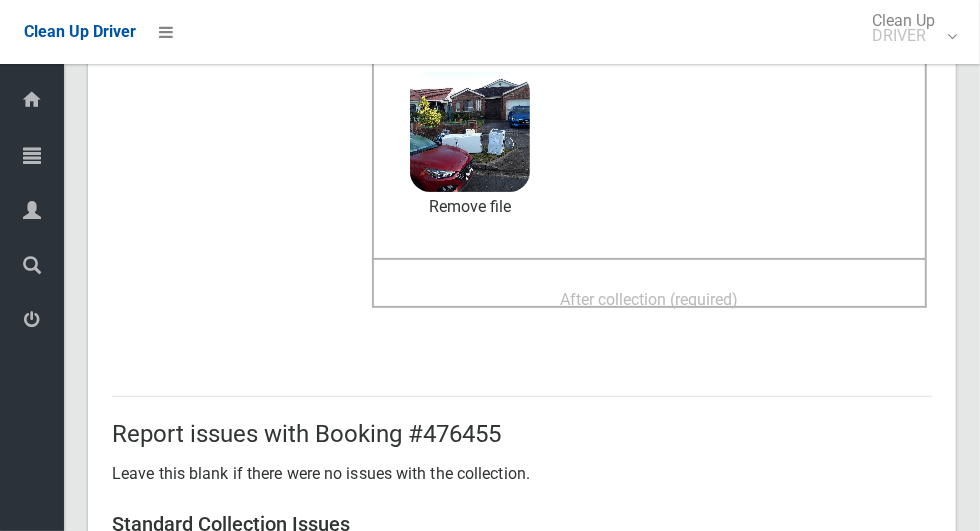 click on "After collection (required)" at bounding box center (650, 299) 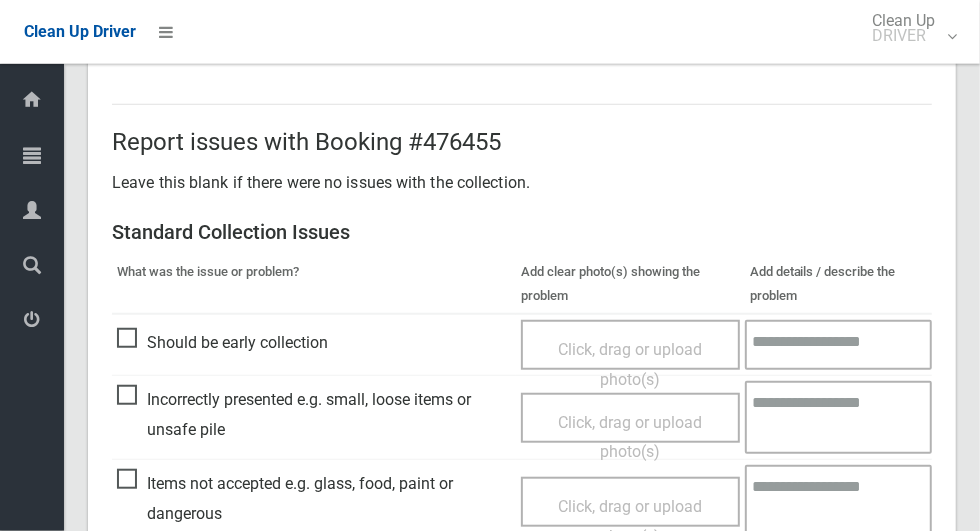 scroll, scrollTop: 1636, scrollLeft: 0, axis: vertical 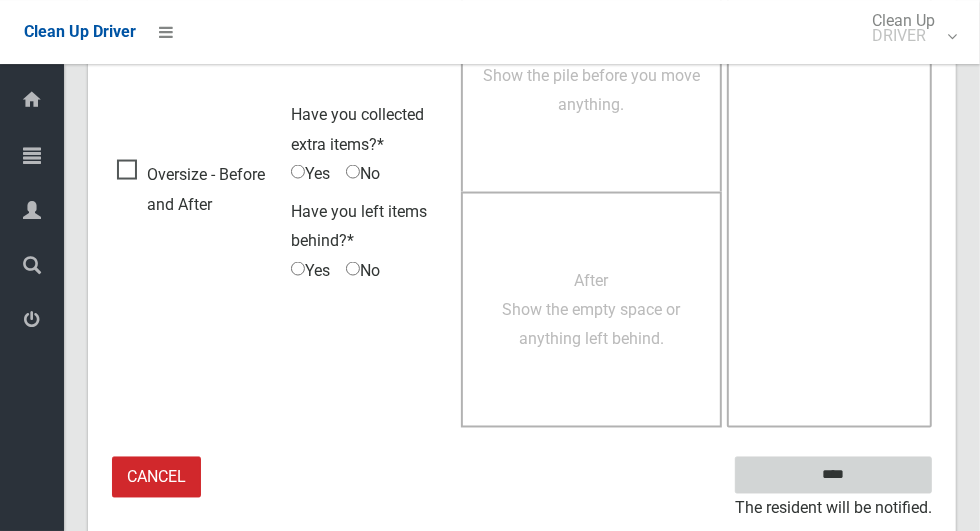 click on "****" at bounding box center [833, 475] 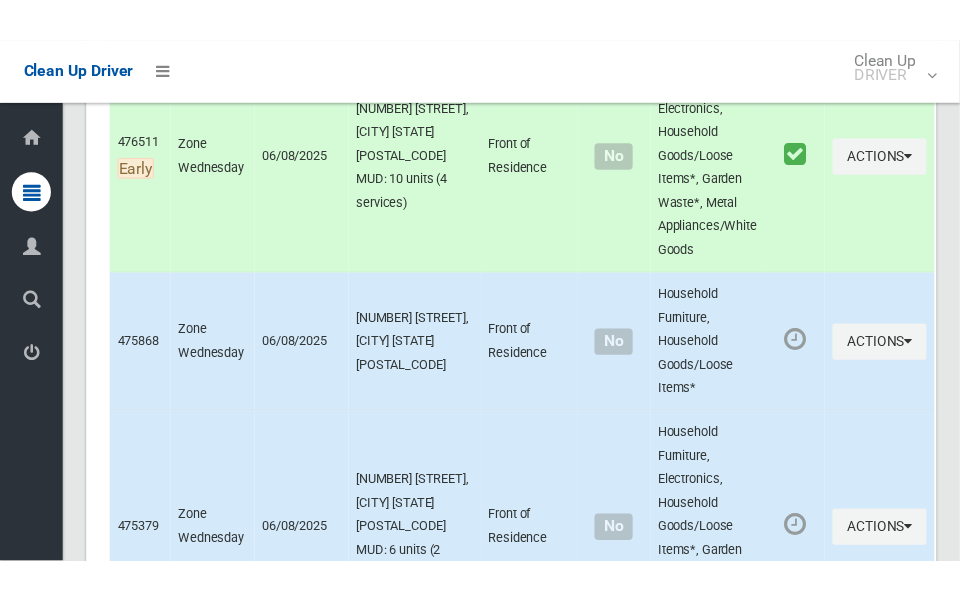 scroll, scrollTop: 10847, scrollLeft: 0, axis: vertical 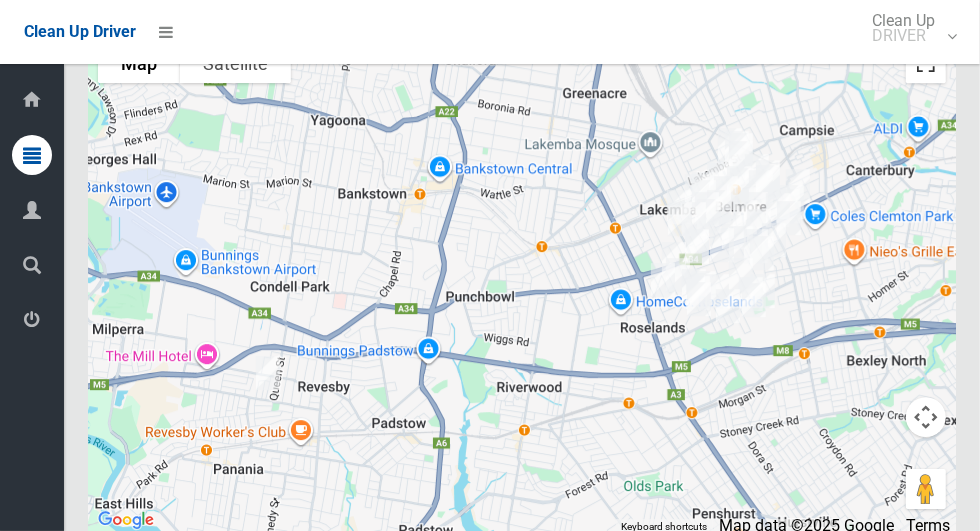 click at bounding box center (926, 63) 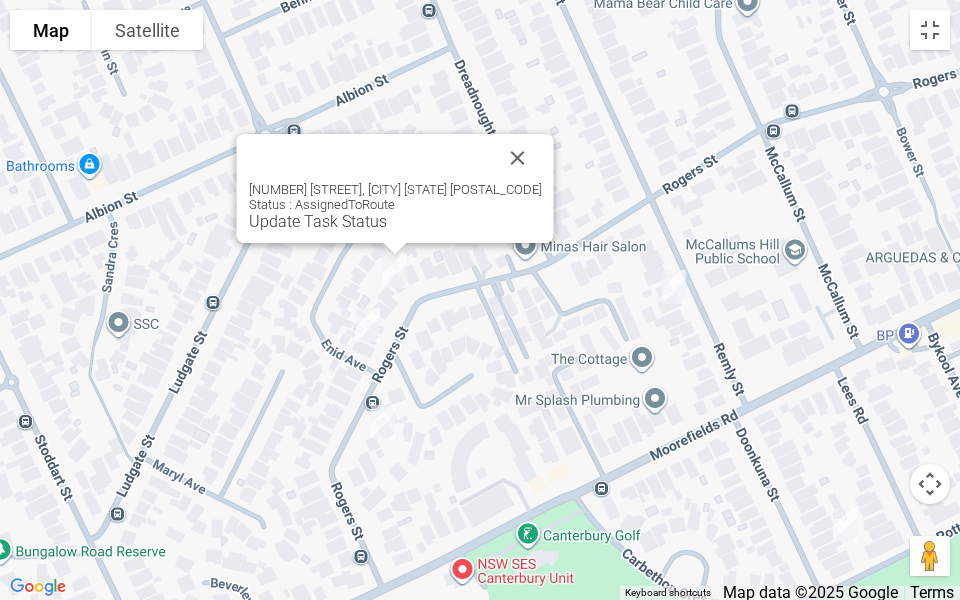 click on "Update Task Status" at bounding box center (318, 221) 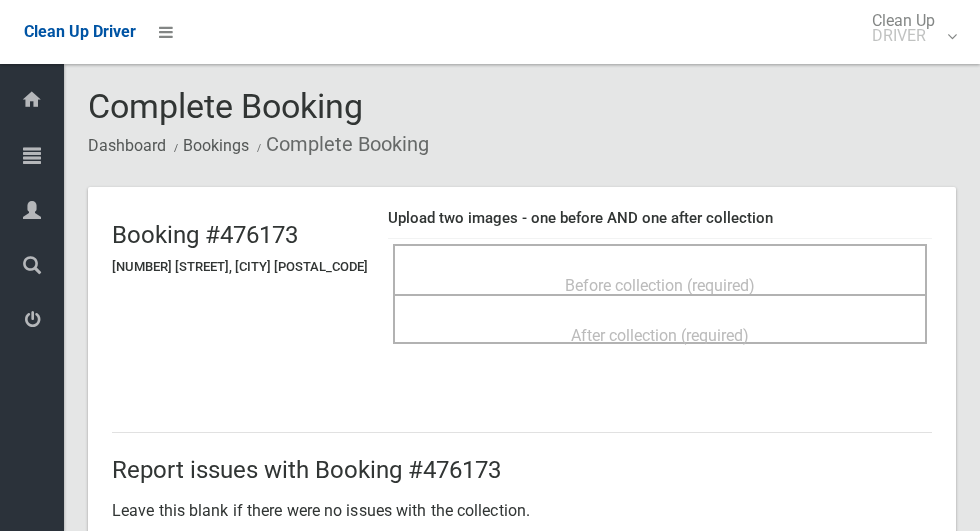 scroll, scrollTop: 0, scrollLeft: 0, axis: both 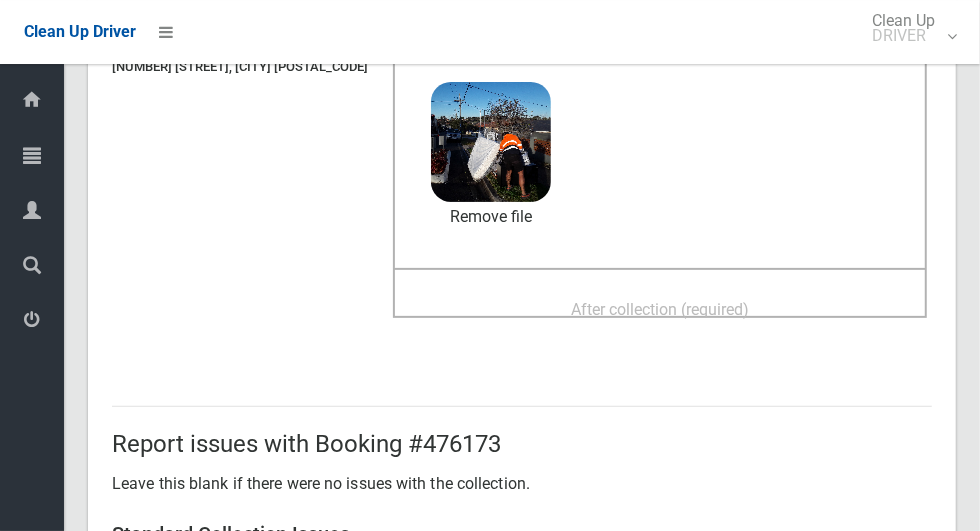 click on "After collection (required)" at bounding box center (660, 309) 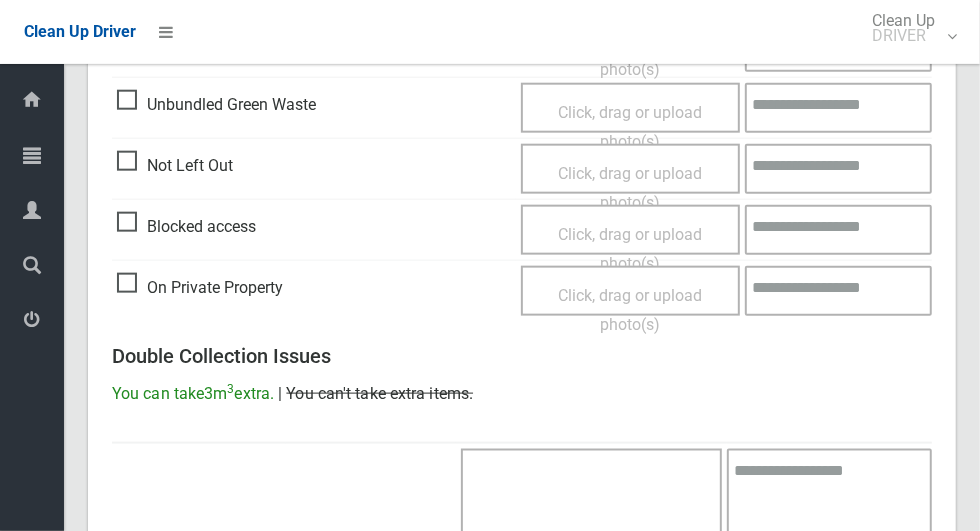 scroll, scrollTop: 1636, scrollLeft: 0, axis: vertical 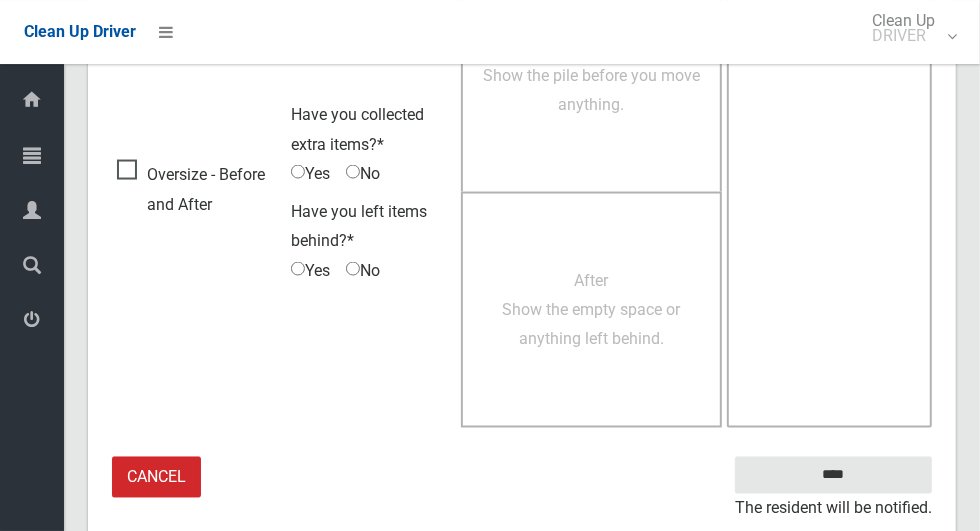 click on "The resident will be notified." at bounding box center [833, 509] 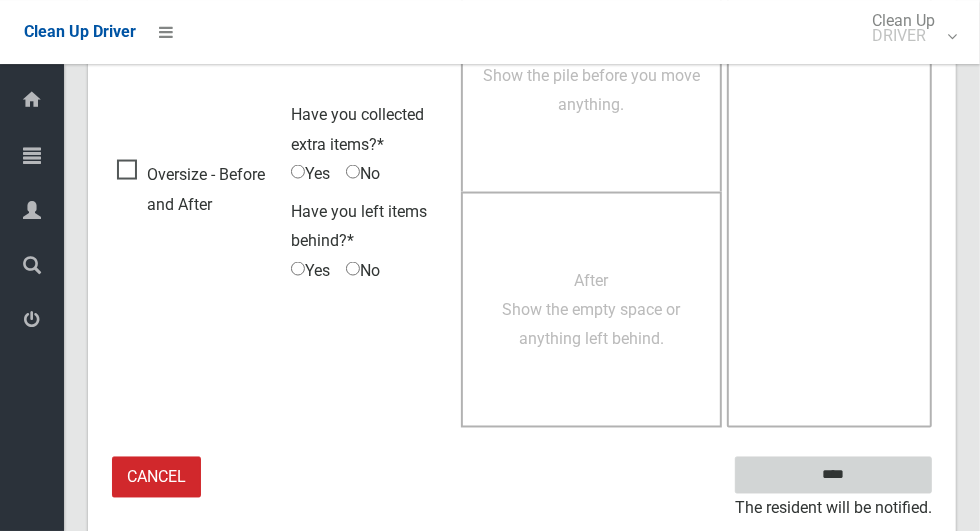 click on "****" at bounding box center (833, 475) 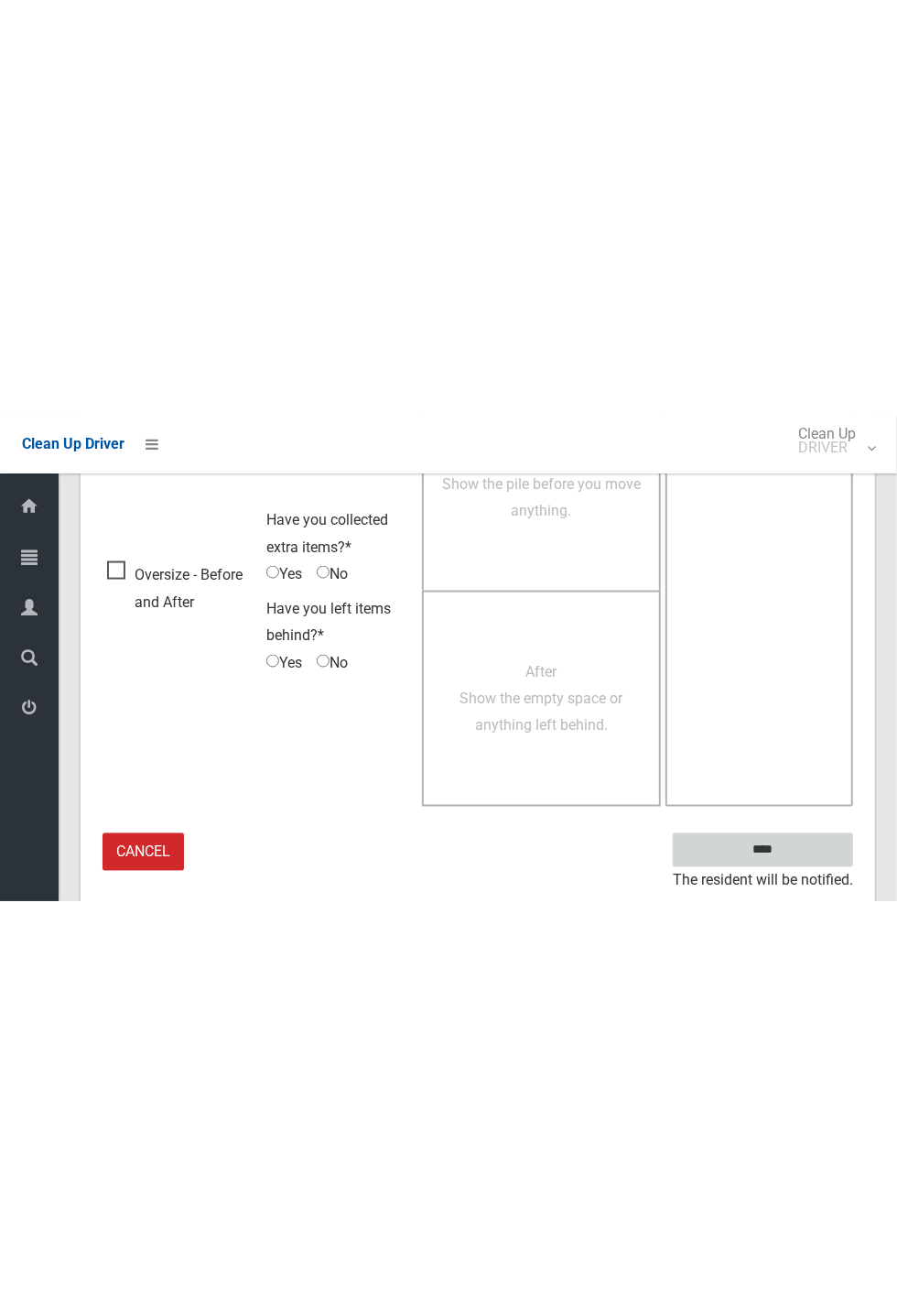 scroll, scrollTop: 721, scrollLeft: 0, axis: vertical 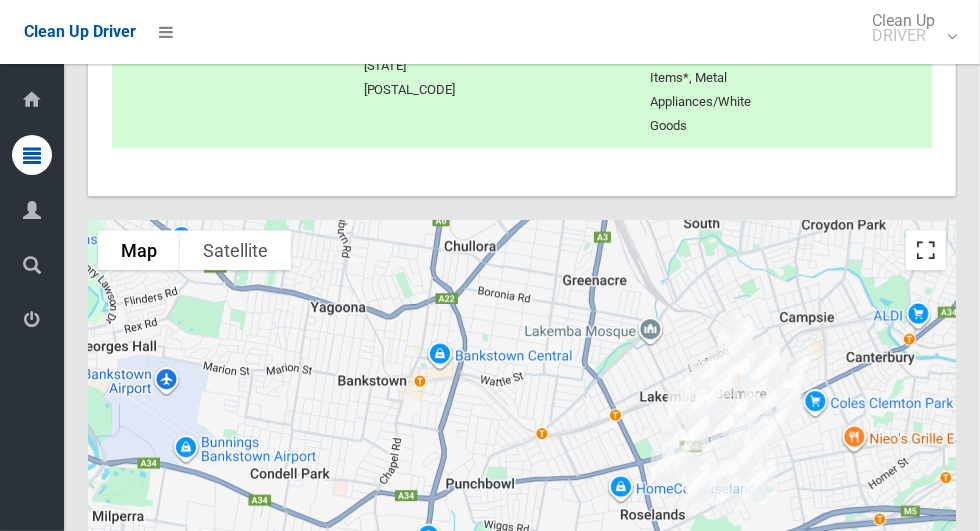 click at bounding box center (926, 250) 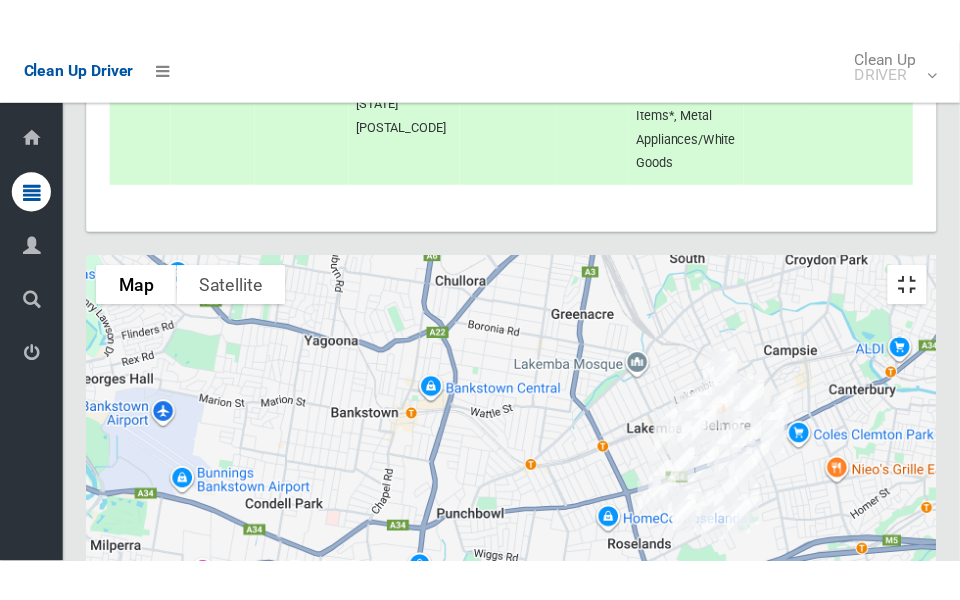 scroll, scrollTop: 10804, scrollLeft: 0, axis: vertical 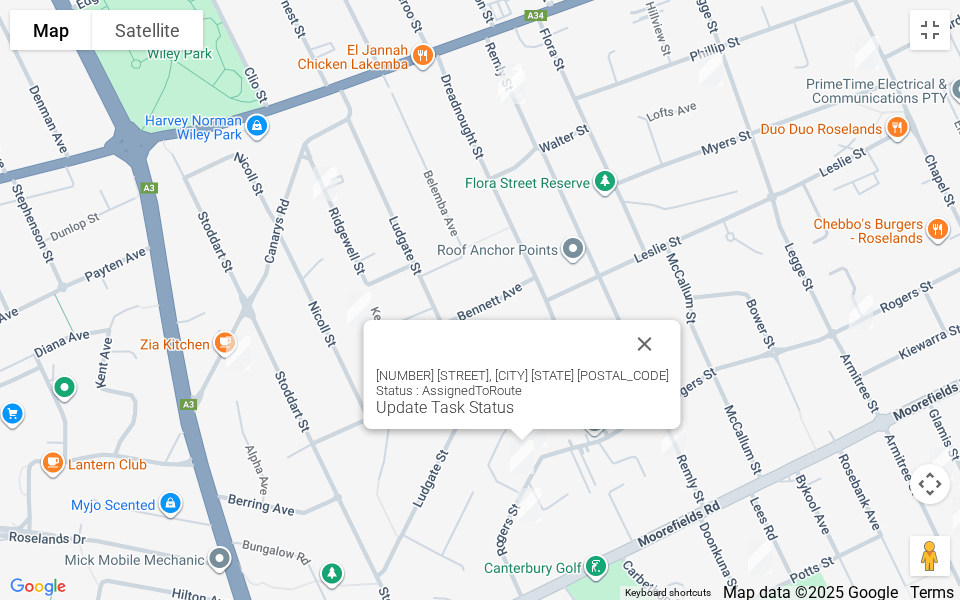 click on "Update Task Status" at bounding box center [445, 407] 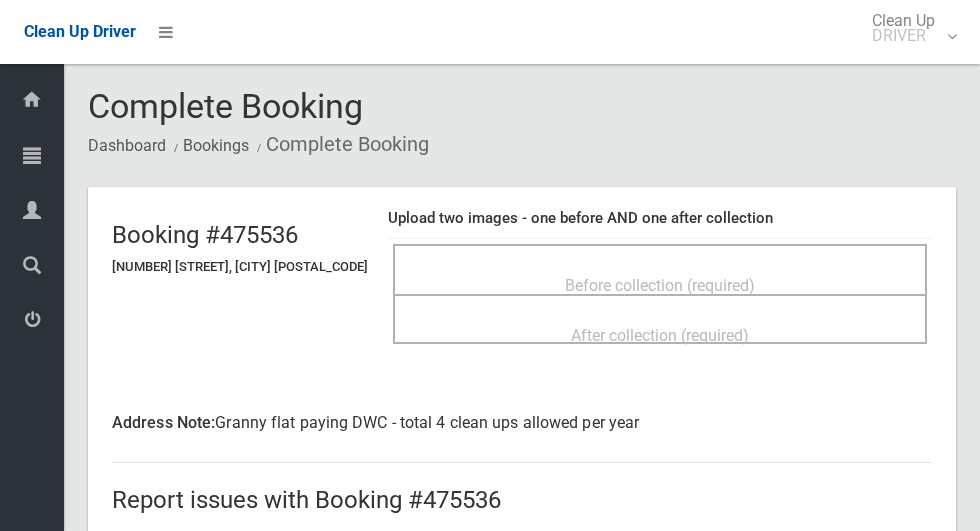 scroll, scrollTop: 0, scrollLeft: 0, axis: both 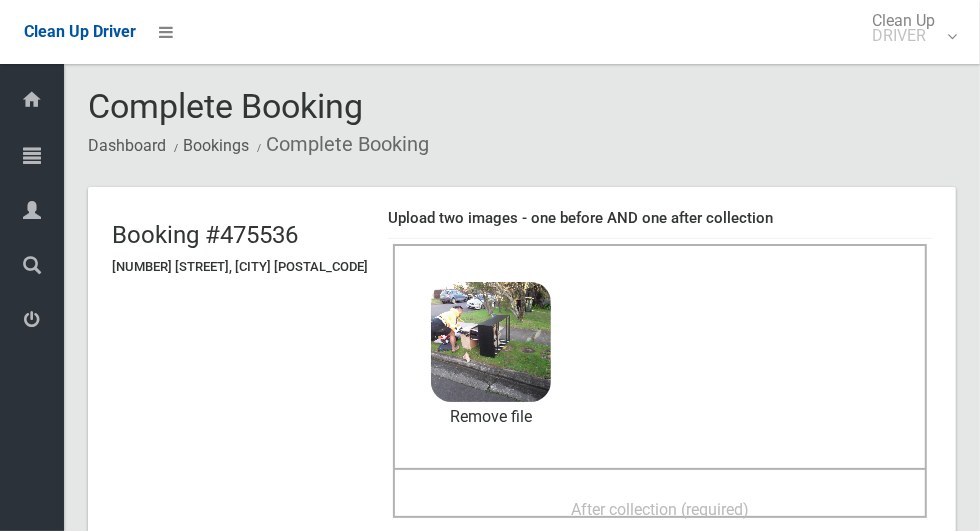 click on "After collection (required)" at bounding box center [660, 509] 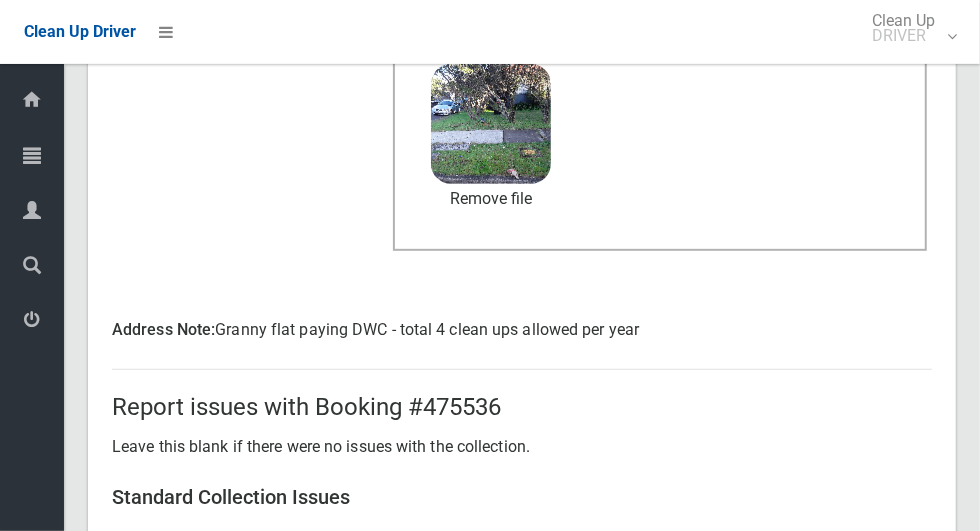scroll, scrollTop: 1665, scrollLeft: 0, axis: vertical 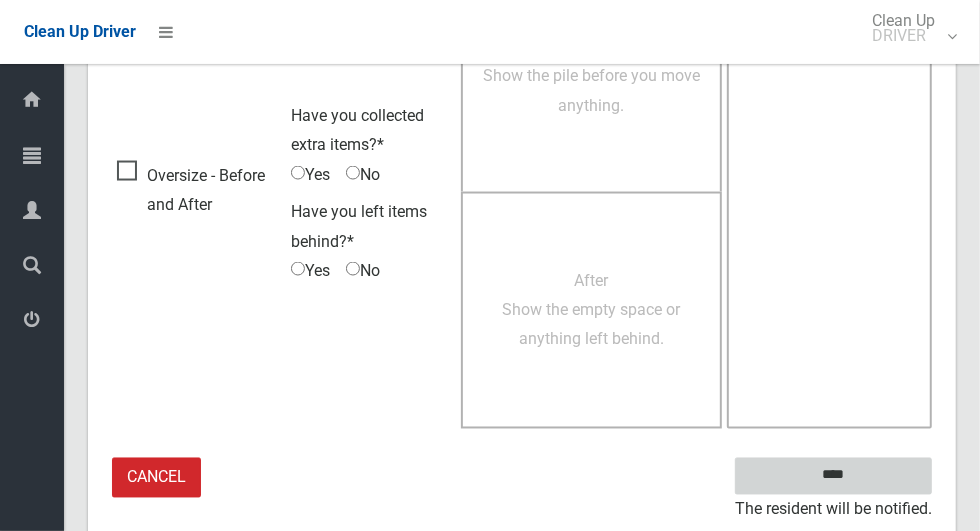 click on "****" at bounding box center (833, 476) 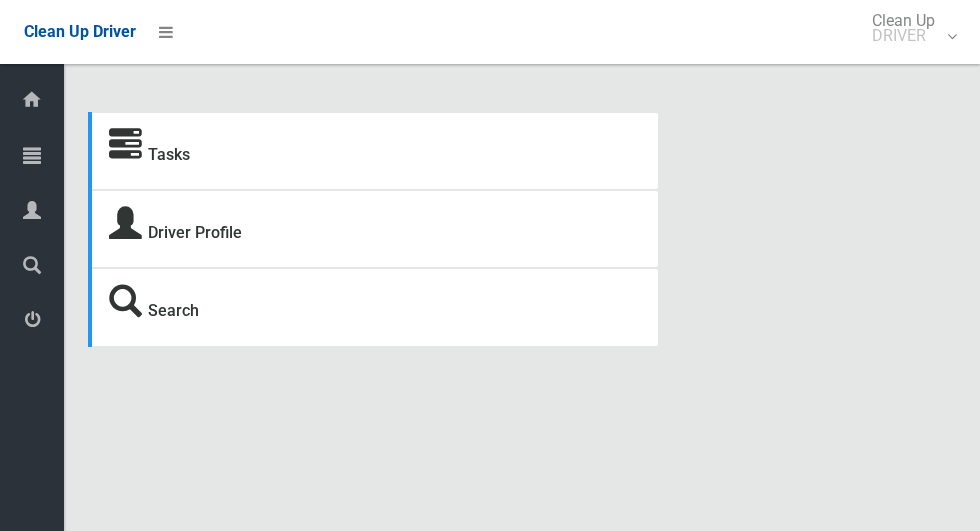 scroll, scrollTop: 0, scrollLeft: 0, axis: both 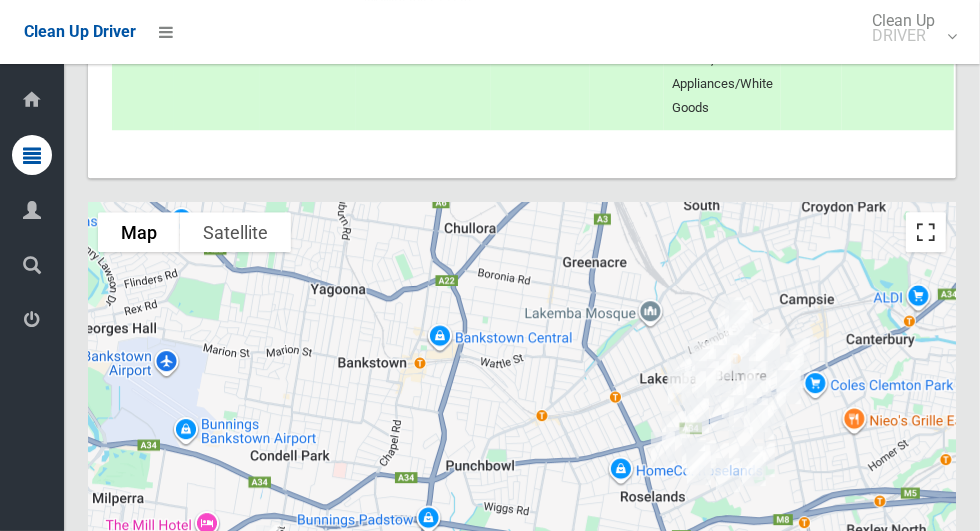 click at bounding box center (926, 232) 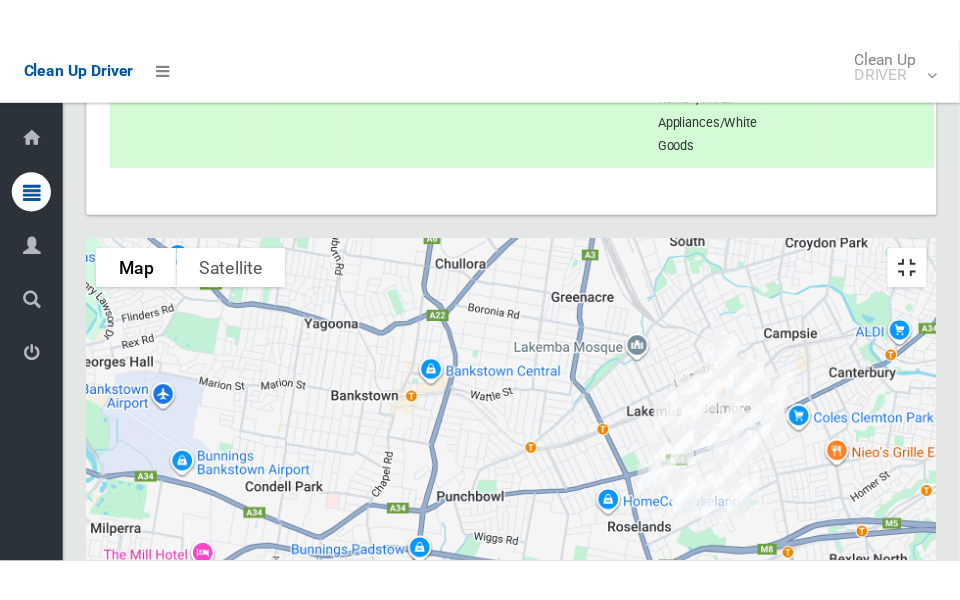 scroll, scrollTop: 10774, scrollLeft: 0, axis: vertical 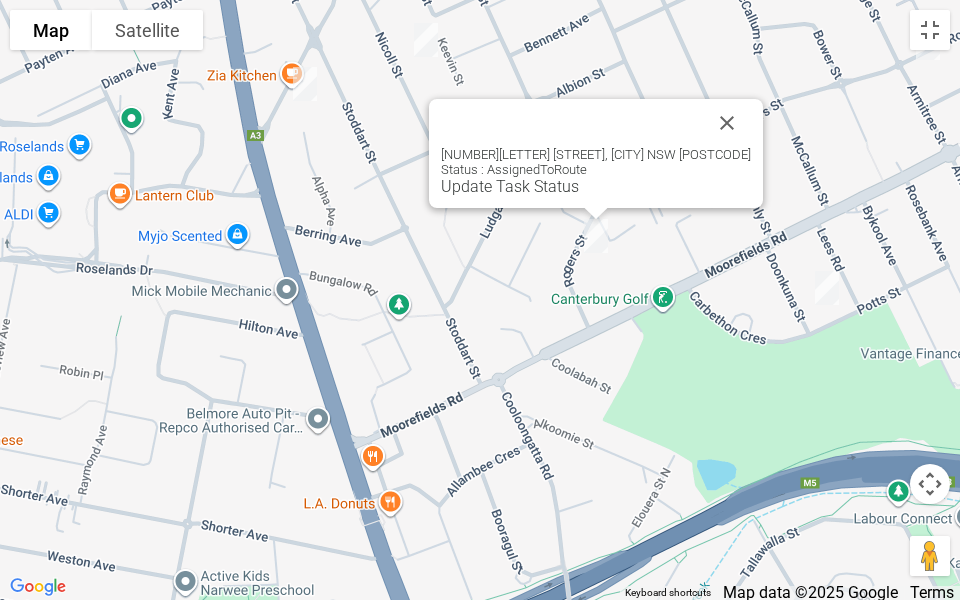 click on "Update Task Status" at bounding box center (510, 186) 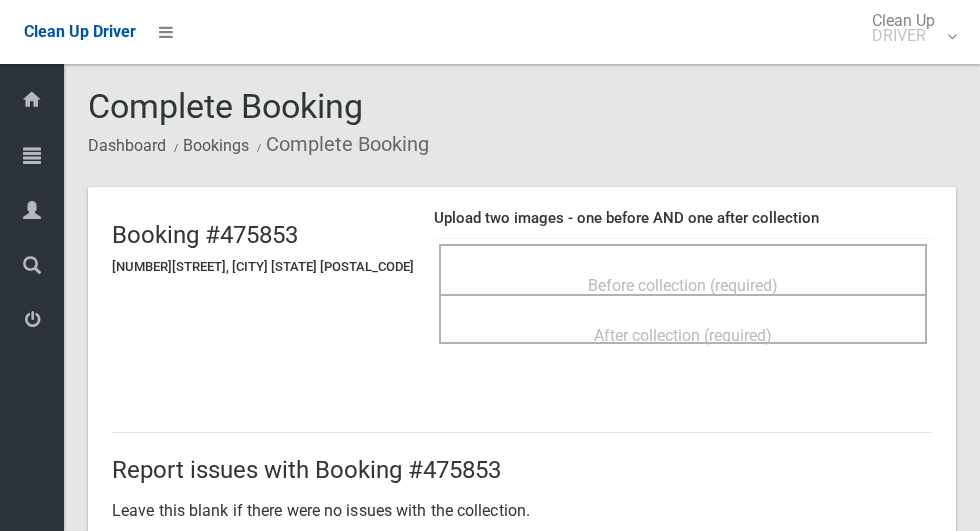 scroll, scrollTop: 0, scrollLeft: 0, axis: both 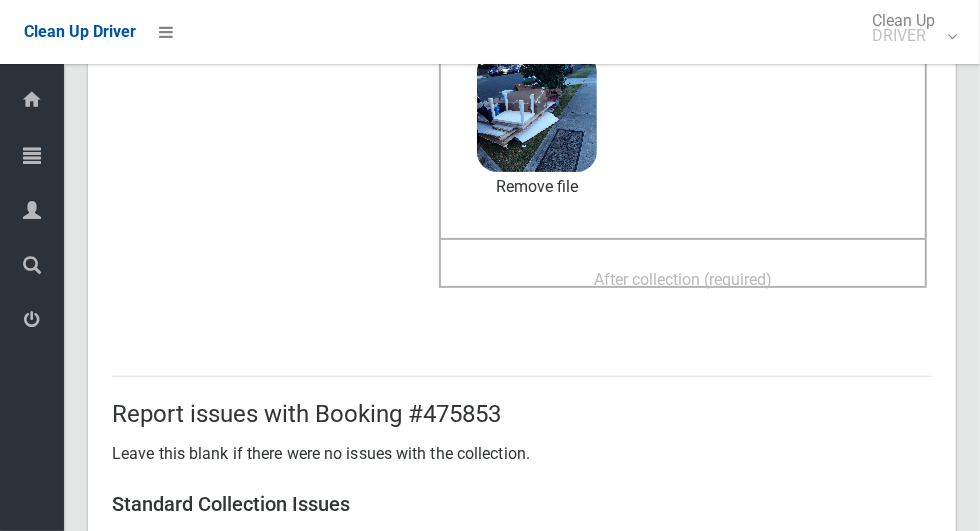 click on "After collection (required)" at bounding box center (683, 279) 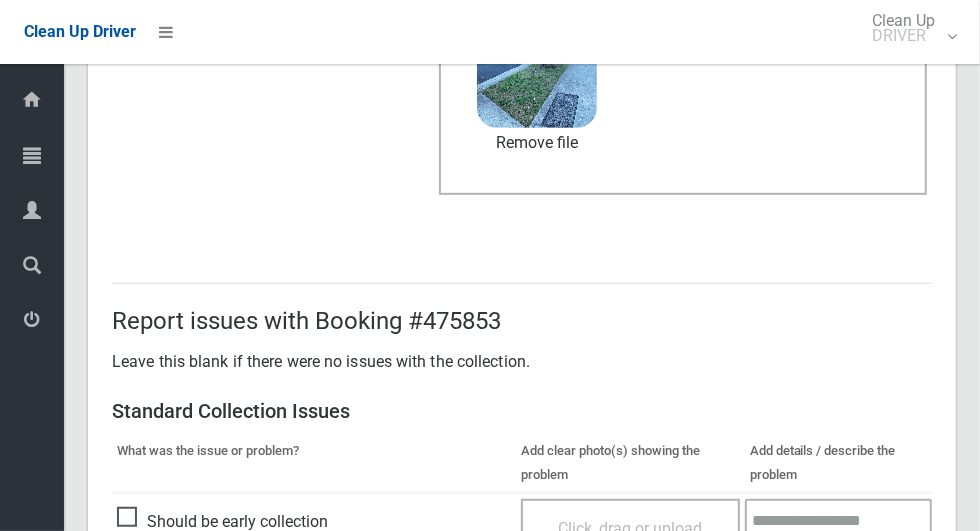 scroll, scrollTop: 1636, scrollLeft: 0, axis: vertical 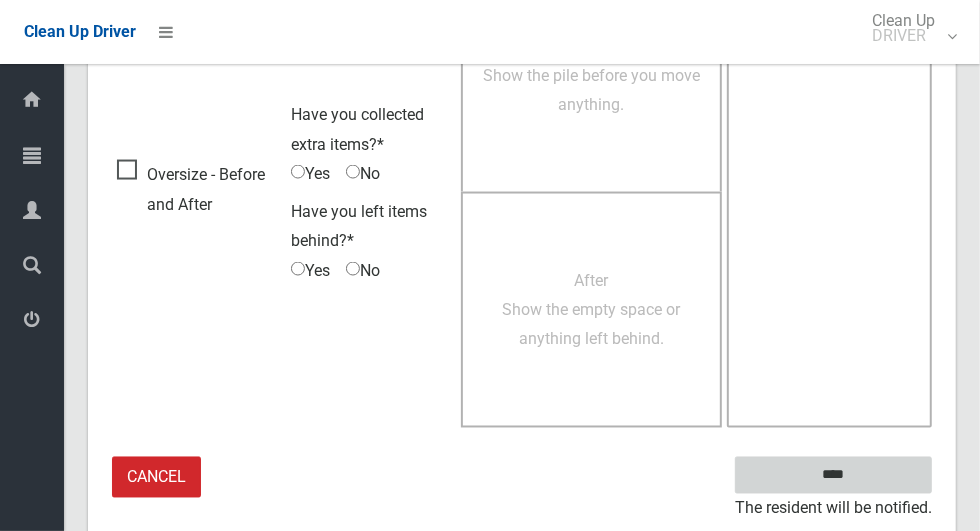 click on "****" at bounding box center (833, 475) 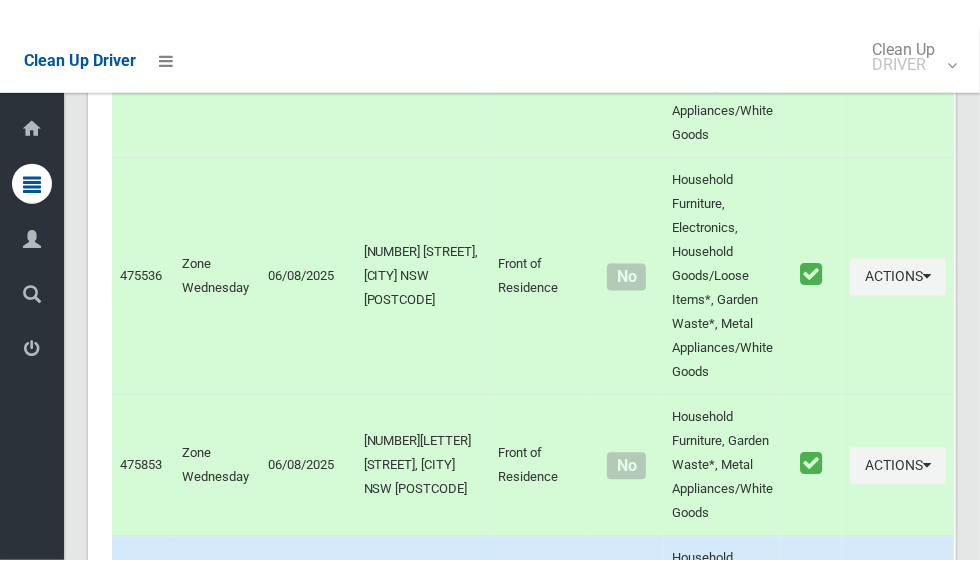 scroll, scrollTop: 10847, scrollLeft: 0, axis: vertical 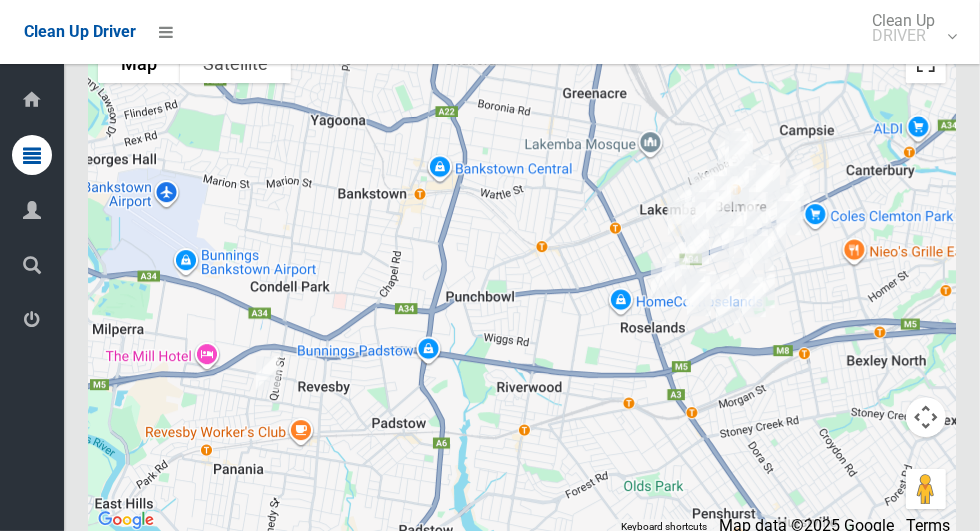 click at bounding box center [926, 63] 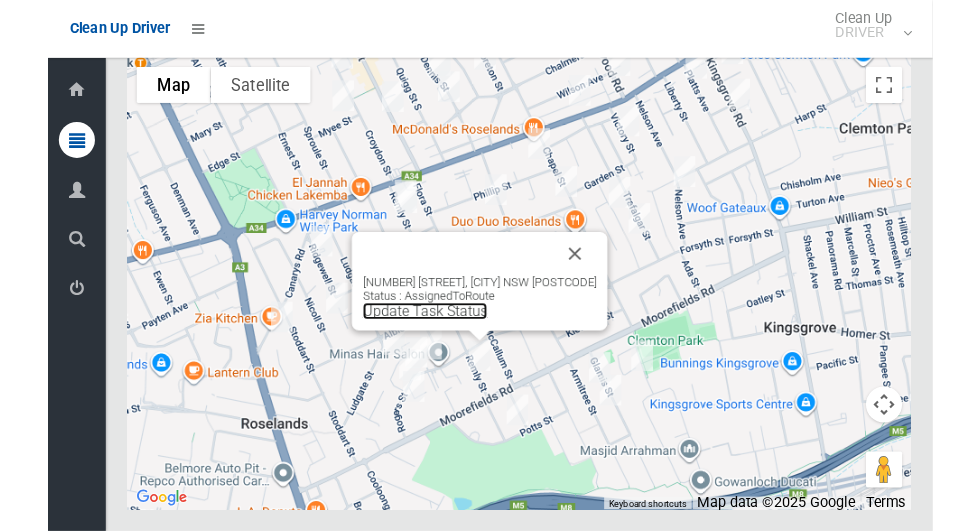 scroll, scrollTop: 10823, scrollLeft: 0, axis: vertical 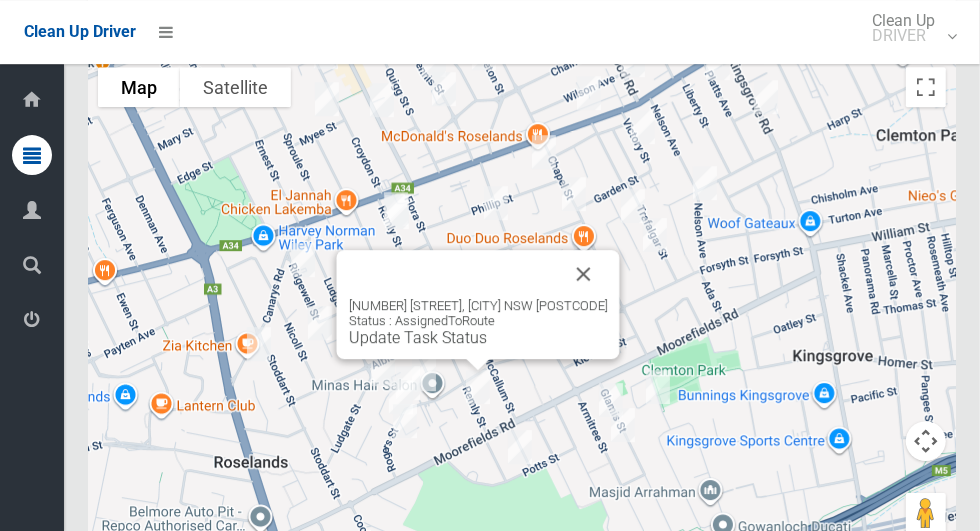 click at bounding box center [584, 274] 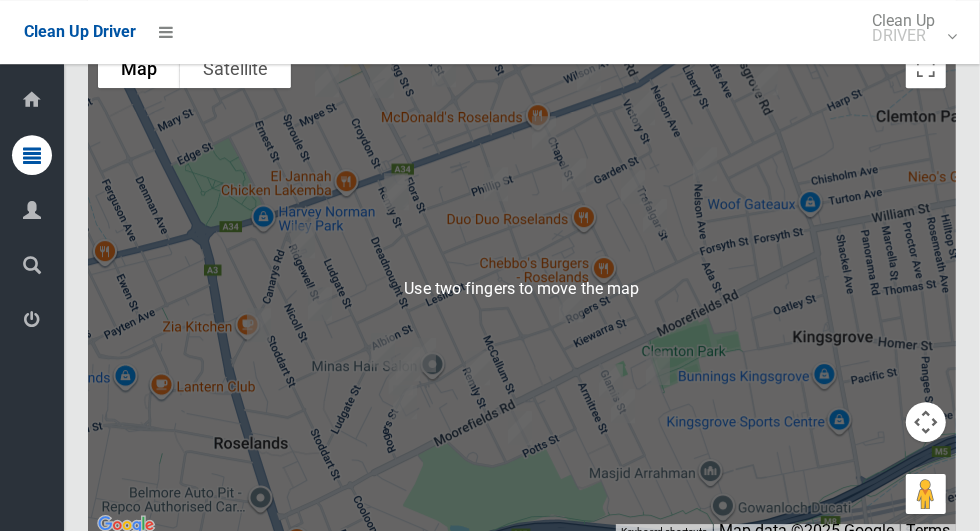 scroll, scrollTop: 10848, scrollLeft: 0, axis: vertical 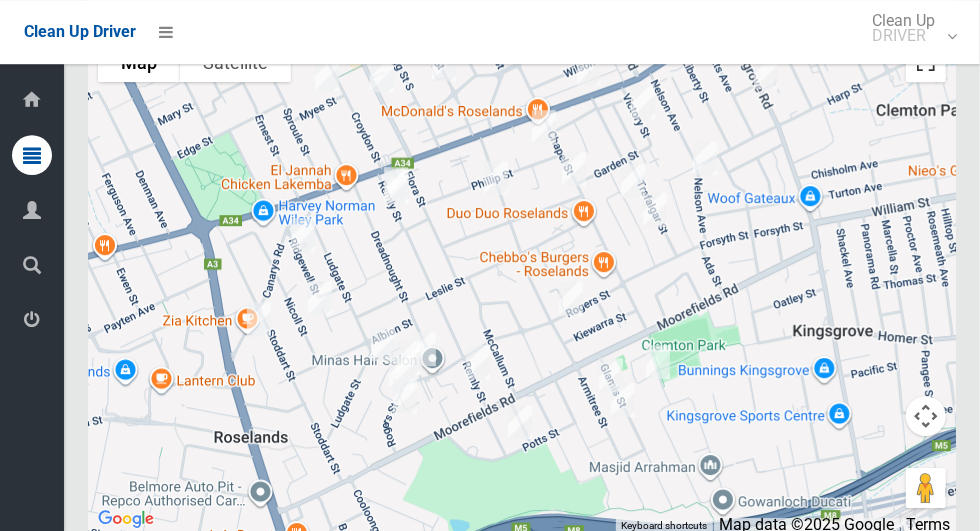 click at bounding box center (926, 62) 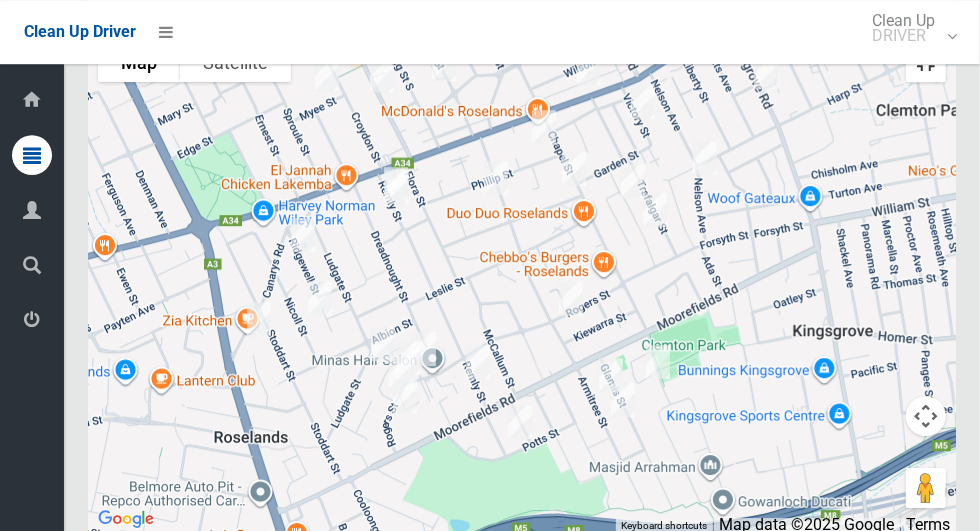 scroll, scrollTop: 10848, scrollLeft: 0, axis: vertical 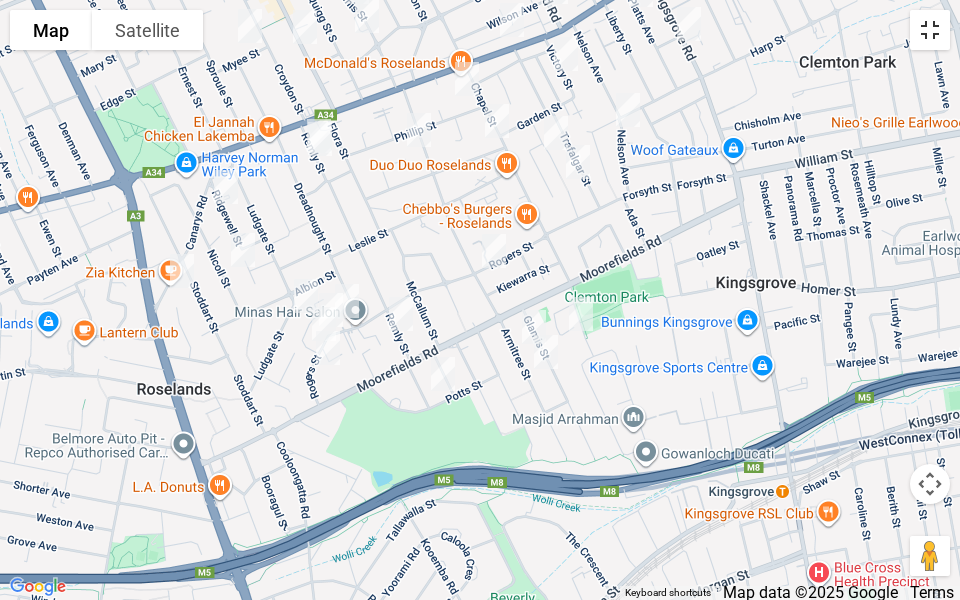 click at bounding box center [930, 30] 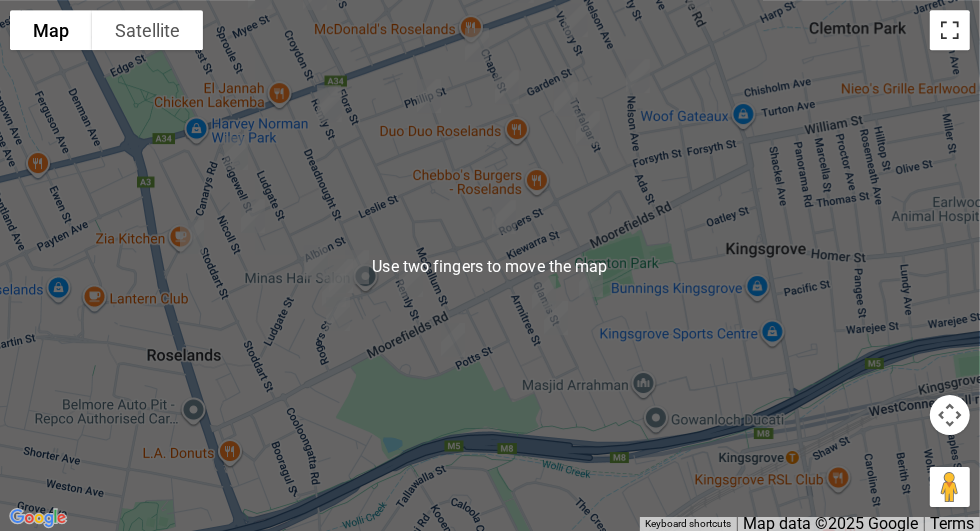 scroll, scrollTop: 10847, scrollLeft: 0, axis: vertical 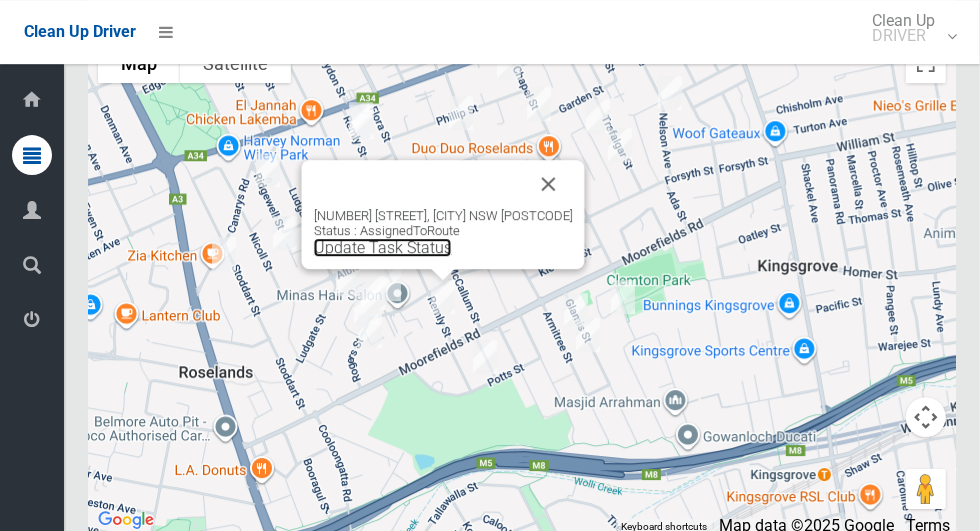 click on "Update Task Status" at bounding box center (383, 247) 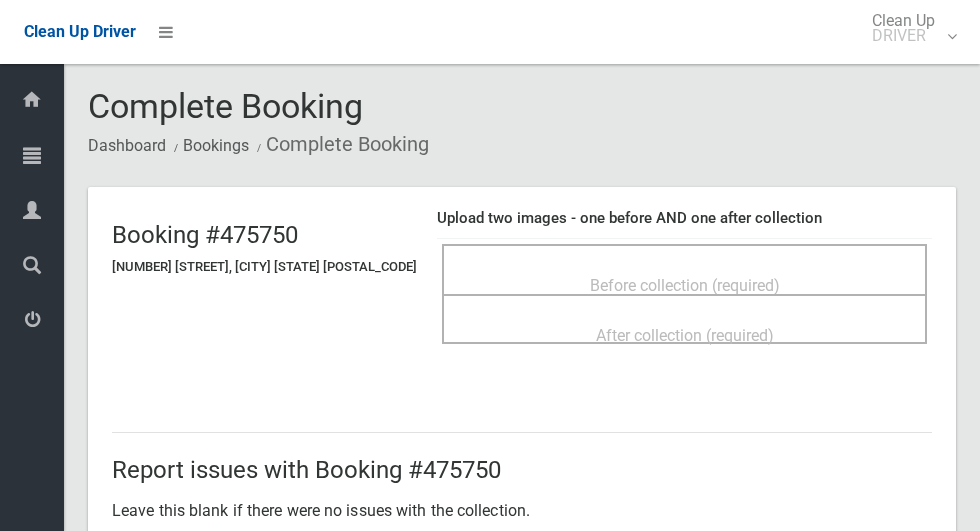 scroll, scrollTop: 0, scrollLeft: 0, axis: both 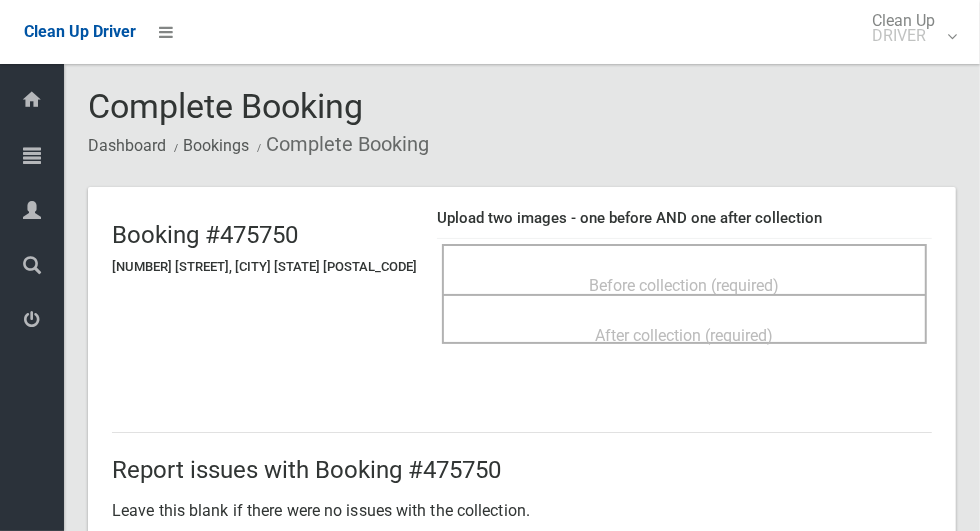 click on "Before collection (required)" at bounding box center [684, 269] 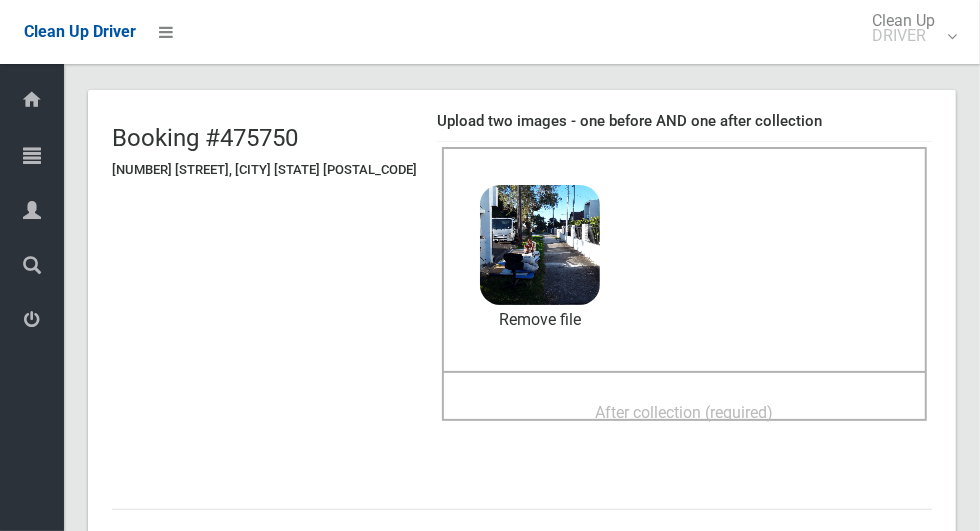 scroll, scrollTop: 99, scrollLeft: 0, axis: vertical 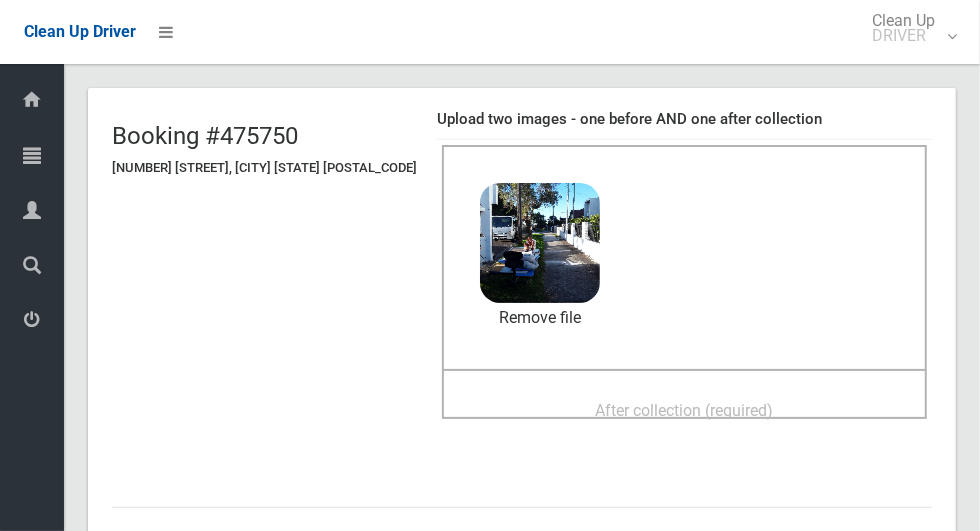 click on "After collection (required)" at bounding box center [685, 410] 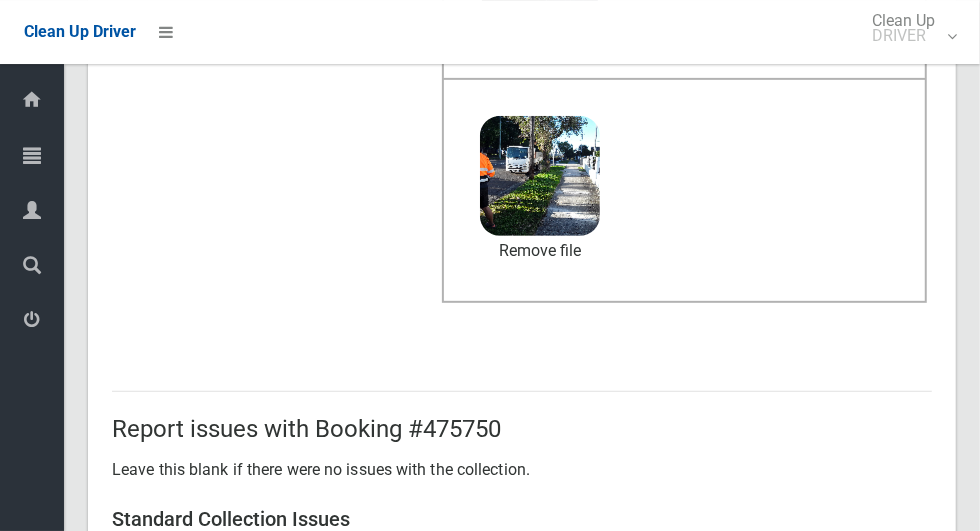 scroll, scrollTop: 1636, scrollLeft: 0, axis: vertical 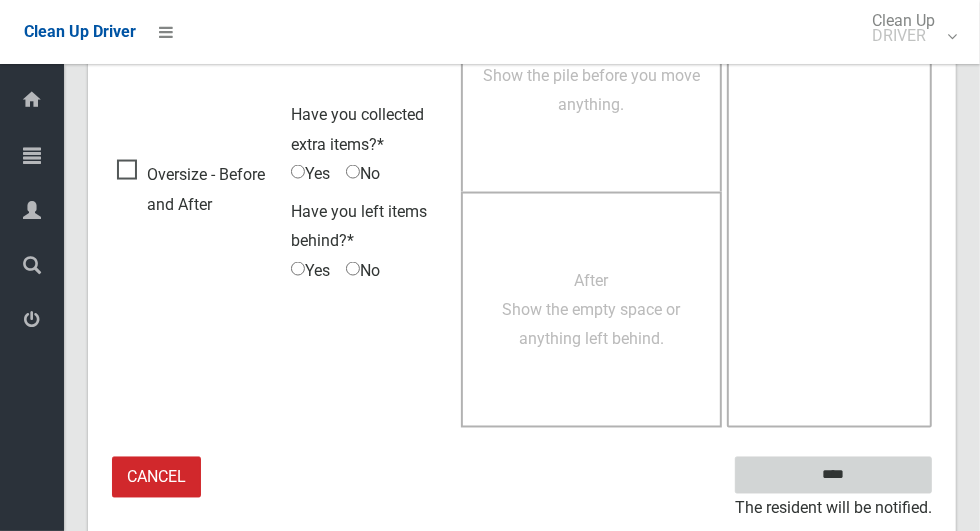 click on "****" at bounding box center (833, 475) 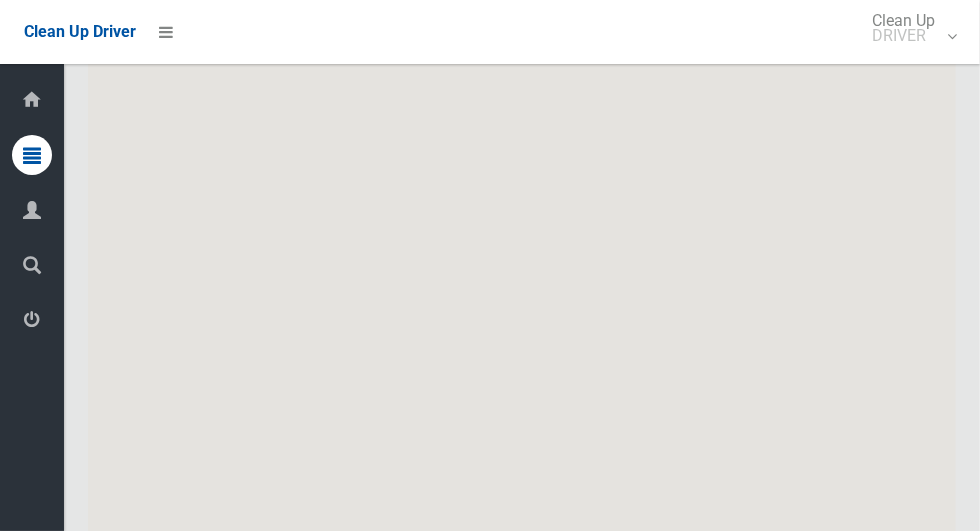 scroll, scrollTop: 10847, scrollLeft: 0, axis: vertical 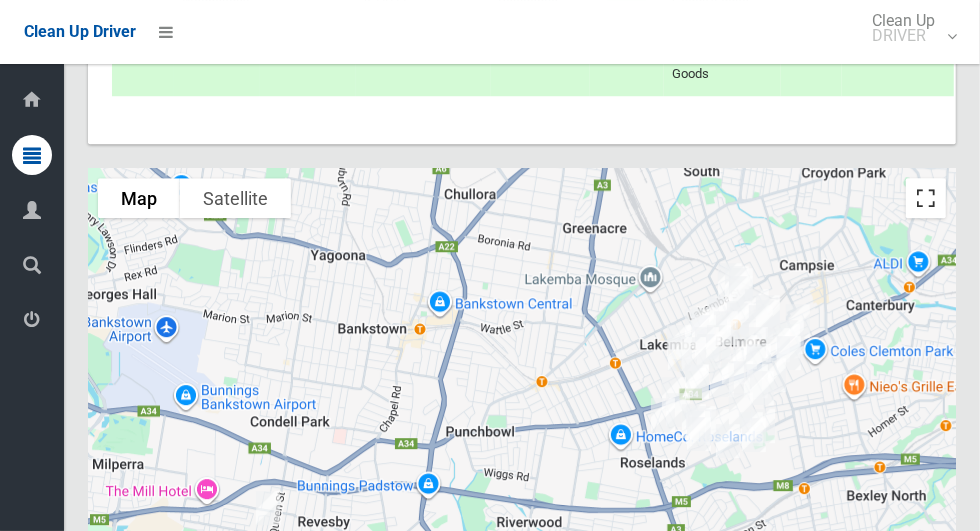 click at bounding box center [926, 198] 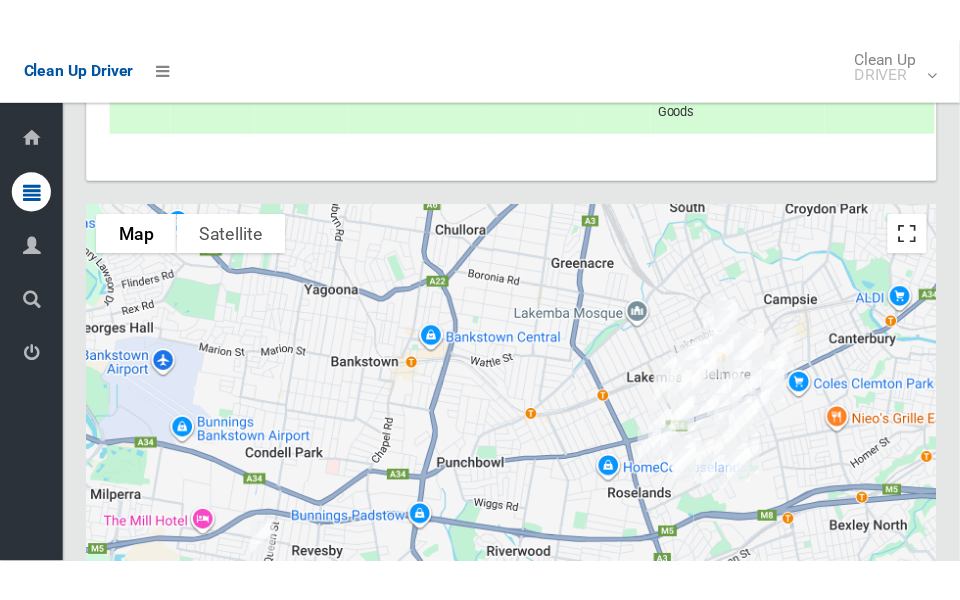 scroll, scrollTop: 10808, scrollLeft: 0, axis: vertical 